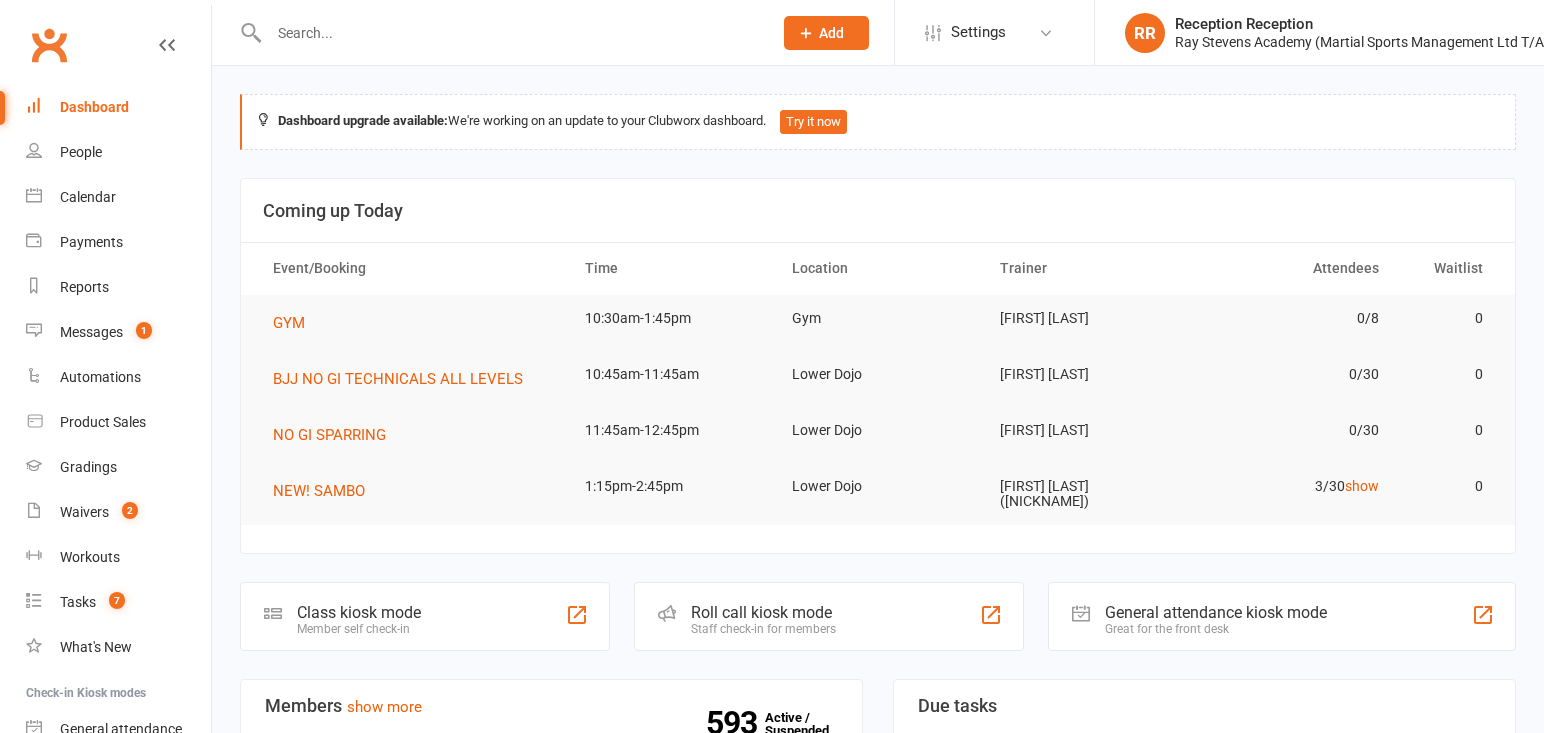 scroll, scrollTop: 0, scrollLeft: 0, axis: both 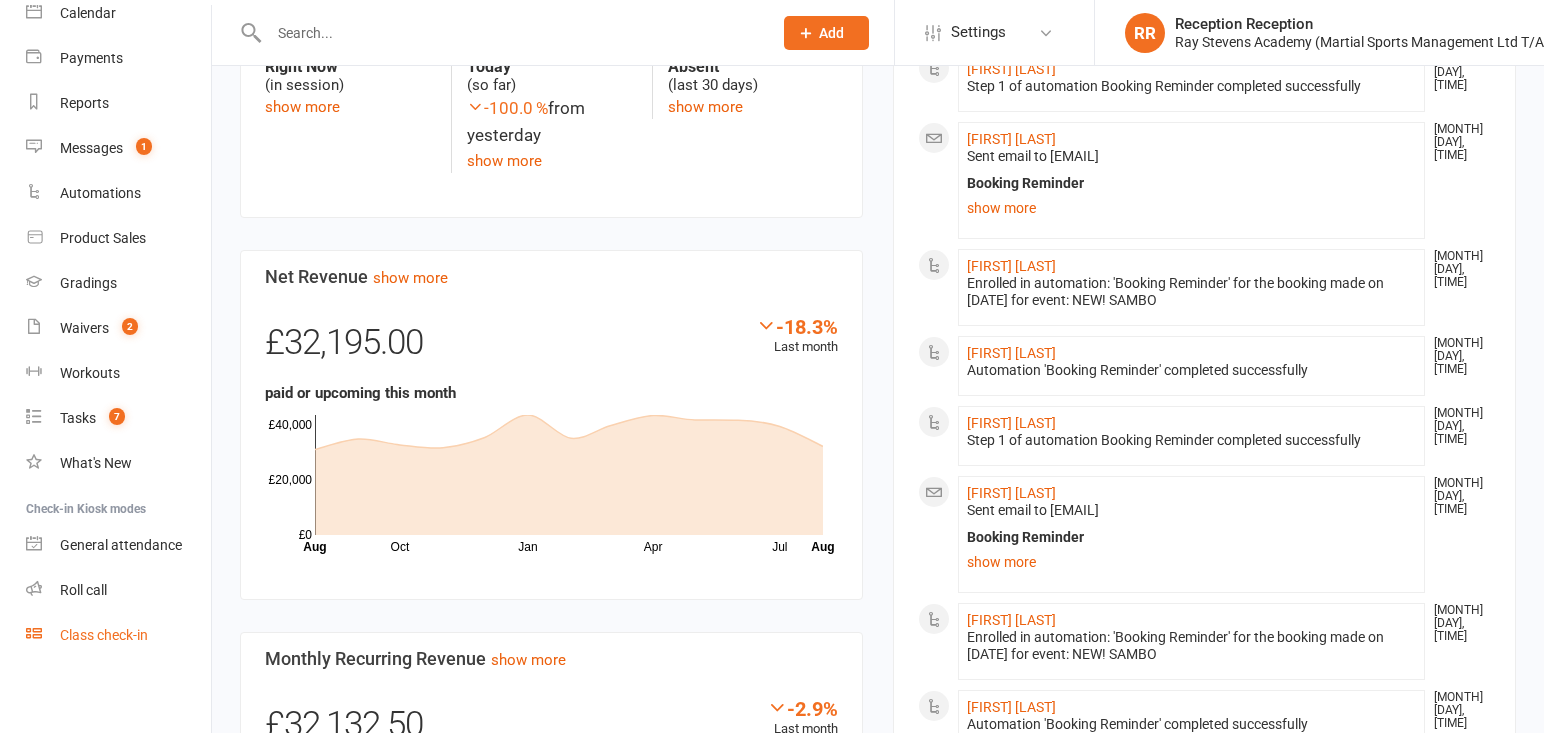 click on "Class check-in" at bounding box center (118, 635) 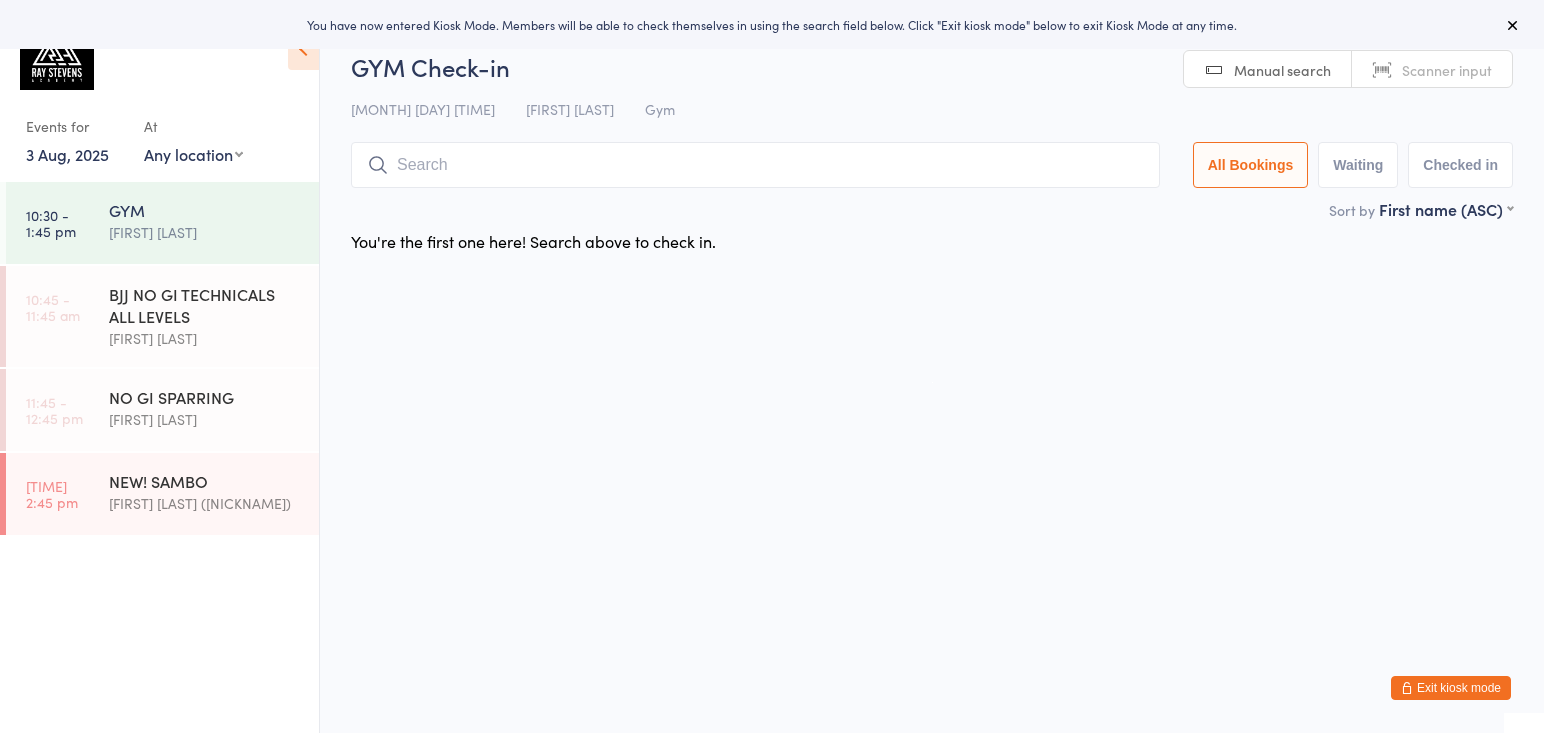 scroll, scrollTop: 0, scrollLeft: 0, axis: both 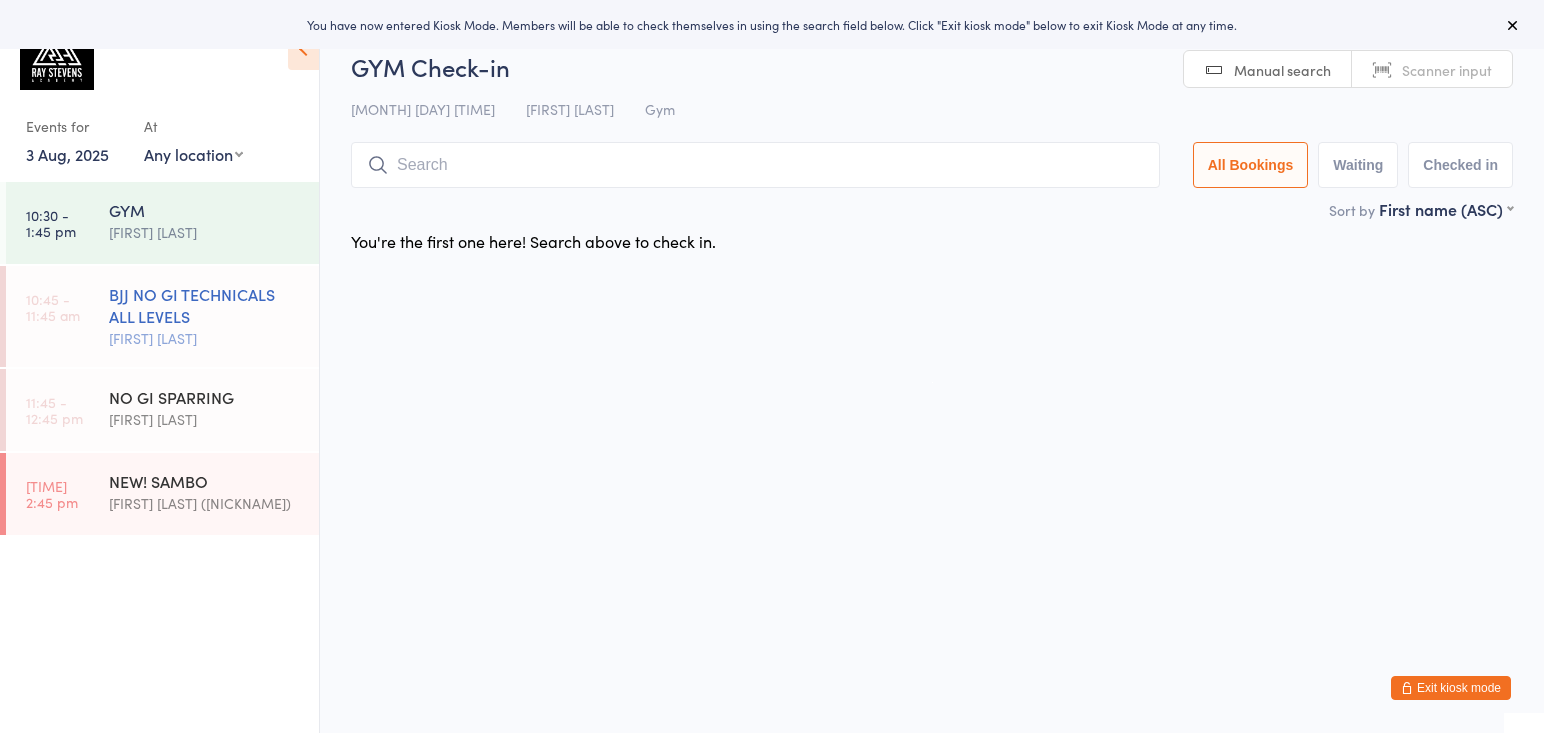 click on "BJJ NO GI TECHNICALS ALL LEVELS" at bounding box center [205, 305] 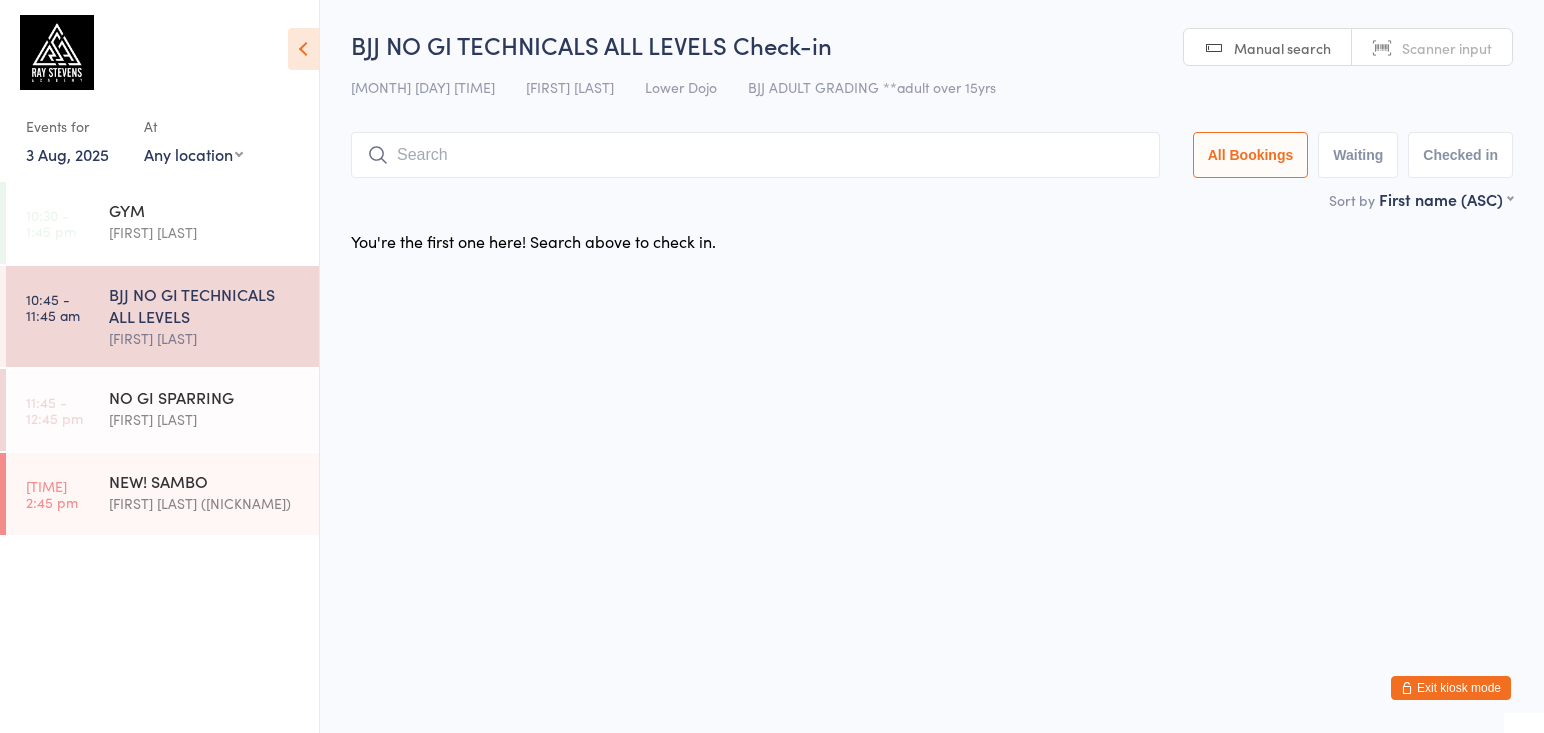 click at bounding box center (755, 155) 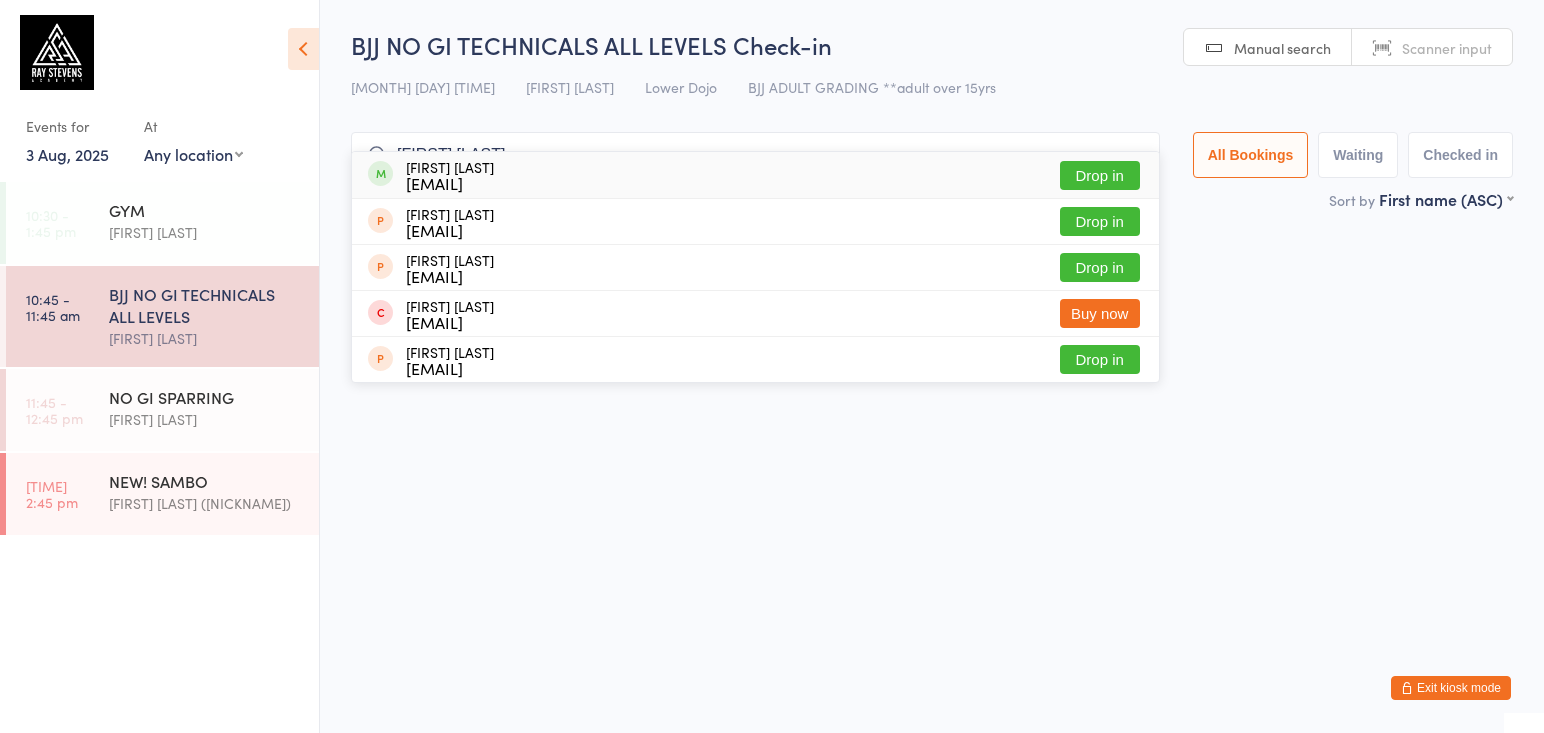 type on "[FIRST] [LAST]" 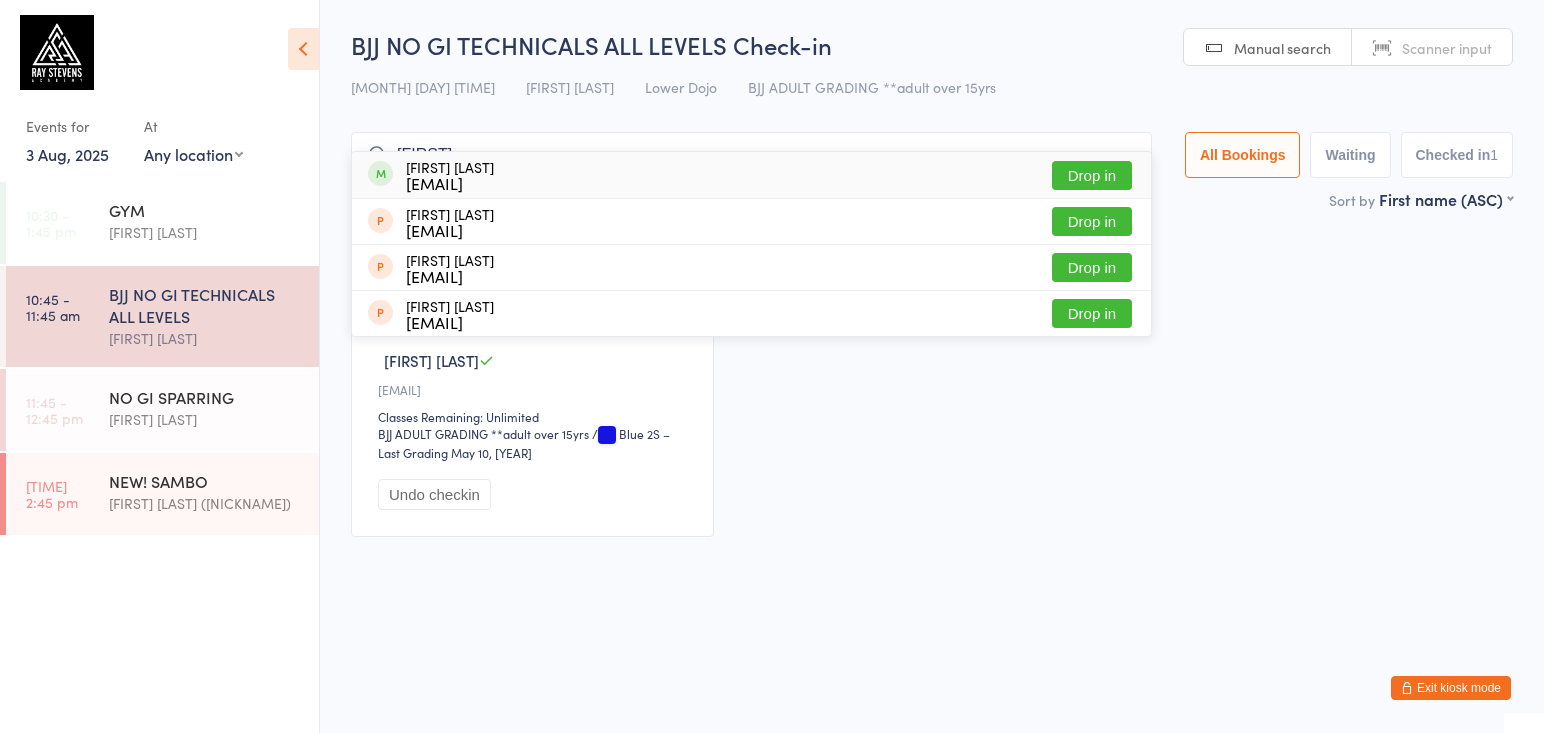type on "[FIRST]" 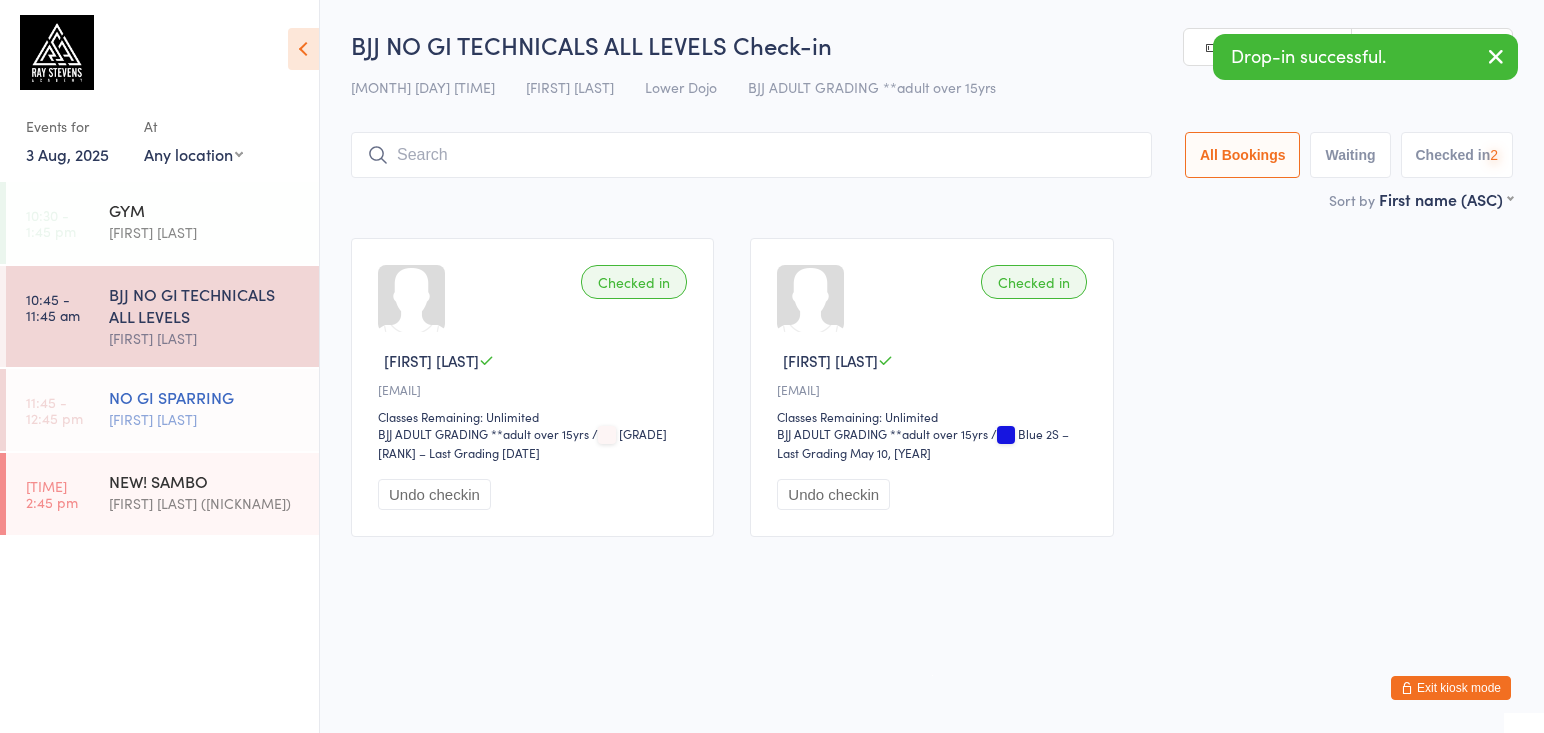 click on "NO GI SPARRING" at bounding box center (205, 397) 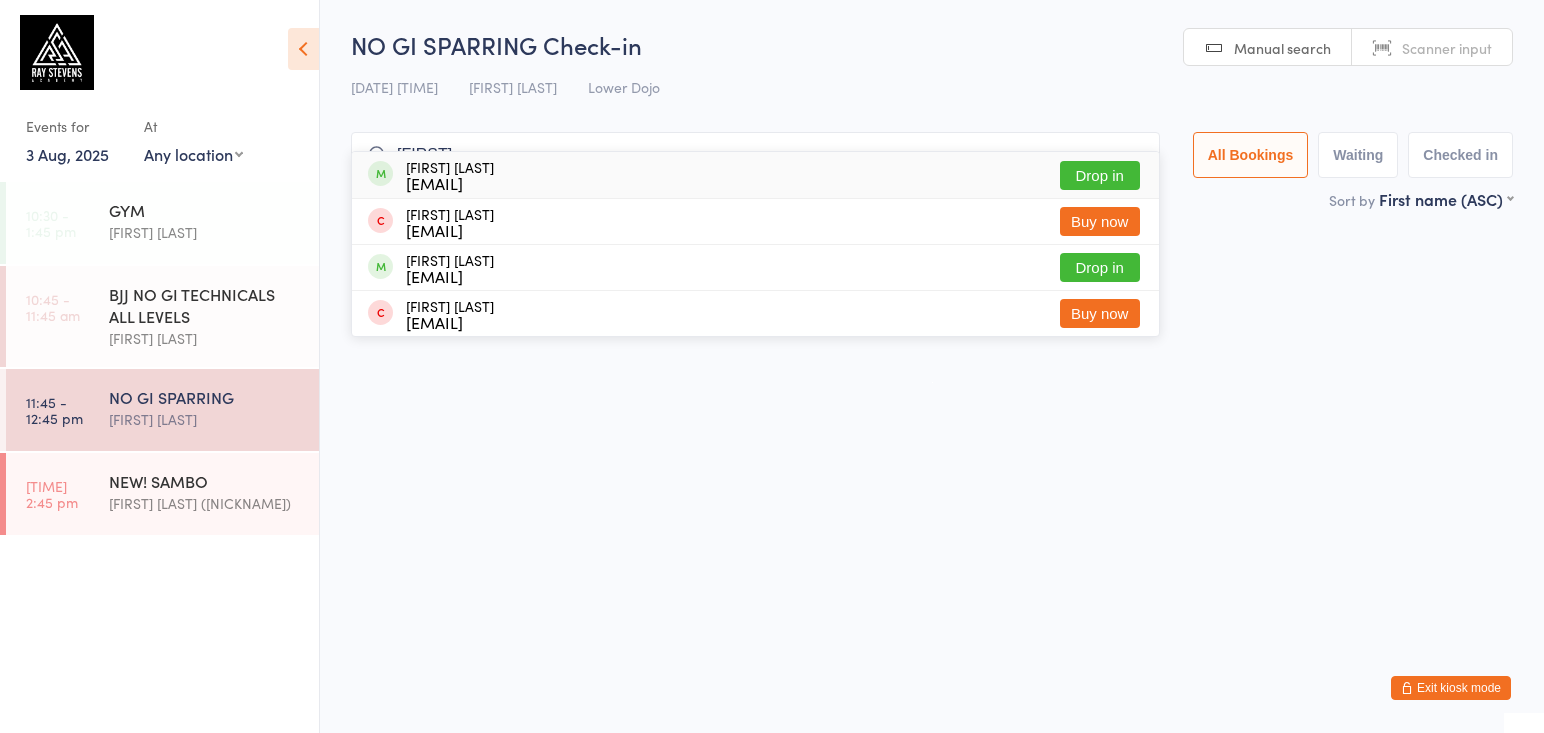 type on "[FIRST]" 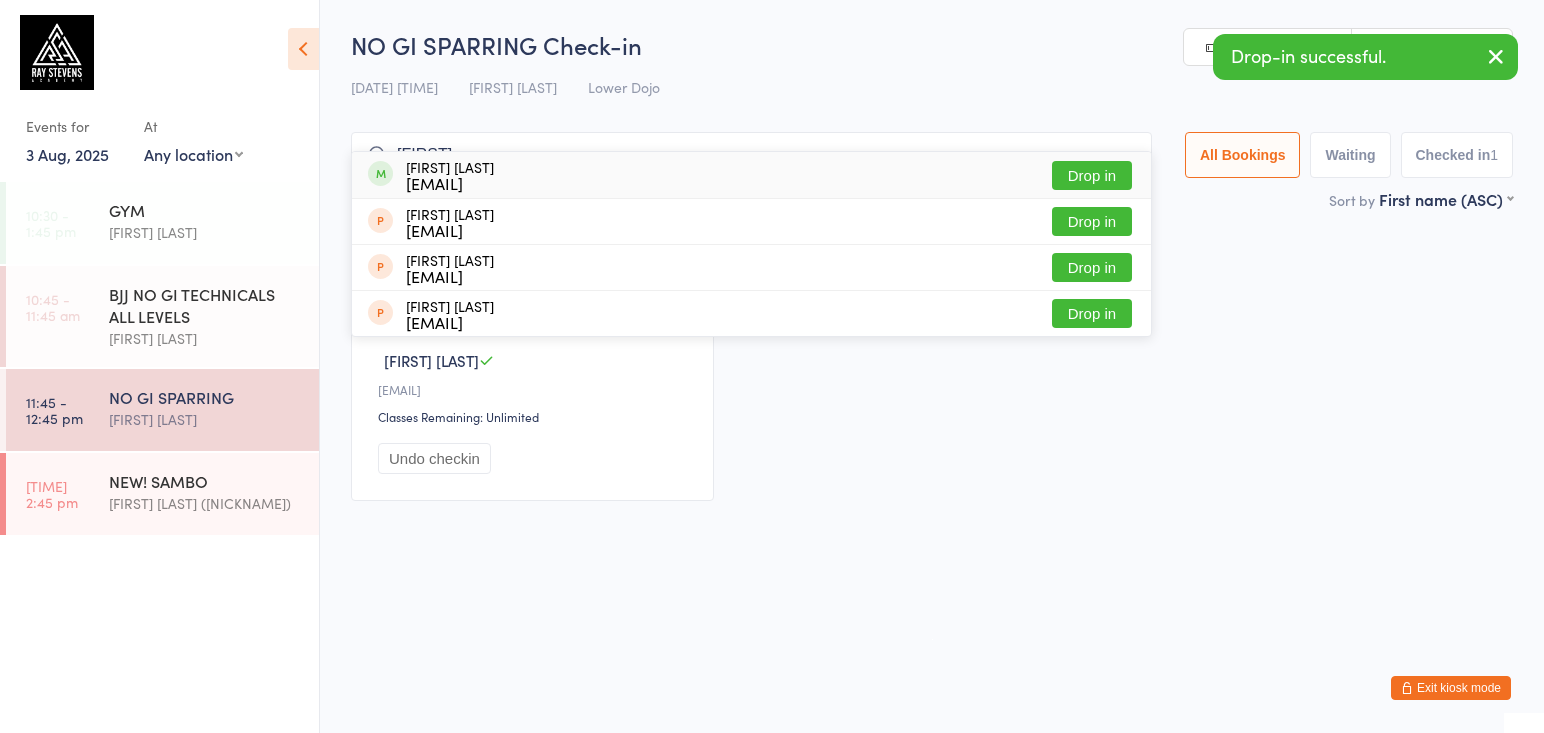 type on "[FIRST]" 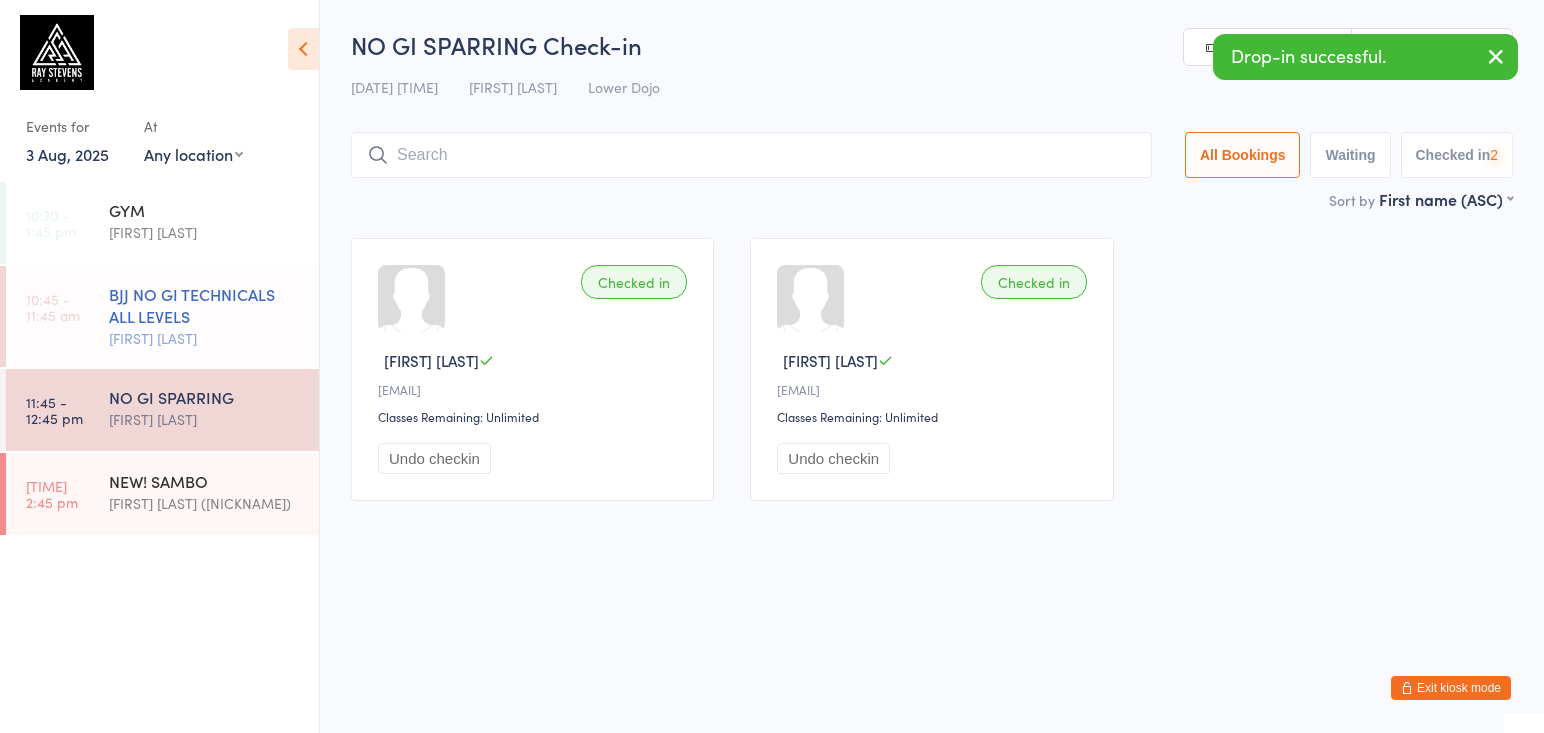 scroll, scrollTop: 0, scrollLeft: 0, axis: both 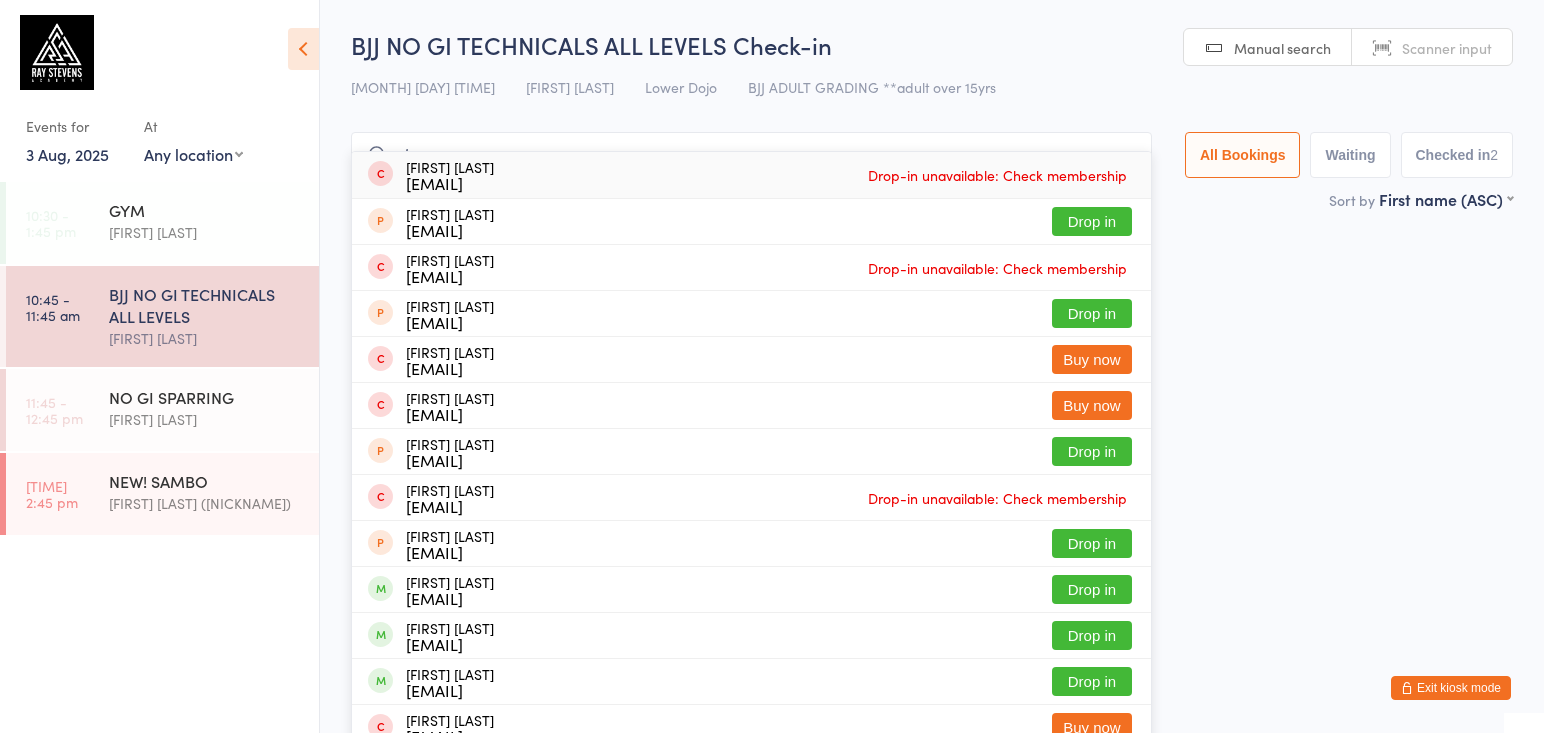 type on "s" 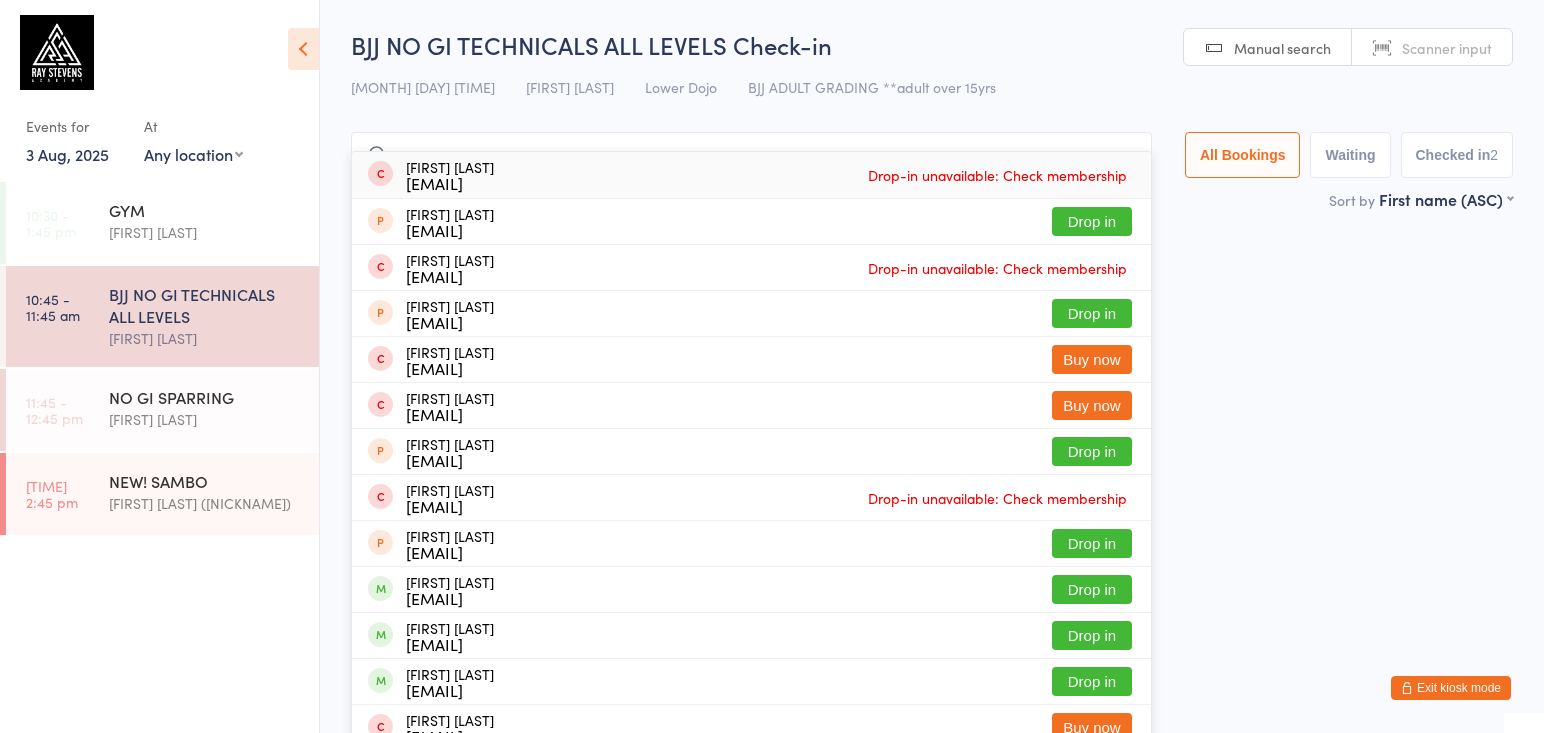 type 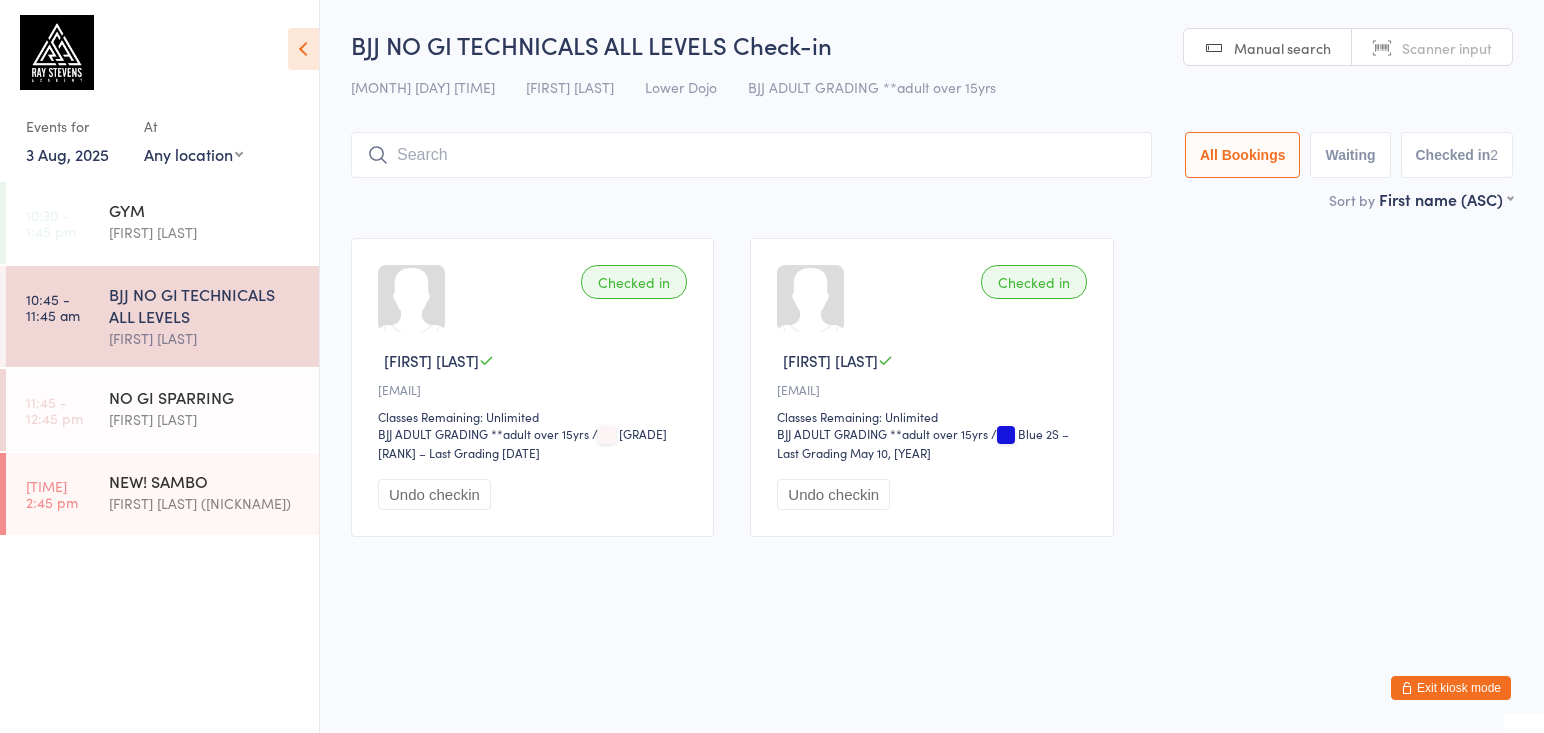 click on "Events for 3 [MONTH], [YEAR] 3 [MONTH], [YEAR]
[MONTH] [YEAR]
Sun Mon Tue Wed Thu Fri Sat
31
27
28
29
30
31
01
02
32
03
04
05
06
07
08
09
33
10
11
12
13
14
15
16
34
17
18
19
20
21
22
23
35
24
25
26
27
28
29
30" at bounding box center (75, 139) 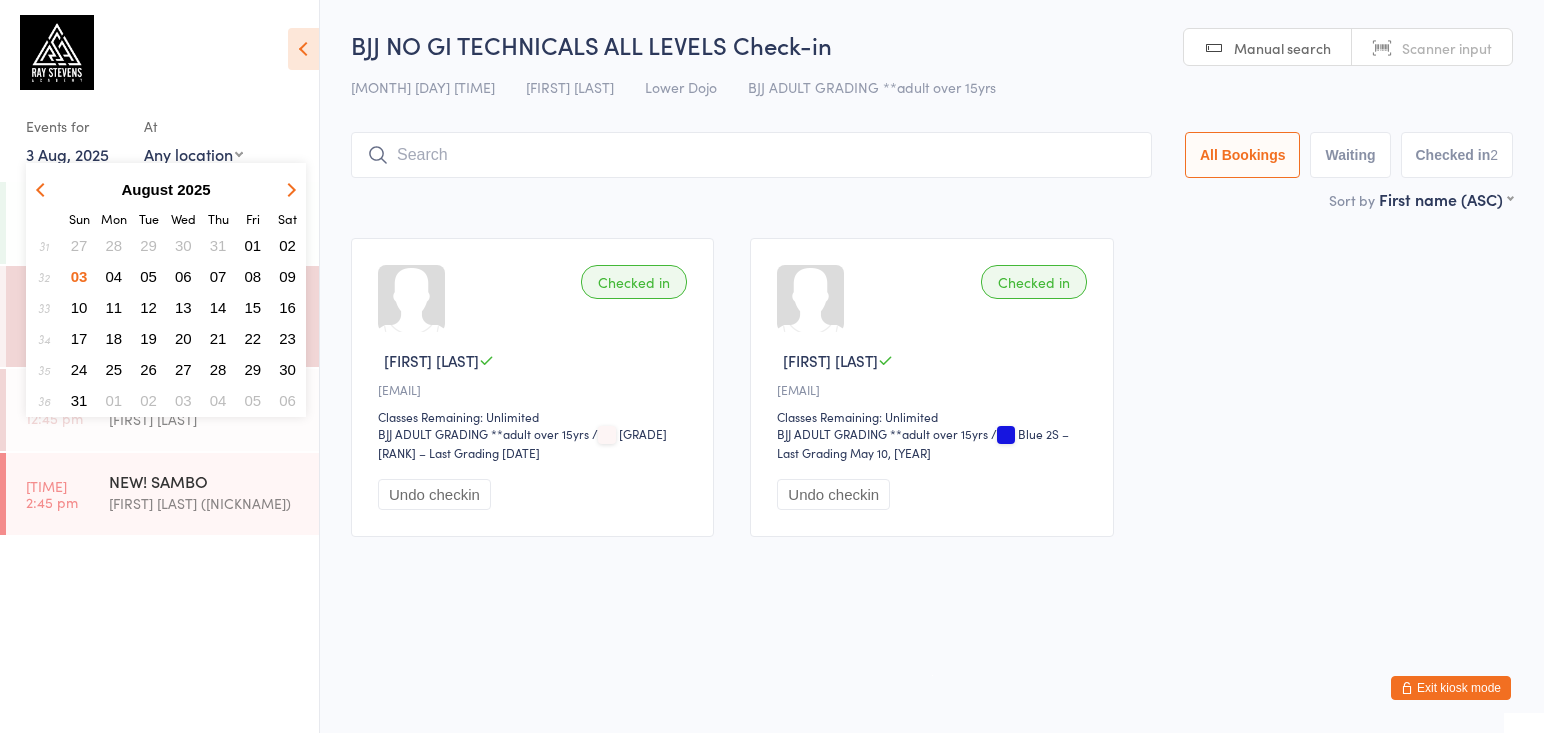 click on "01" at bounding box center [253, 245] 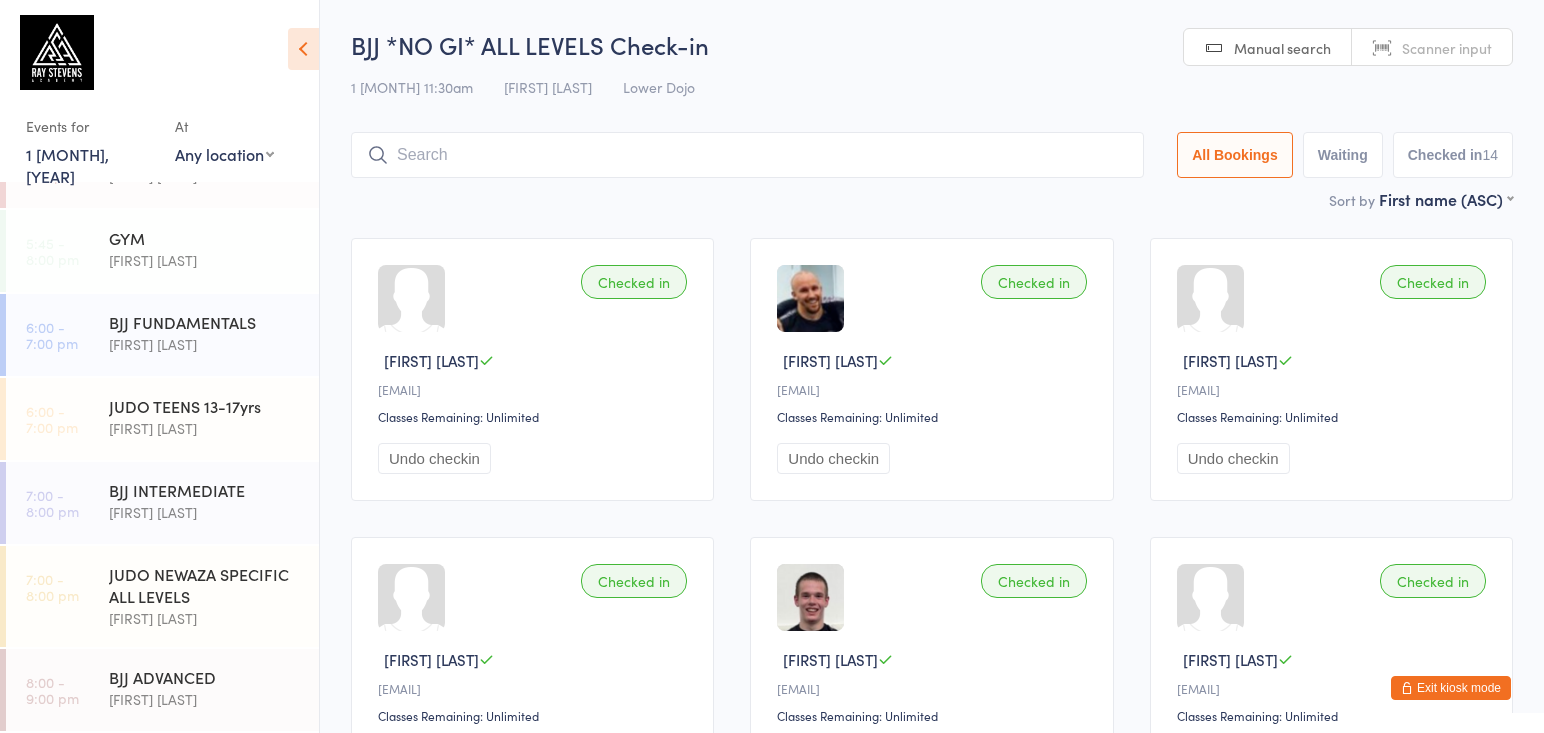 scroll, scrollTop: 253, scrollLeft: 0, axis: vertical 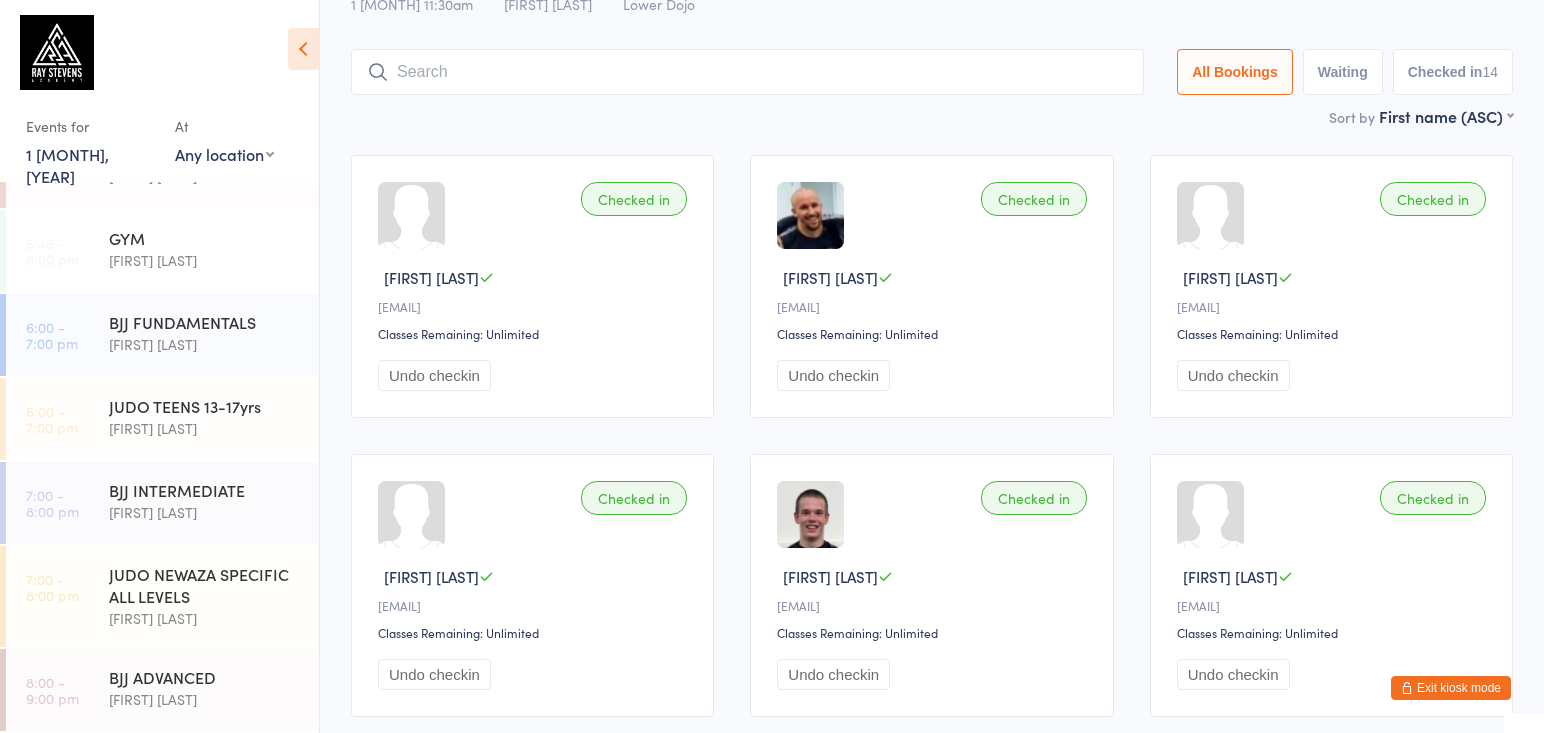 click on "1 [MONTH], [YEAR]" at bounding box center [67, 165] 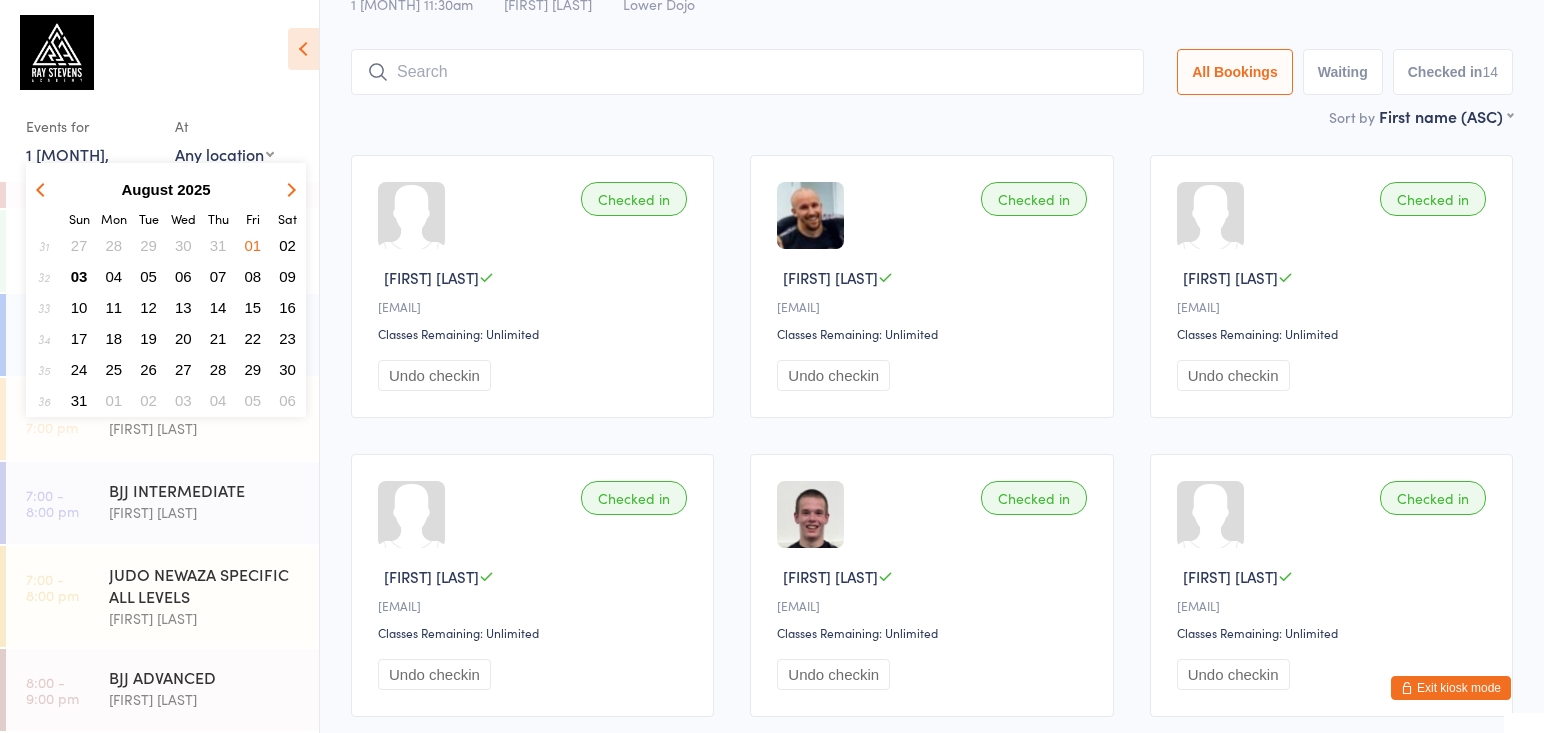 click on "Checked in [FIRST] [LAST] [EMAIL] Classes Remaining: Unlimited Undo checkin" at bounding box center (1331, 286) 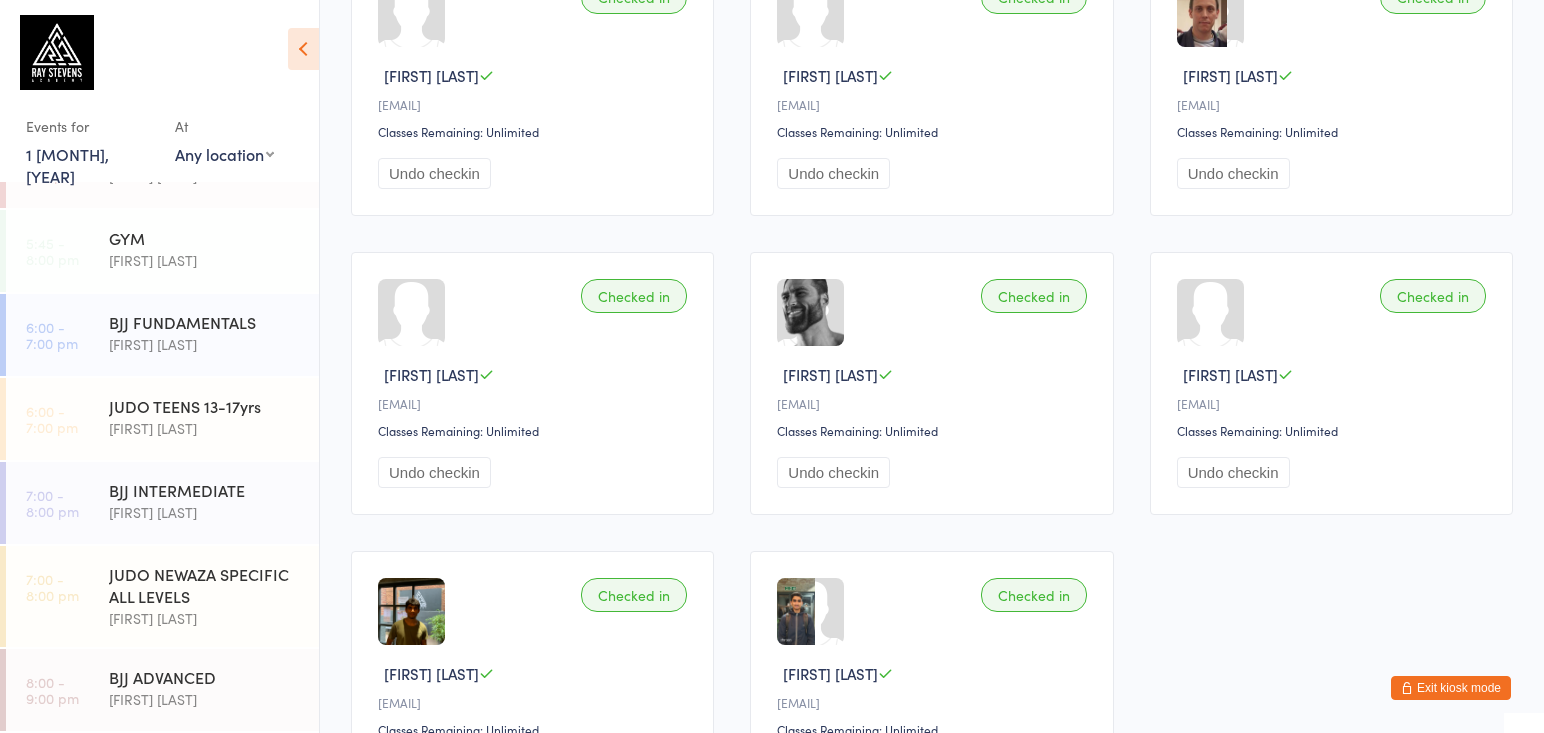 scroll, scrollTop: 887, scrollLeft: 0, axis: vertical 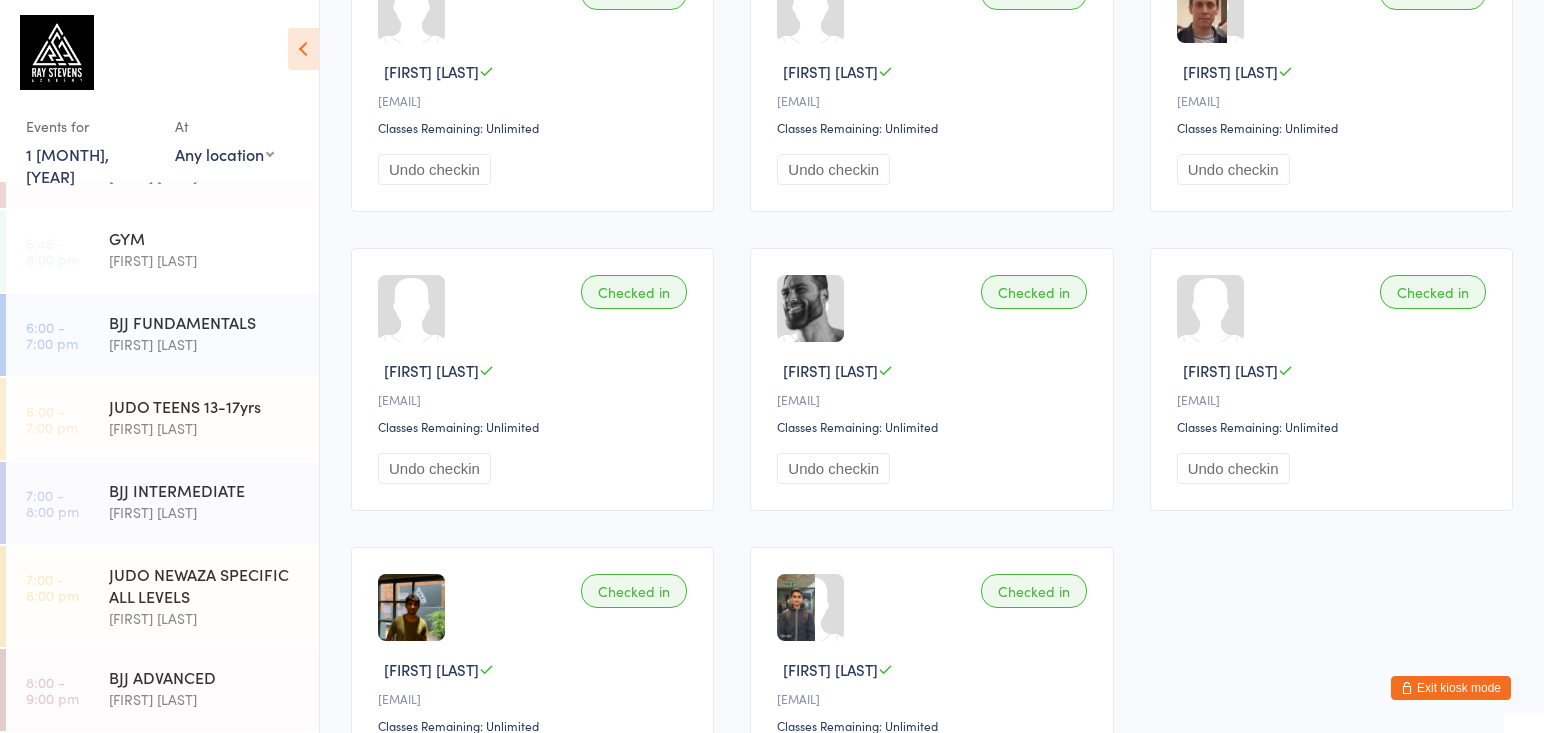 click on "1 [MONTH], [YEAR]" at bounding box center (67, 165) 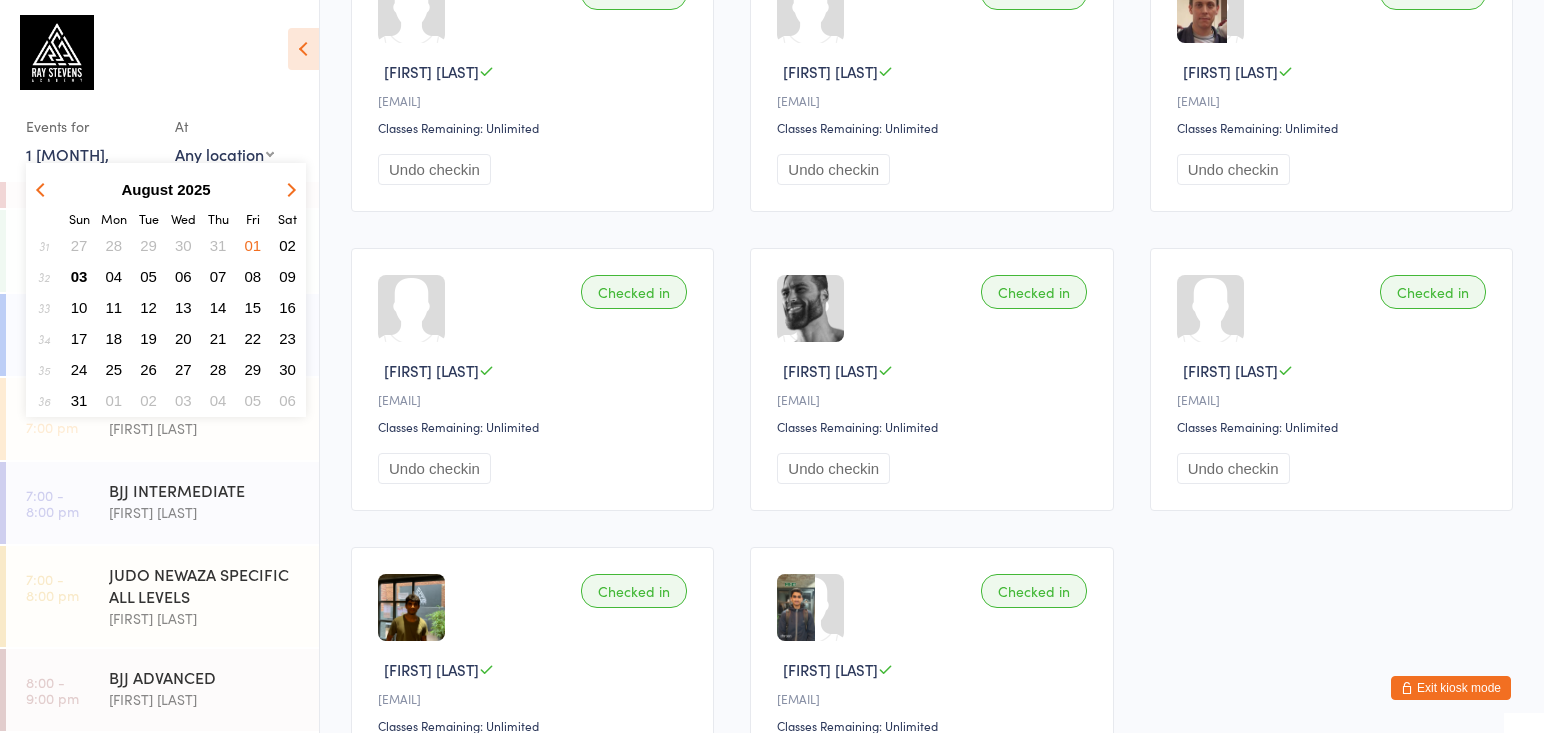 click on "03" at bounding box center [79, 276] 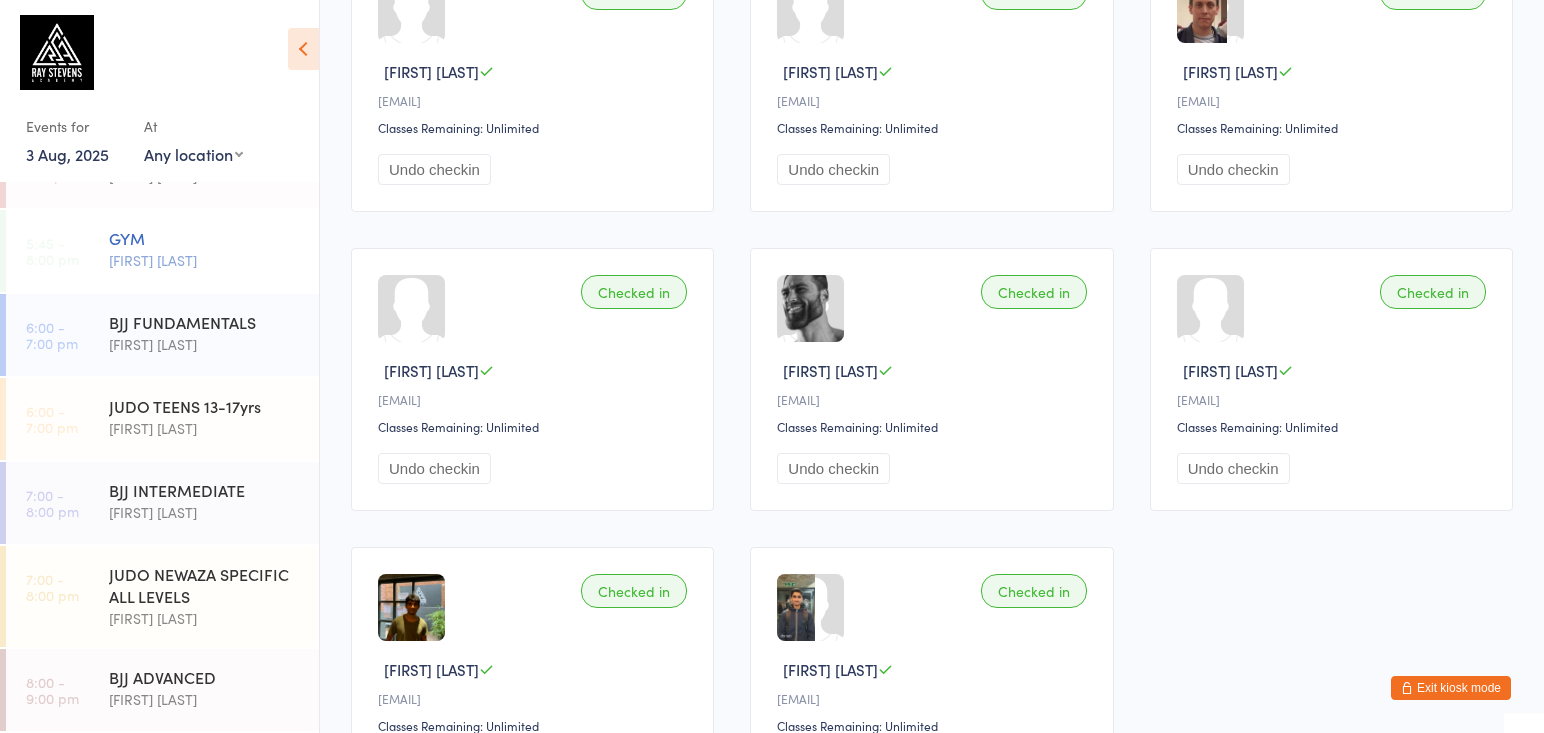 scroll, scrollTop: 0, scrollLeft: 0, axis: both 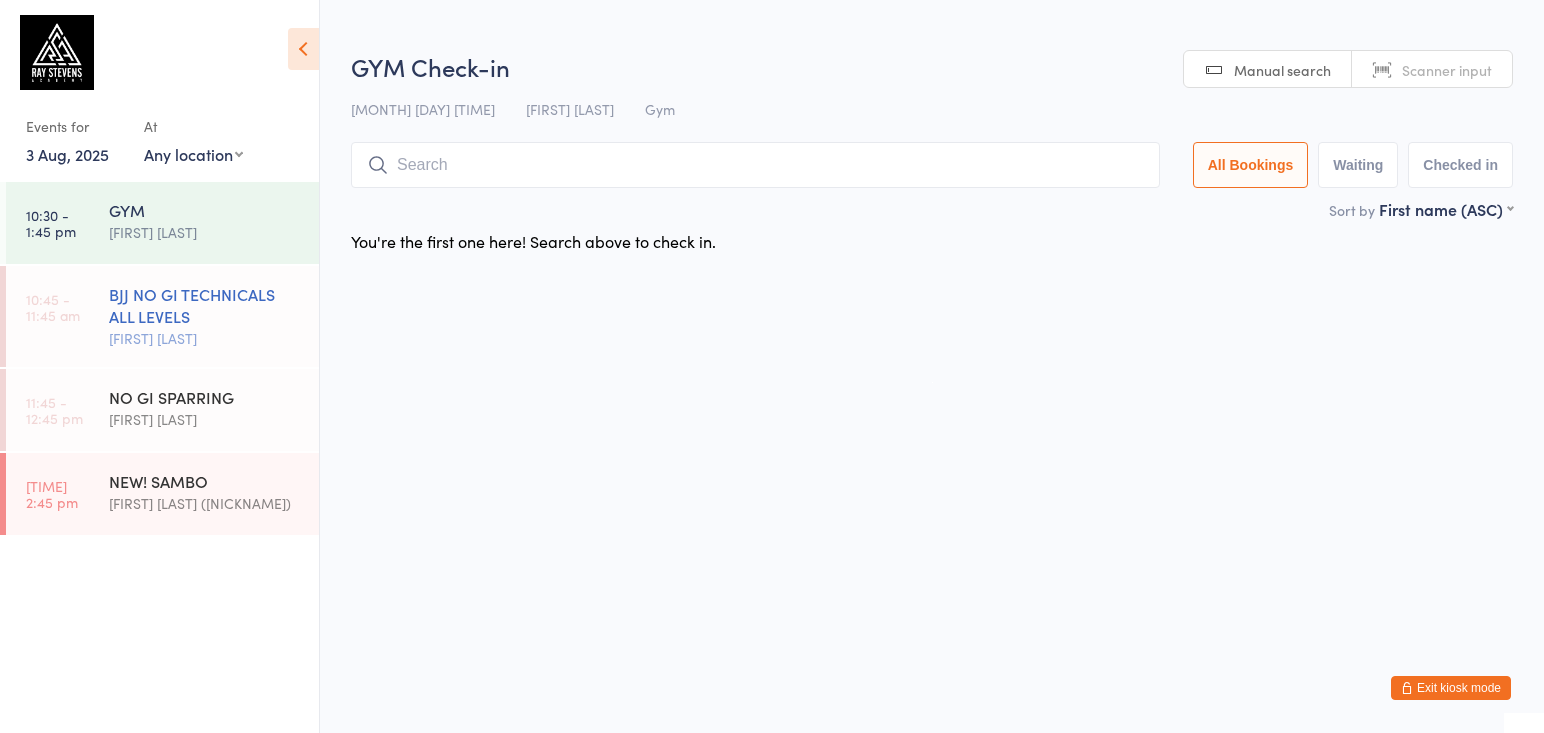 click on "BJJ NO GI TECHNICALS ALL LEVELS" at bounding box center (205, 305) 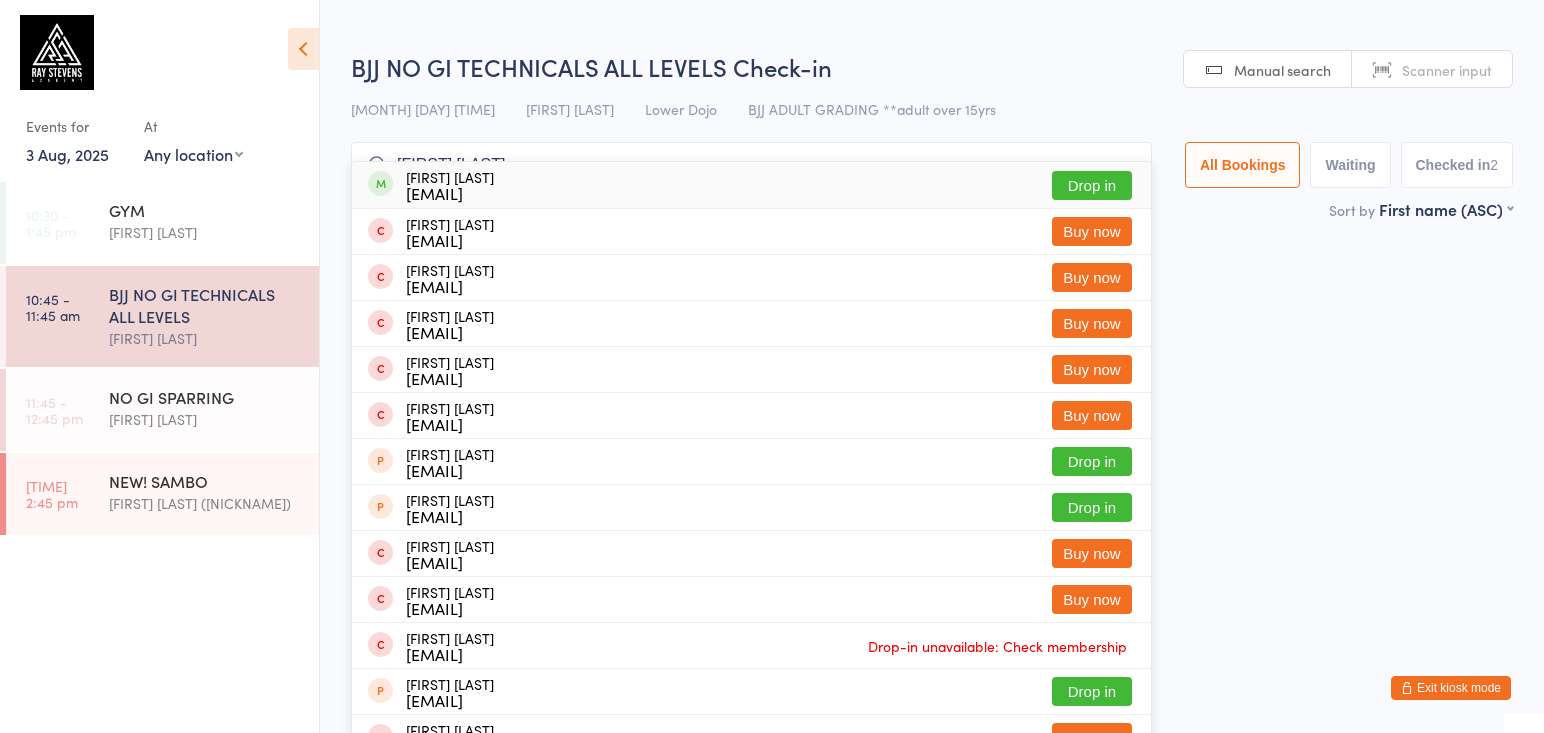 type on "[FIRST] [LAST]" 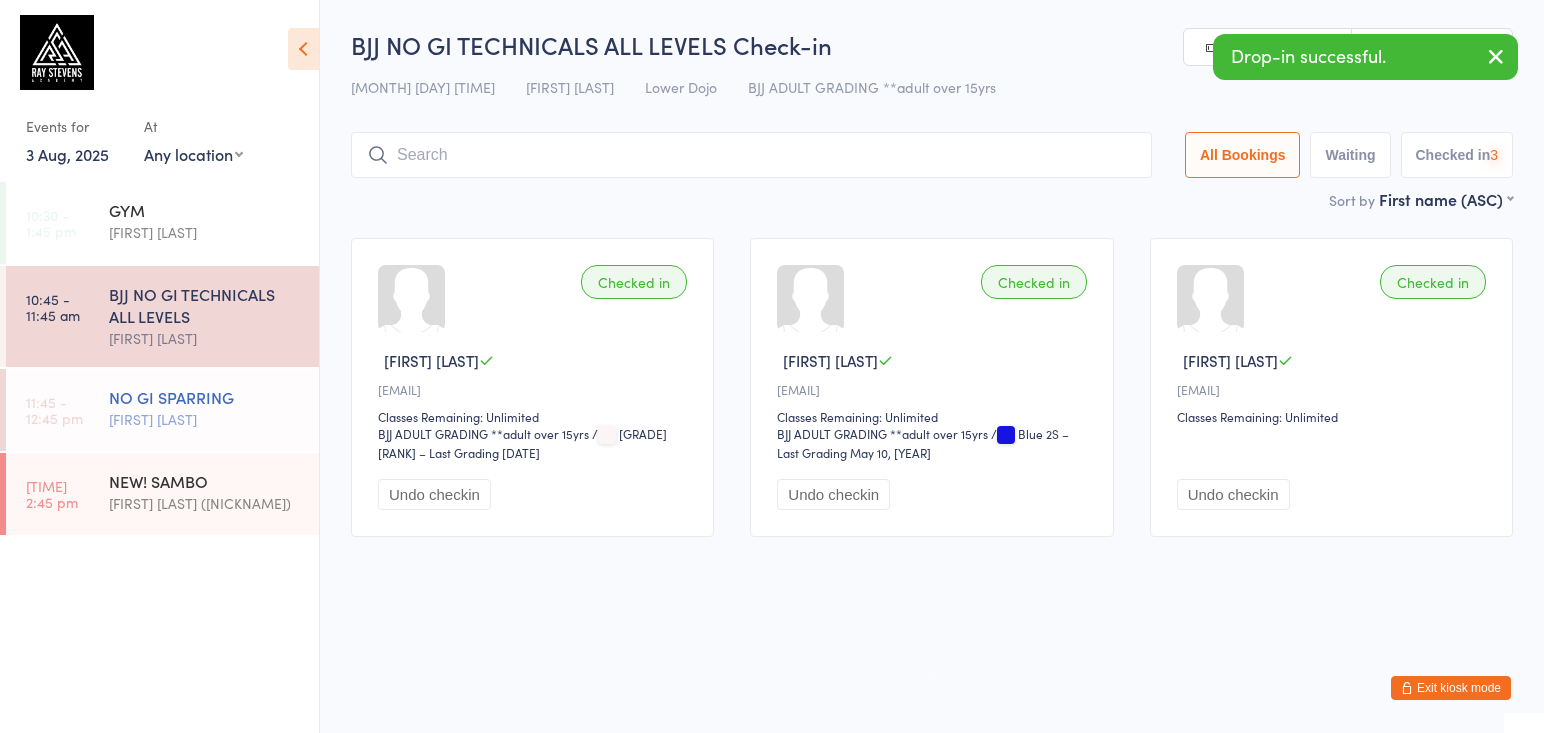 click on "NO GI SPARRING" at bounding box center [205, 397] 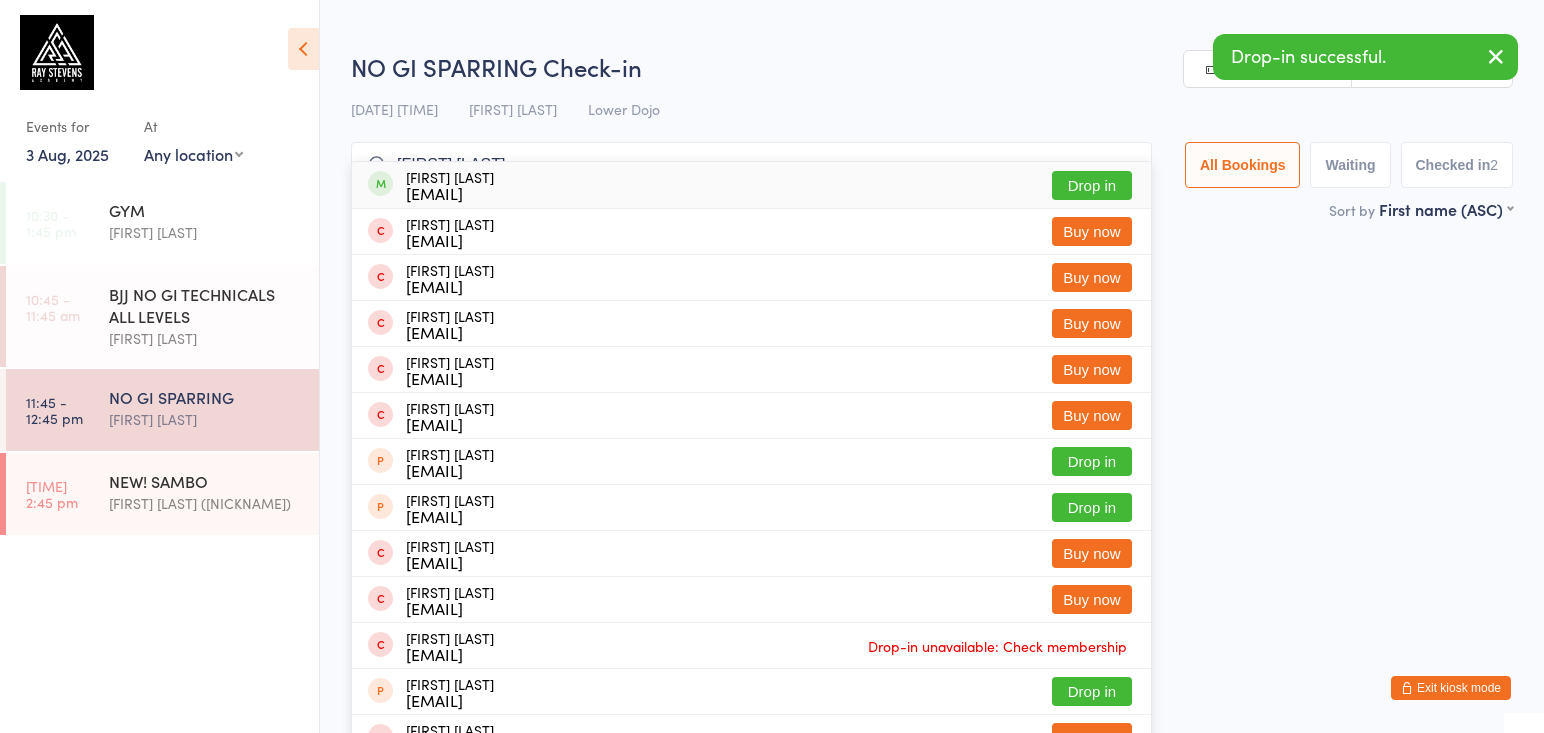 type on "[FIRST] [LAST]" 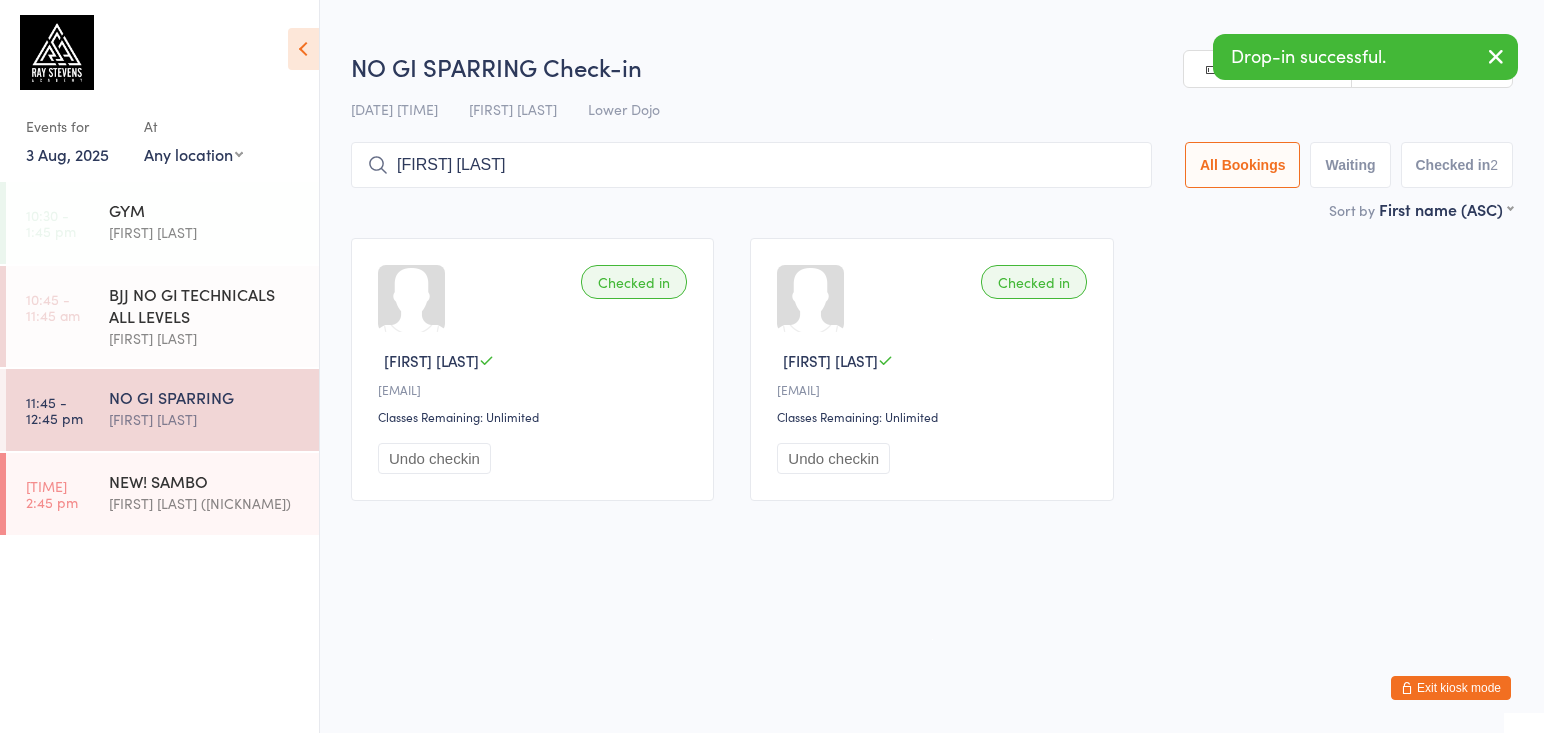 type 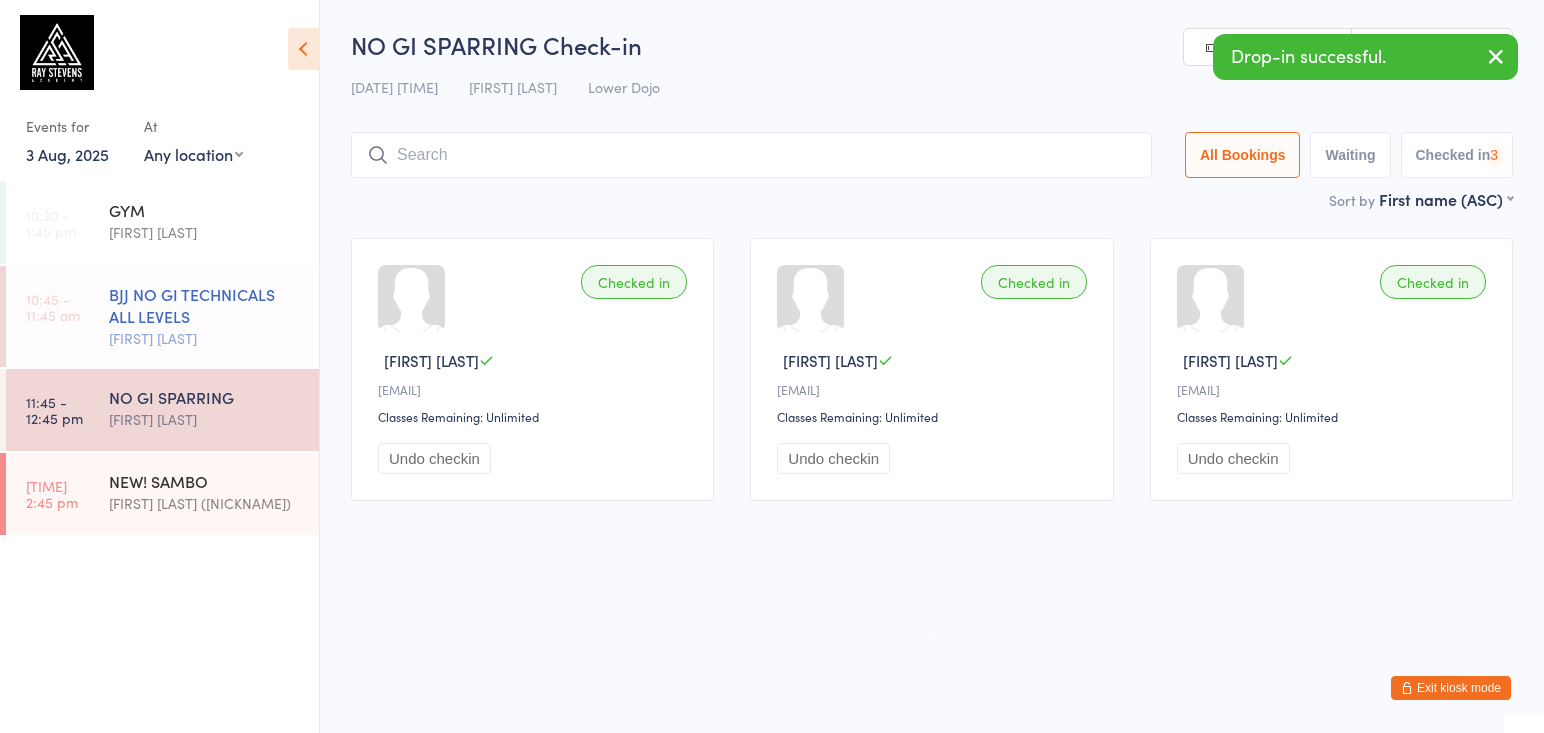click on "BJJ NO GI TECHNICALS ALL LEVELS" at bounding box center [205, 305] 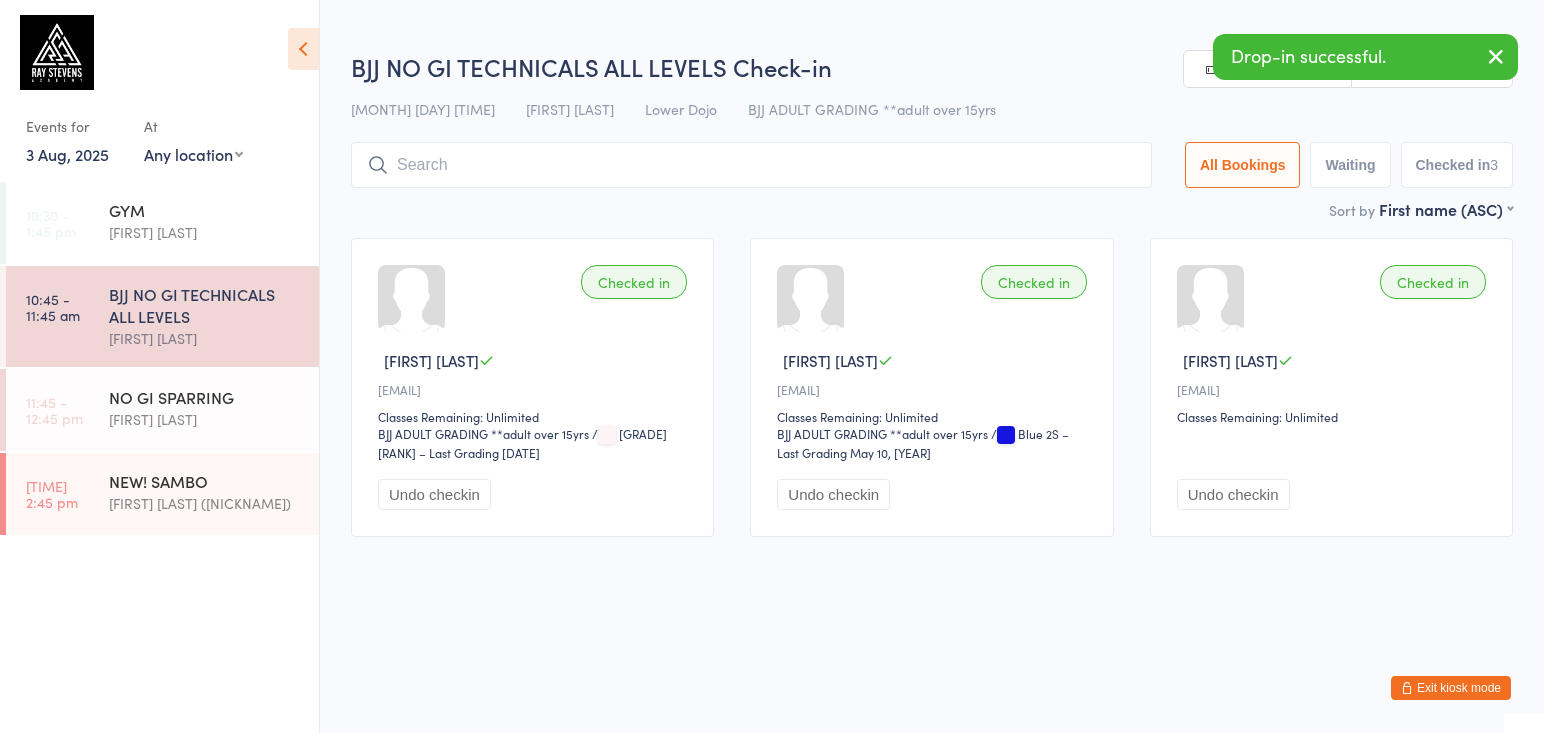click on "3 Aug, 2025" at bounding box center [67, 154] 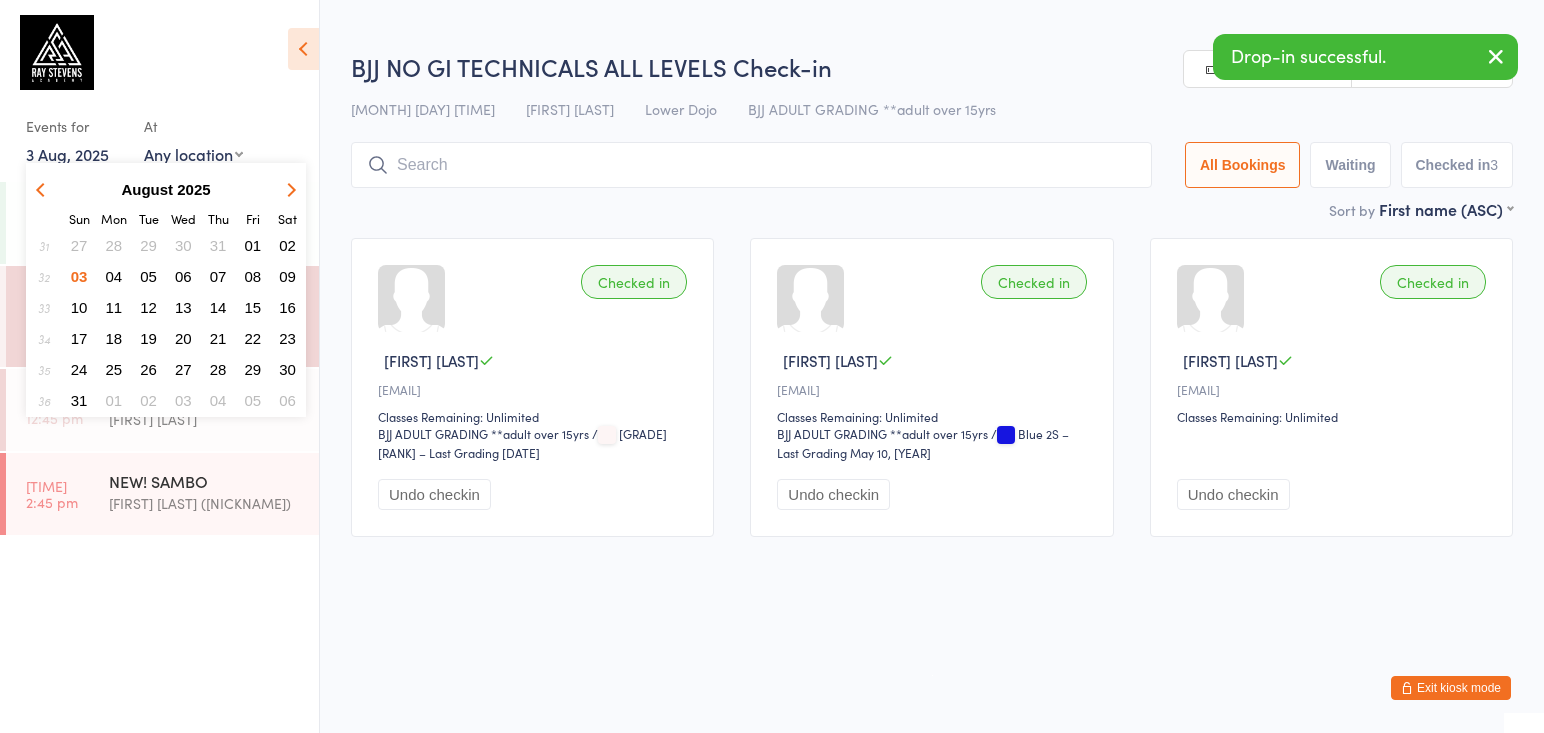 click at bounding box center (43, 189) 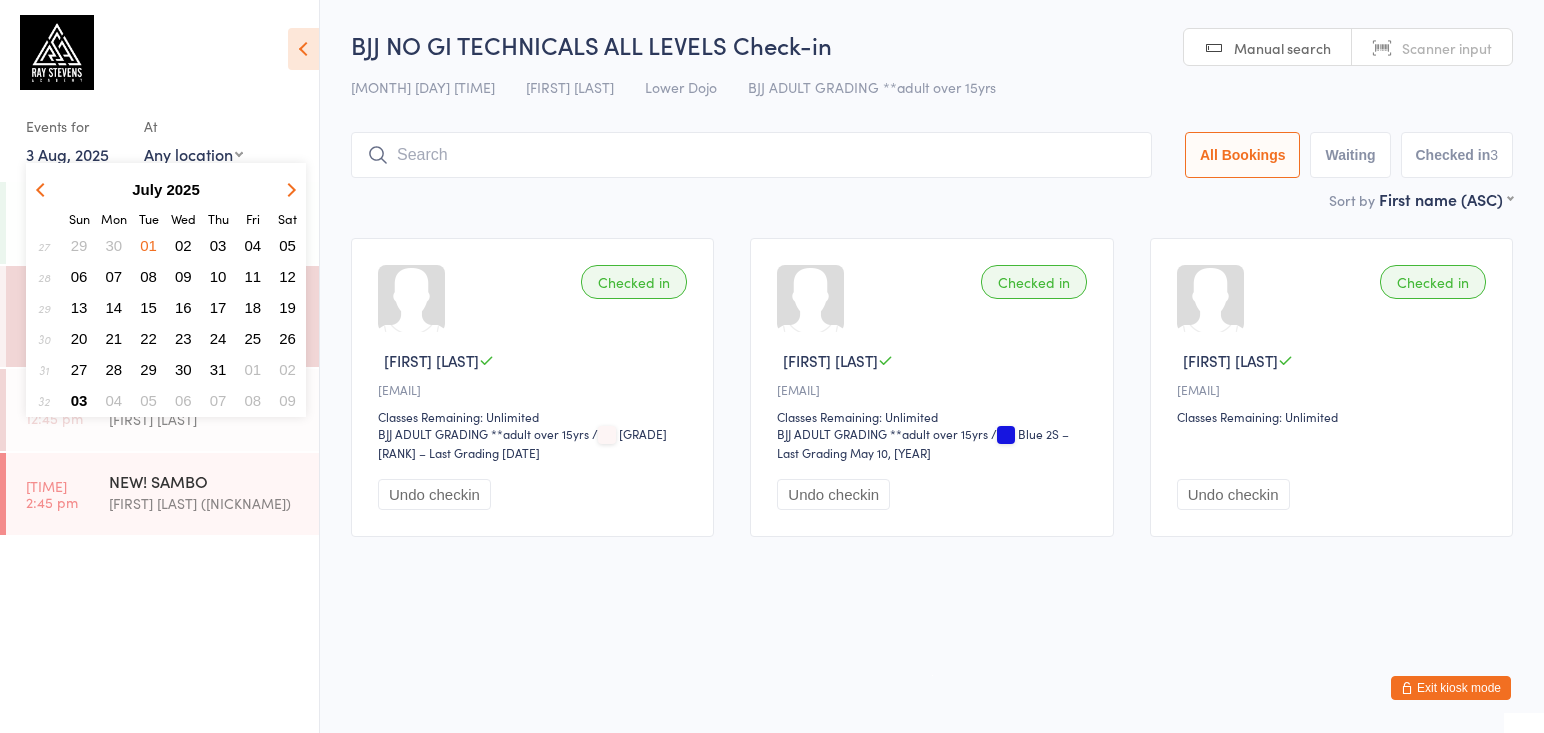 click on "29" at bounding box center [79, 245] 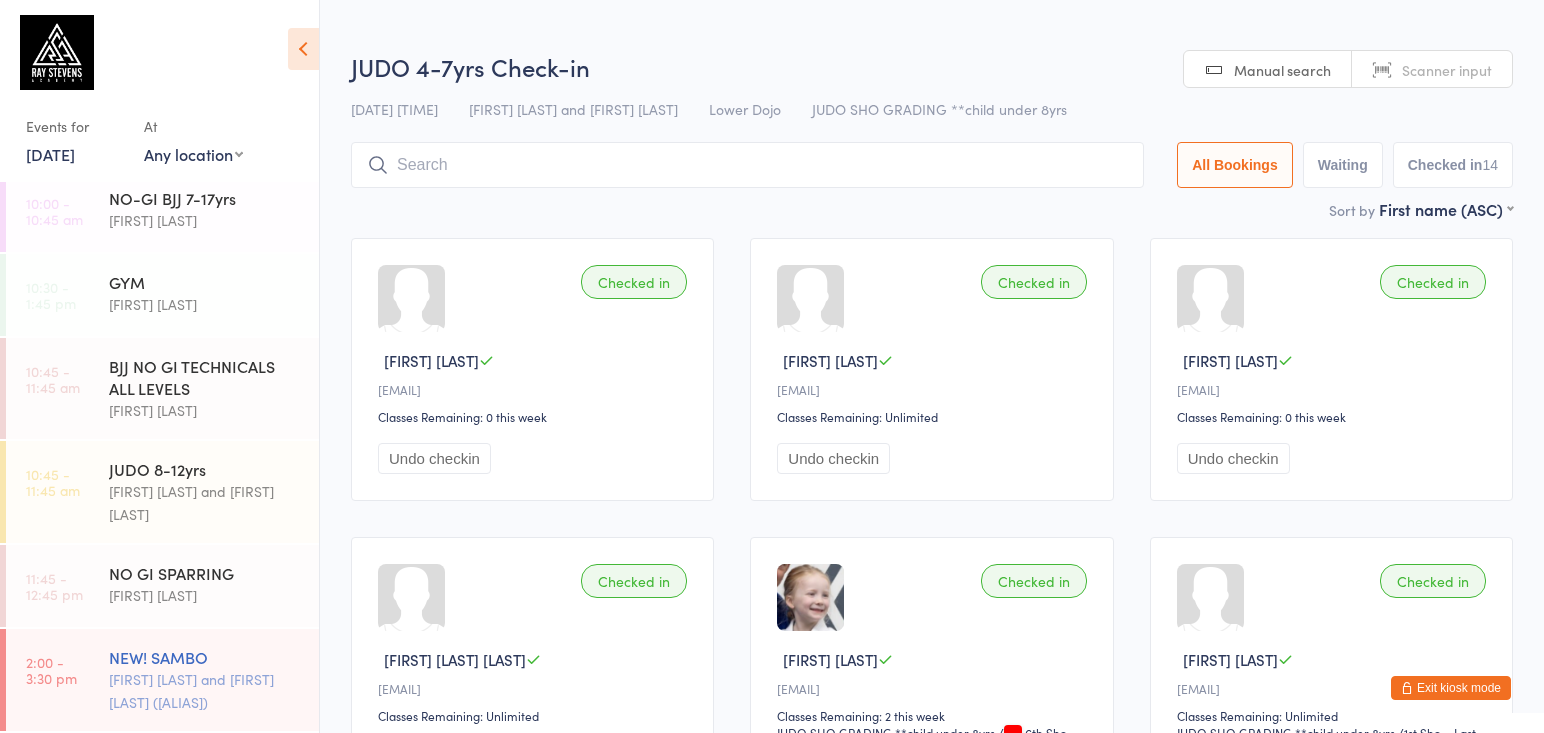 click on "[CLASS] [ACTIVITY] [FIRST] [LAST] and [FIRST] [LAST]" at bounding box center (214, 680) 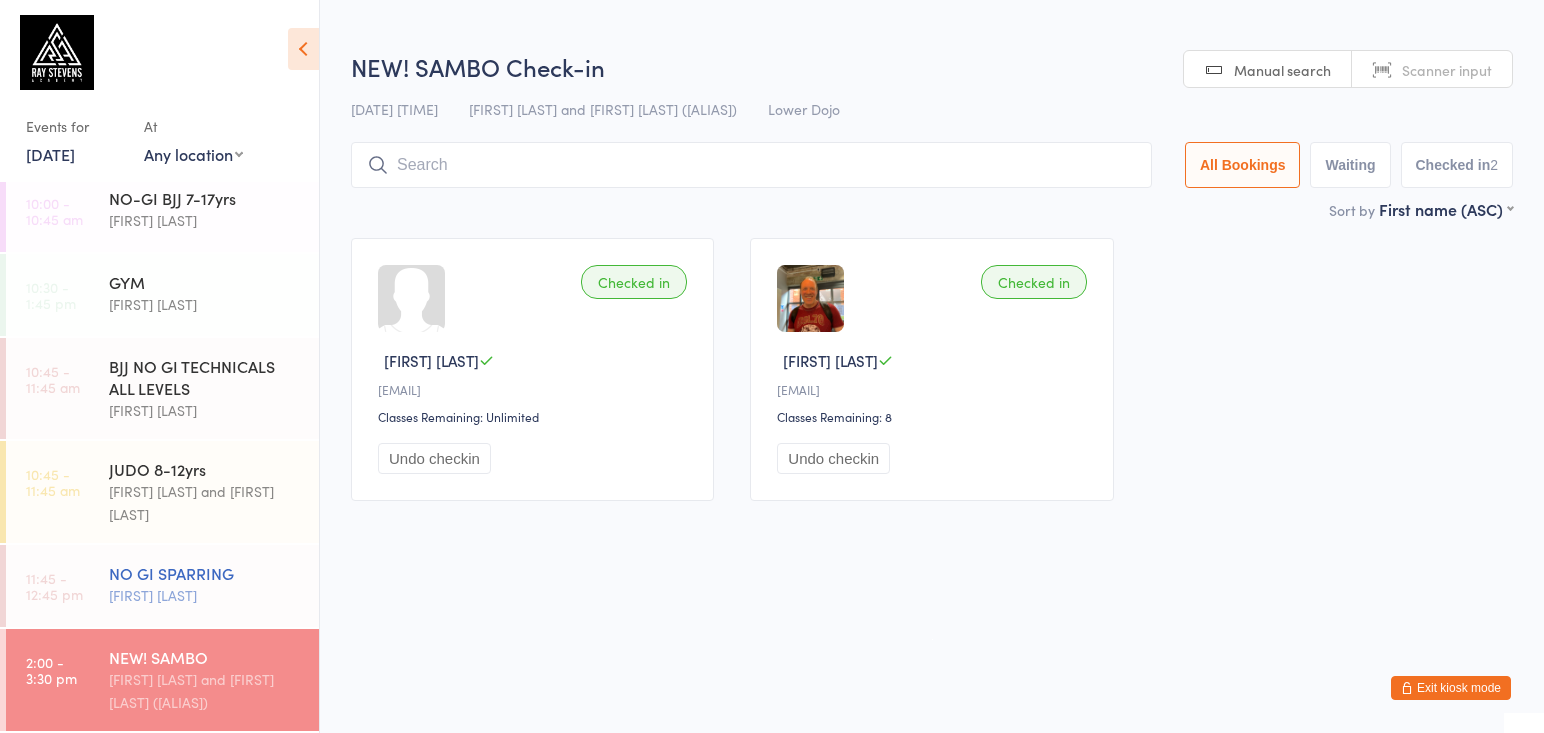 click on "[FIRST] [LAST]" at bounding box center (205, 595) 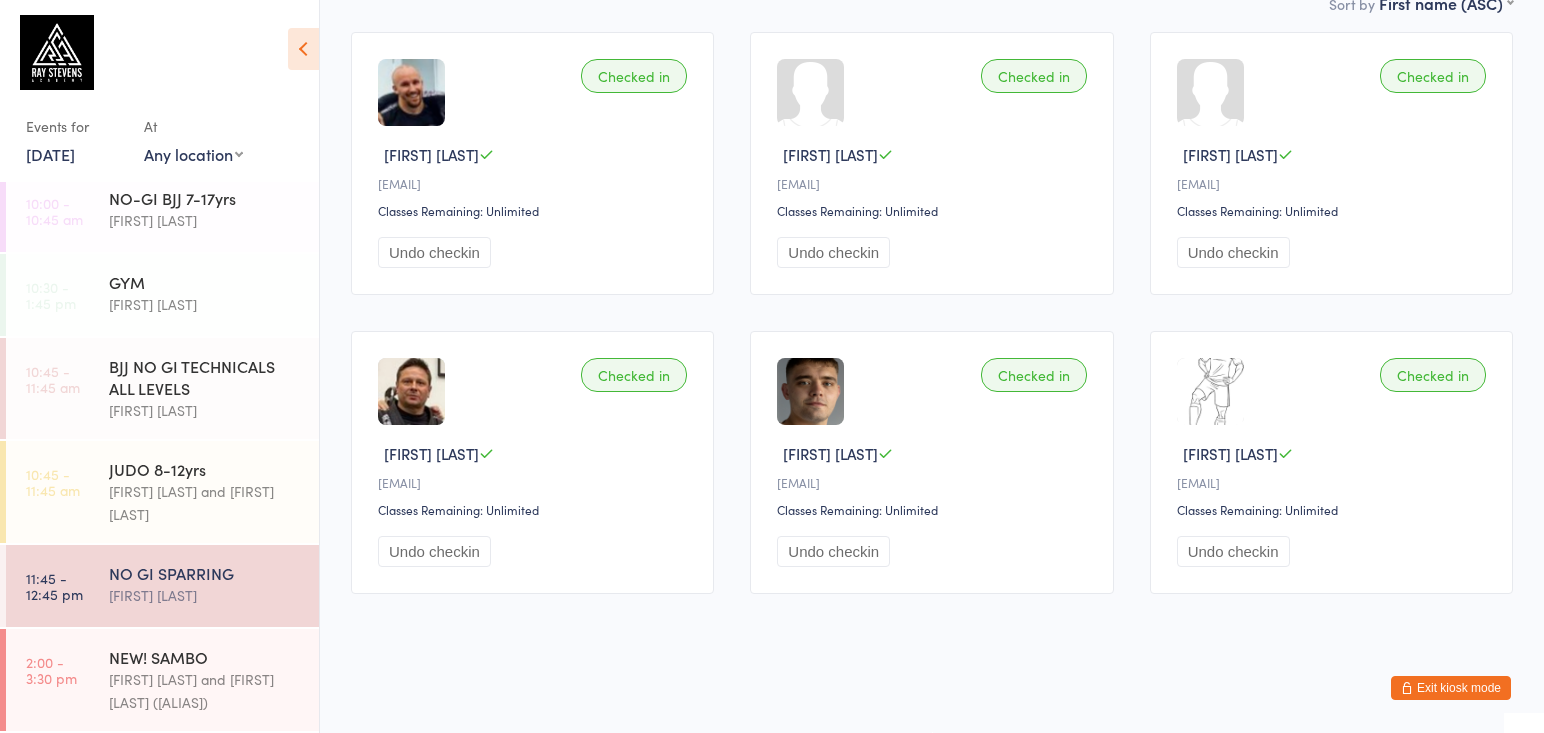 scroll, scrollTop: 221, scrollLeft: 0, axis: vertical 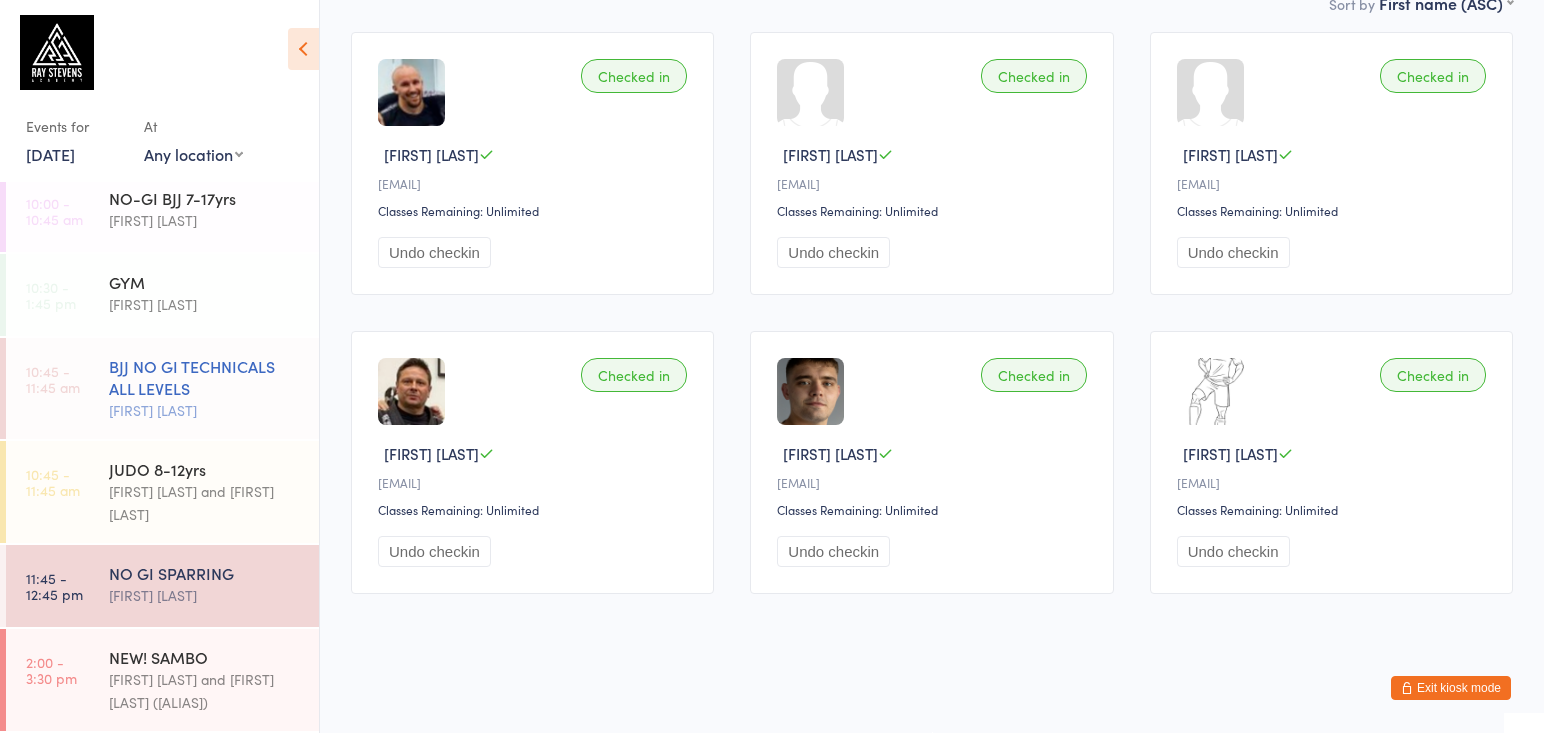click on "[FIRST] [LAST]" at bounding box center [205, 410] 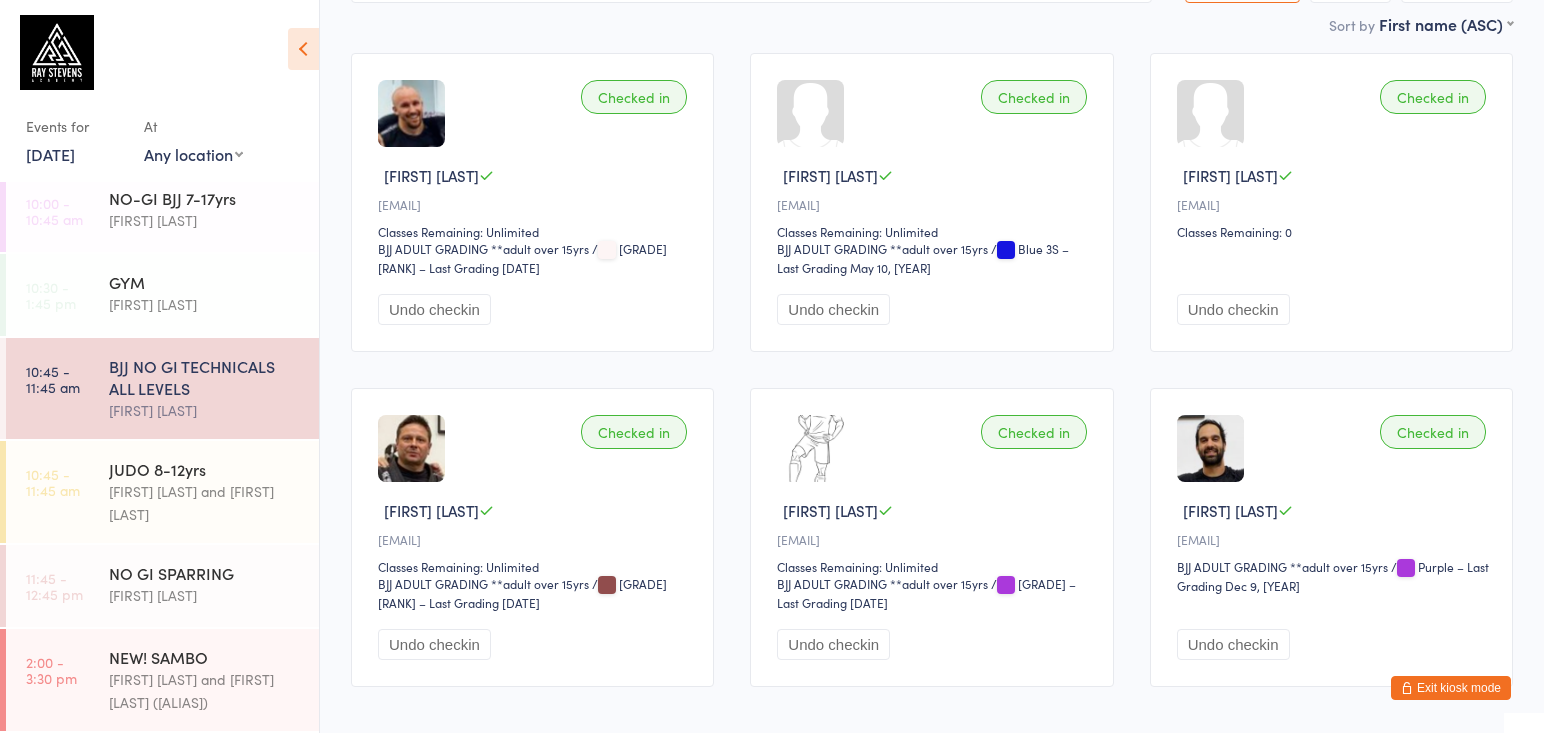 scroll, scrollTop: 214, scrollLeft: 0, axis: vertical 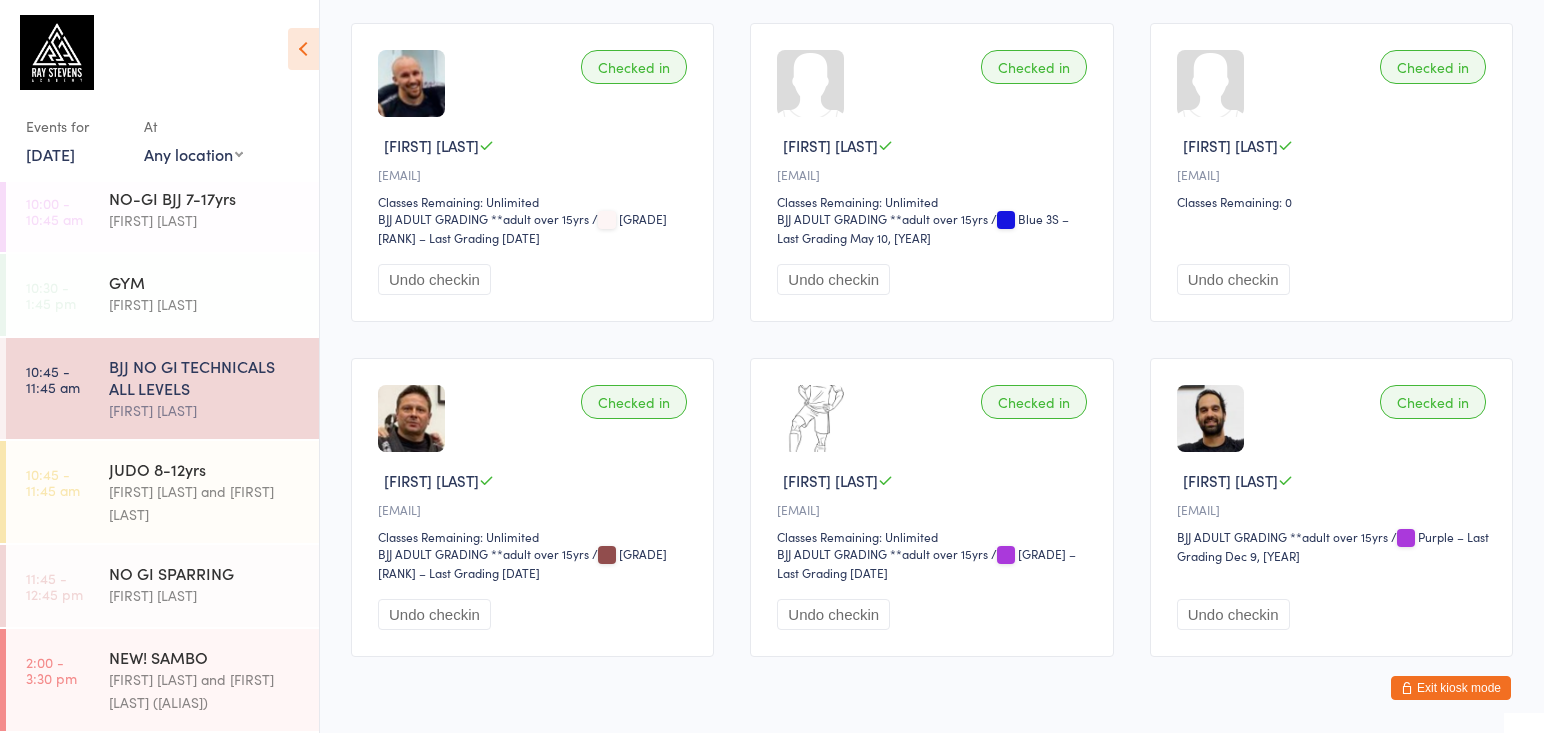 click on "[DATE]" at bounding box center (50, 154) 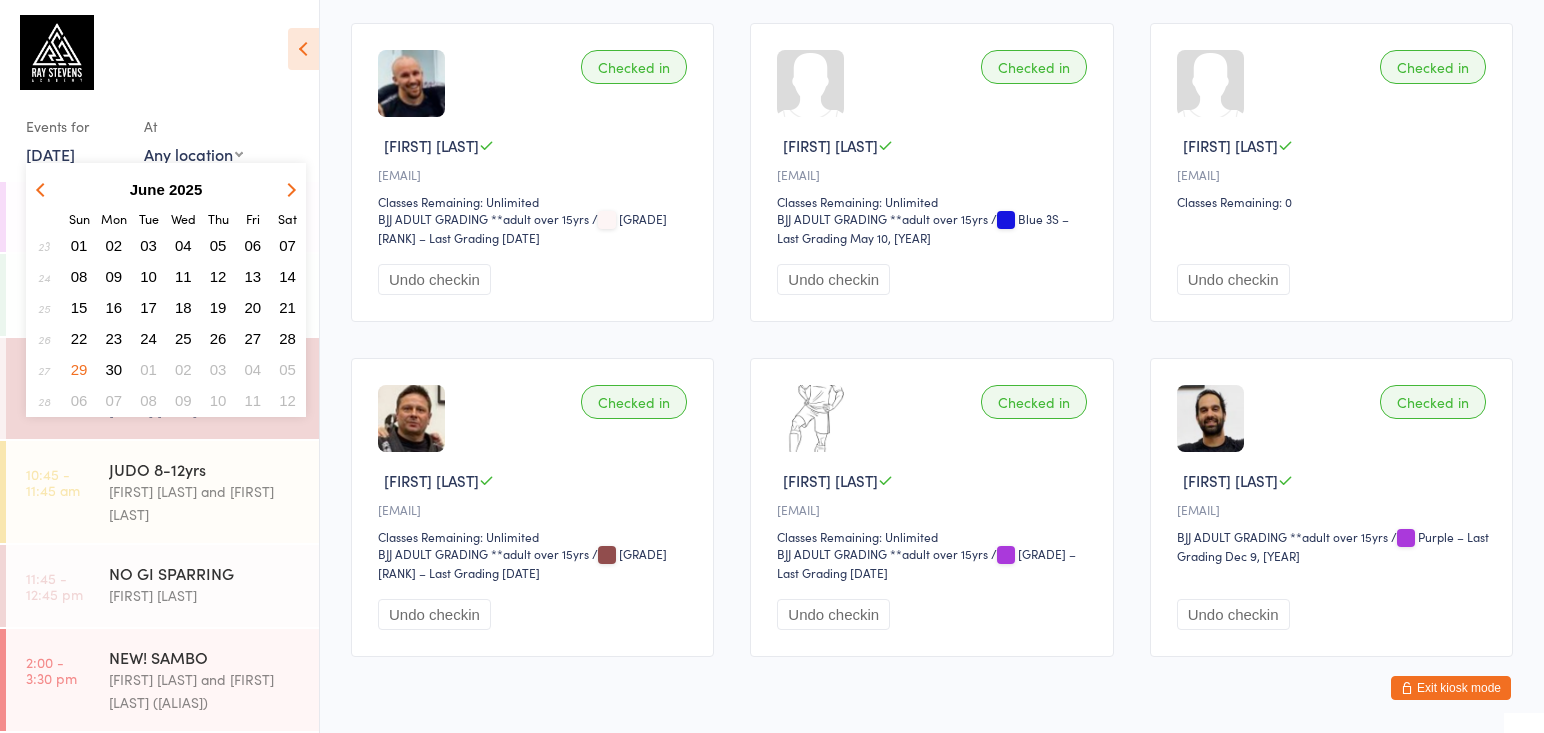 scroll, scrollTop: 201, scrollLeft: 0, axis: vertical 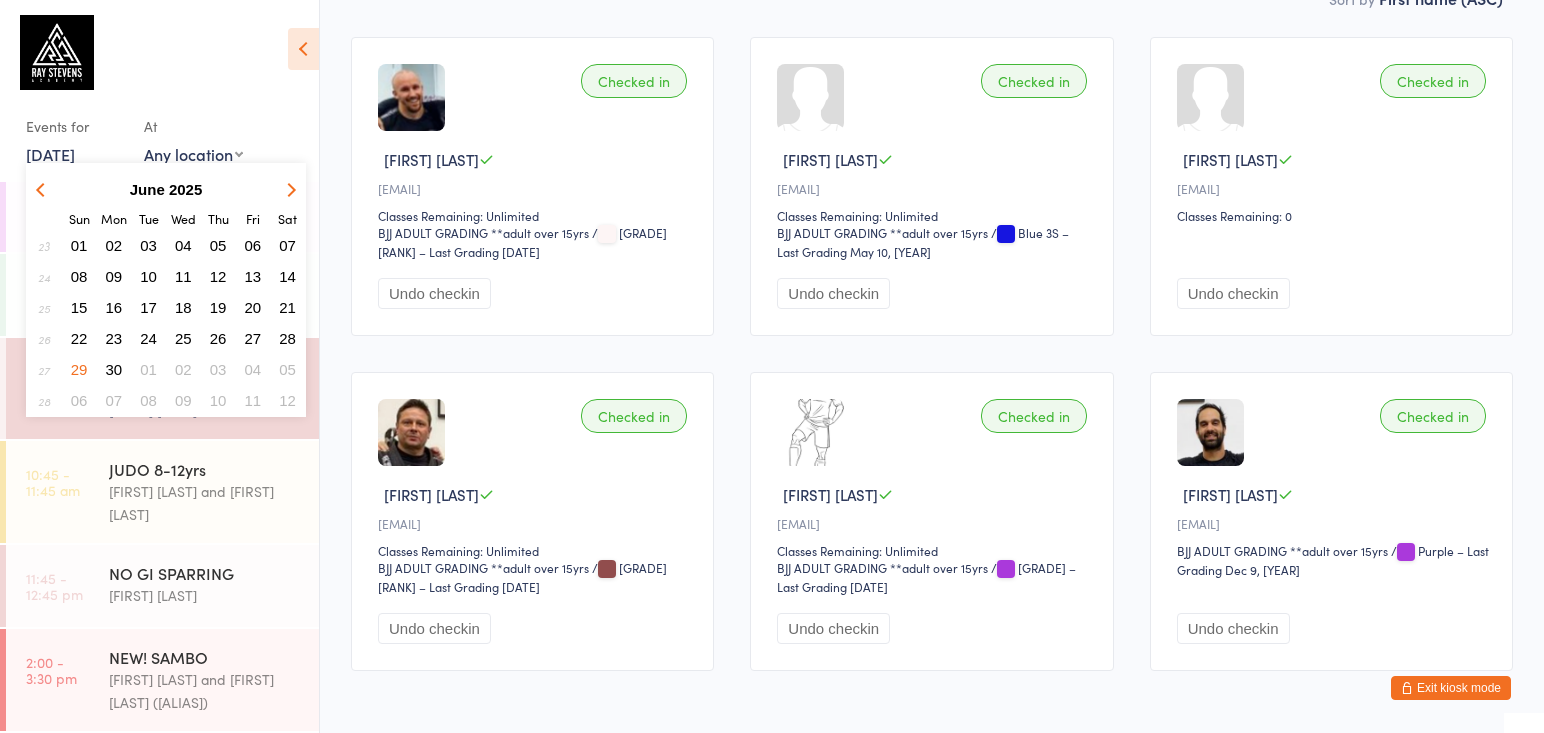 click on "03" at bounding box center [218, 369] 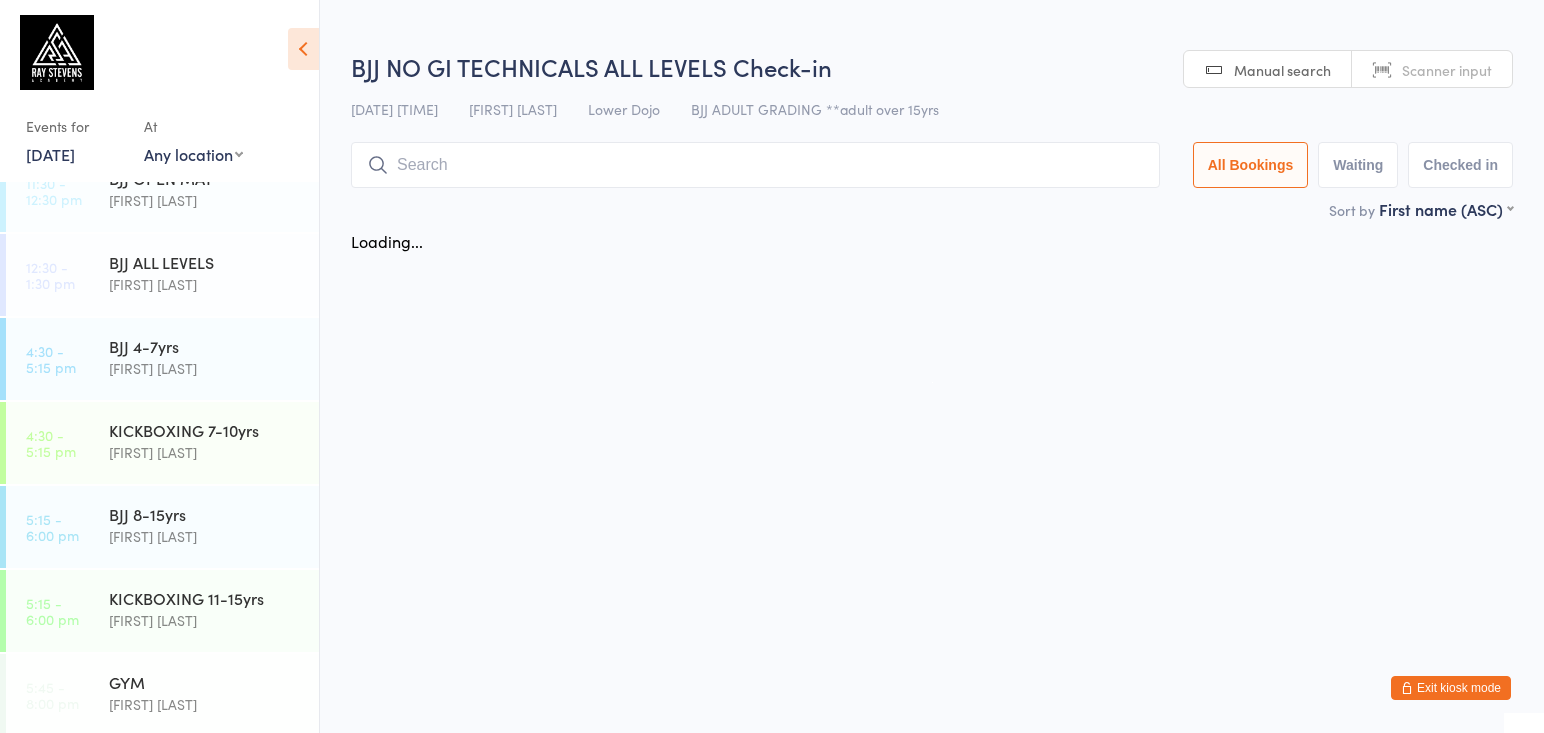 scroll, scrollTop: 0, scrollLeft: 0, axis: both 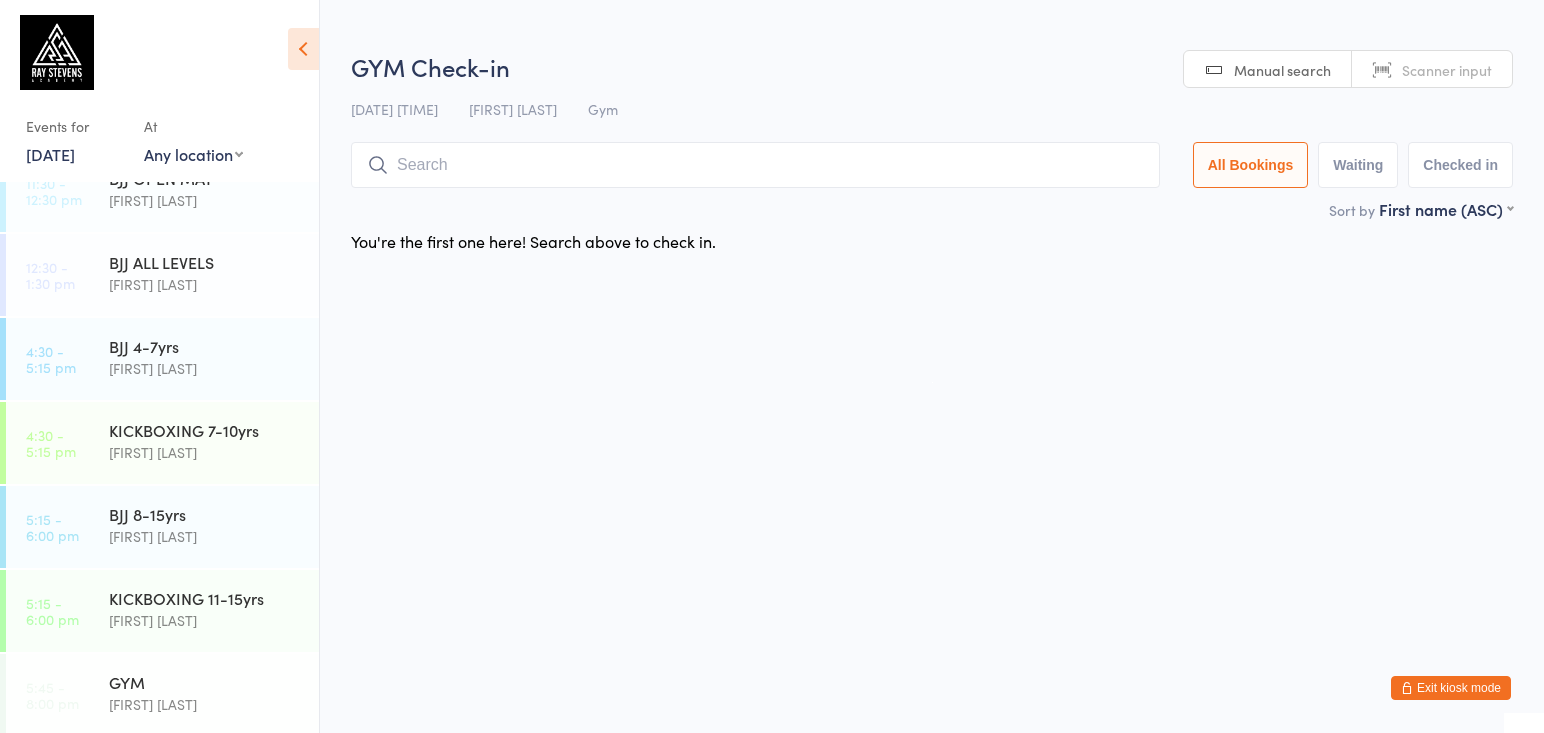 click on "[DATE]" at bounding box center [50, 154] 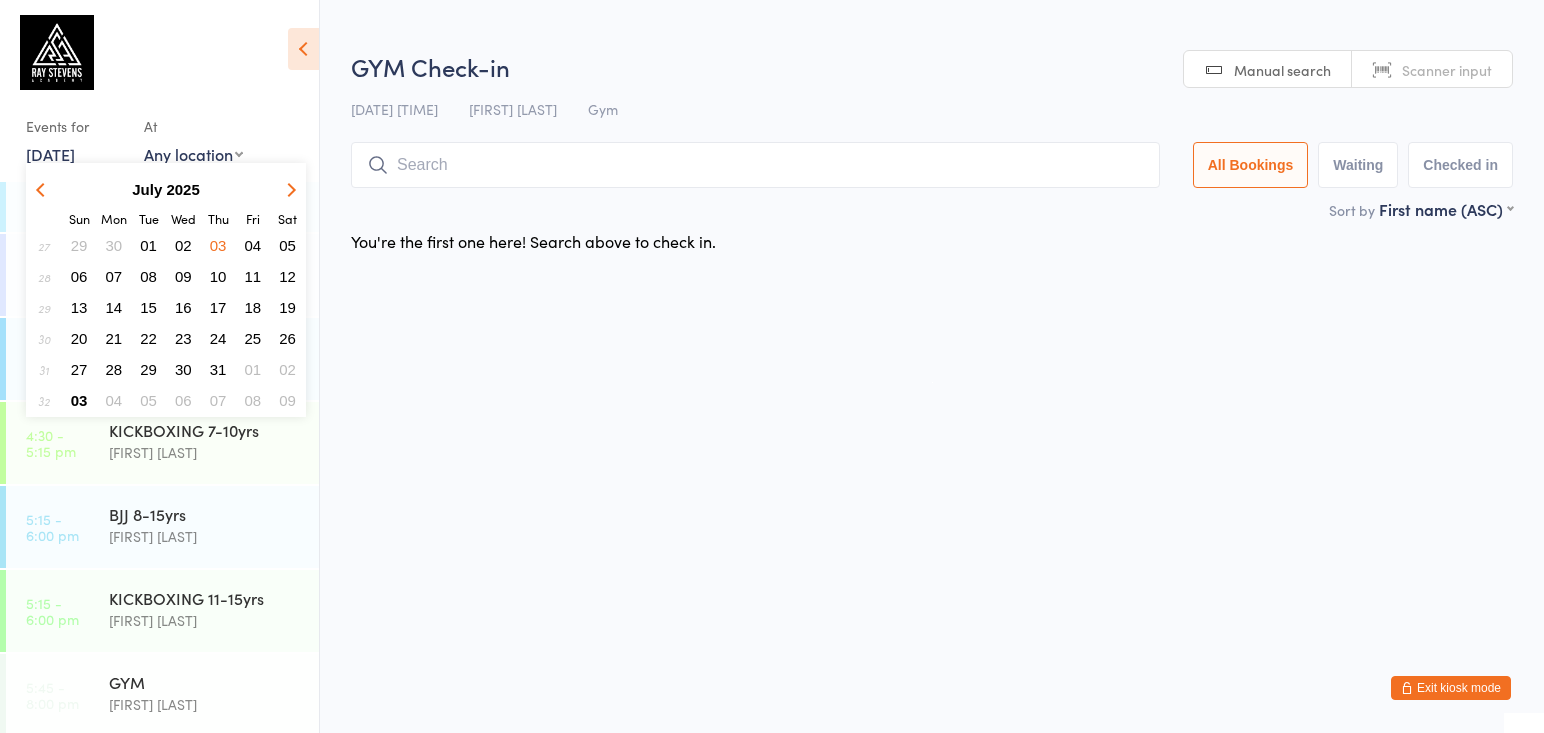 scroll, scrollTop: 0, scrollLeft: 0, axis: both 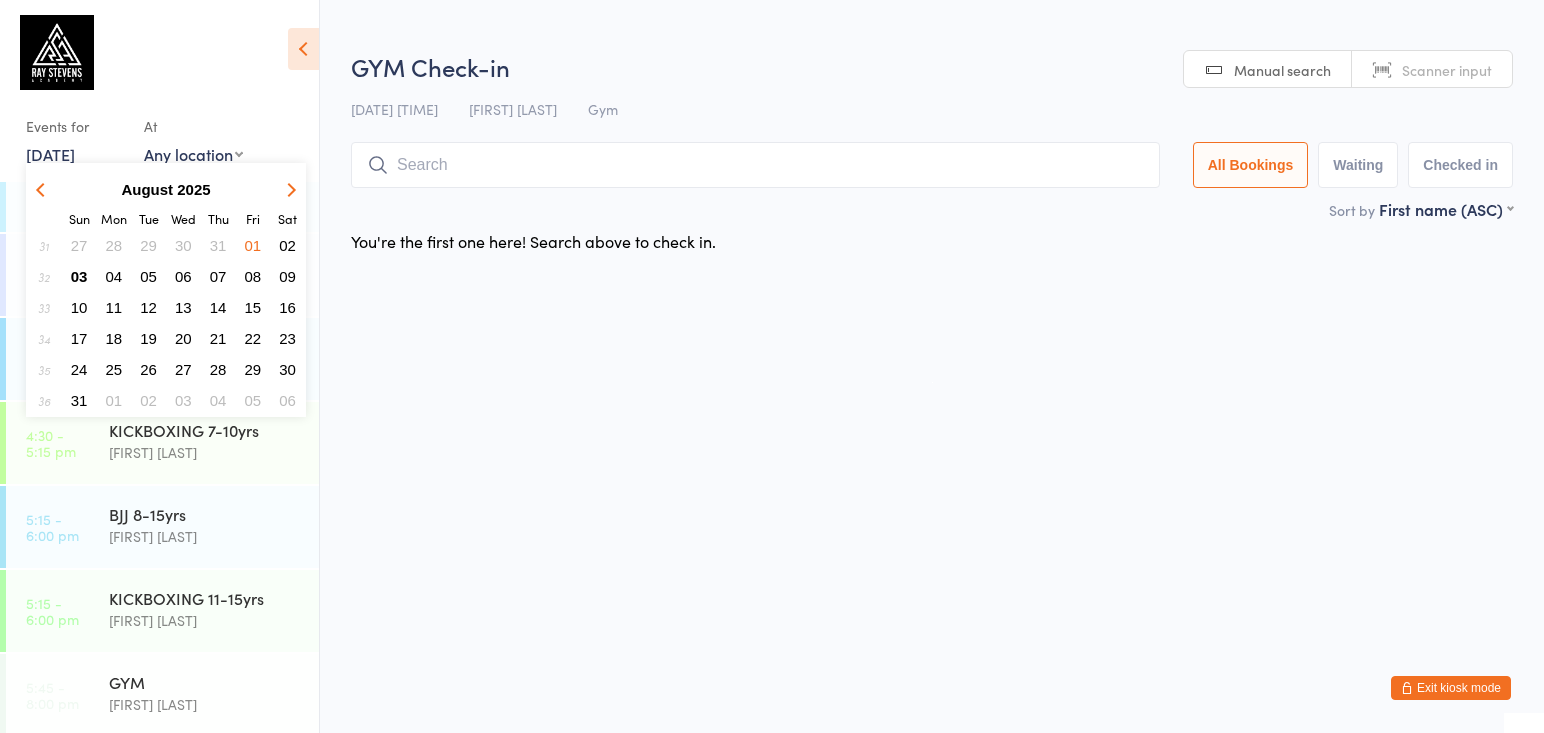 click on "03" at bounding box center (79, 276) 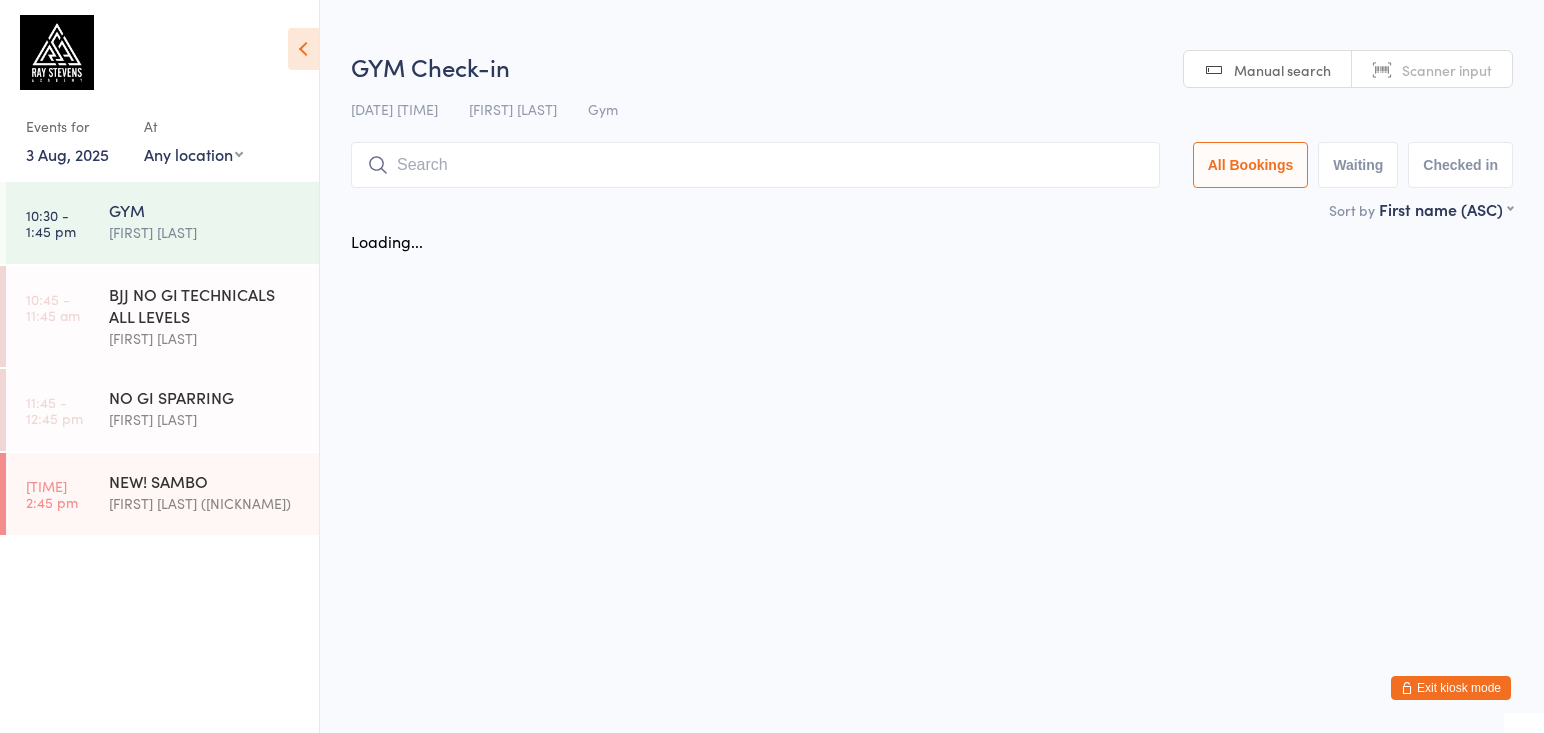 scroll, scrollTop: 0, scrollLeft: 0, axis: both 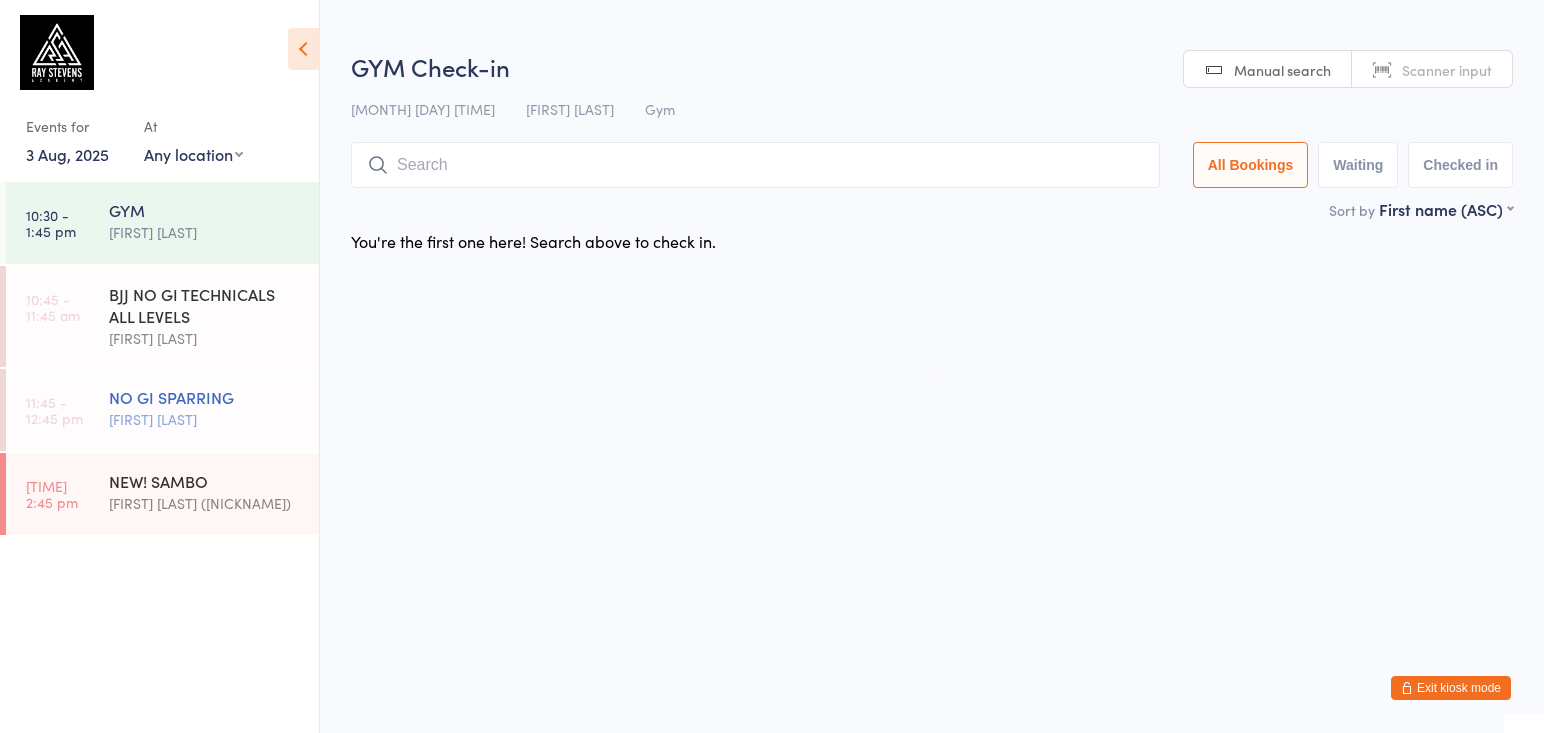 click on "NO GI SPARRING" at bounding box center [205, 397] 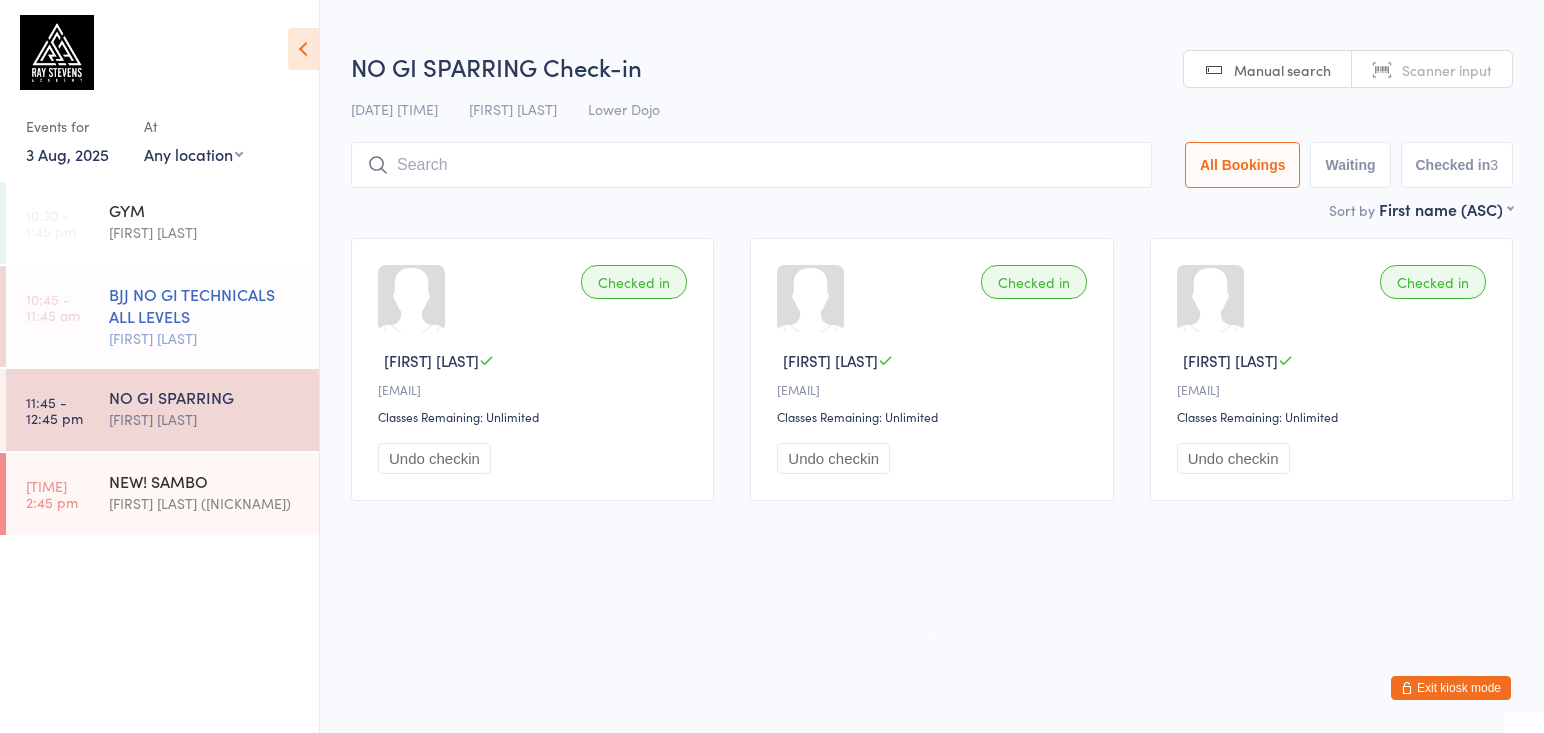 click on "BJJ NO GI TECHNICALS ALL LEVELS" at bounding box center (205, 305) 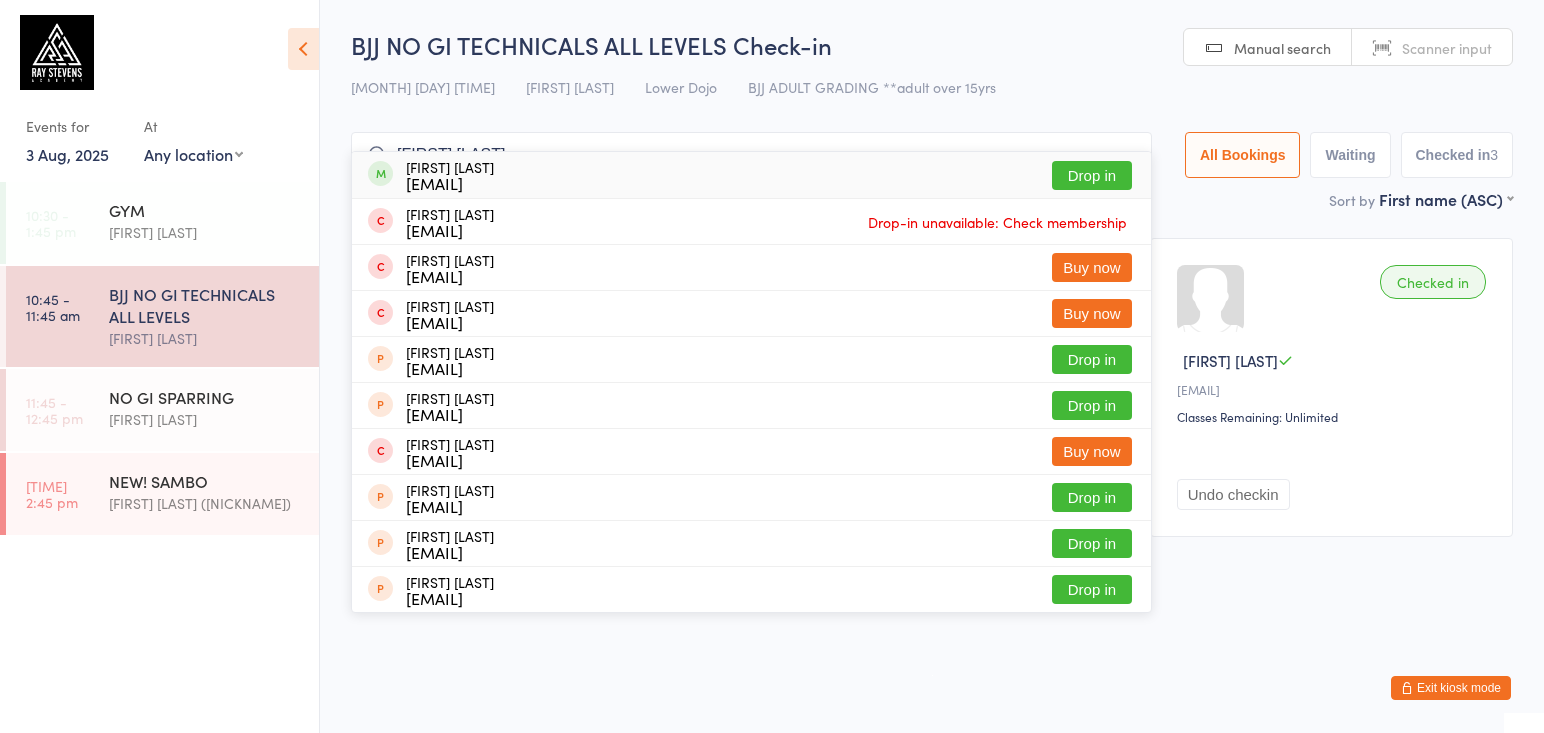 type on "[FIRST] [LAST]" 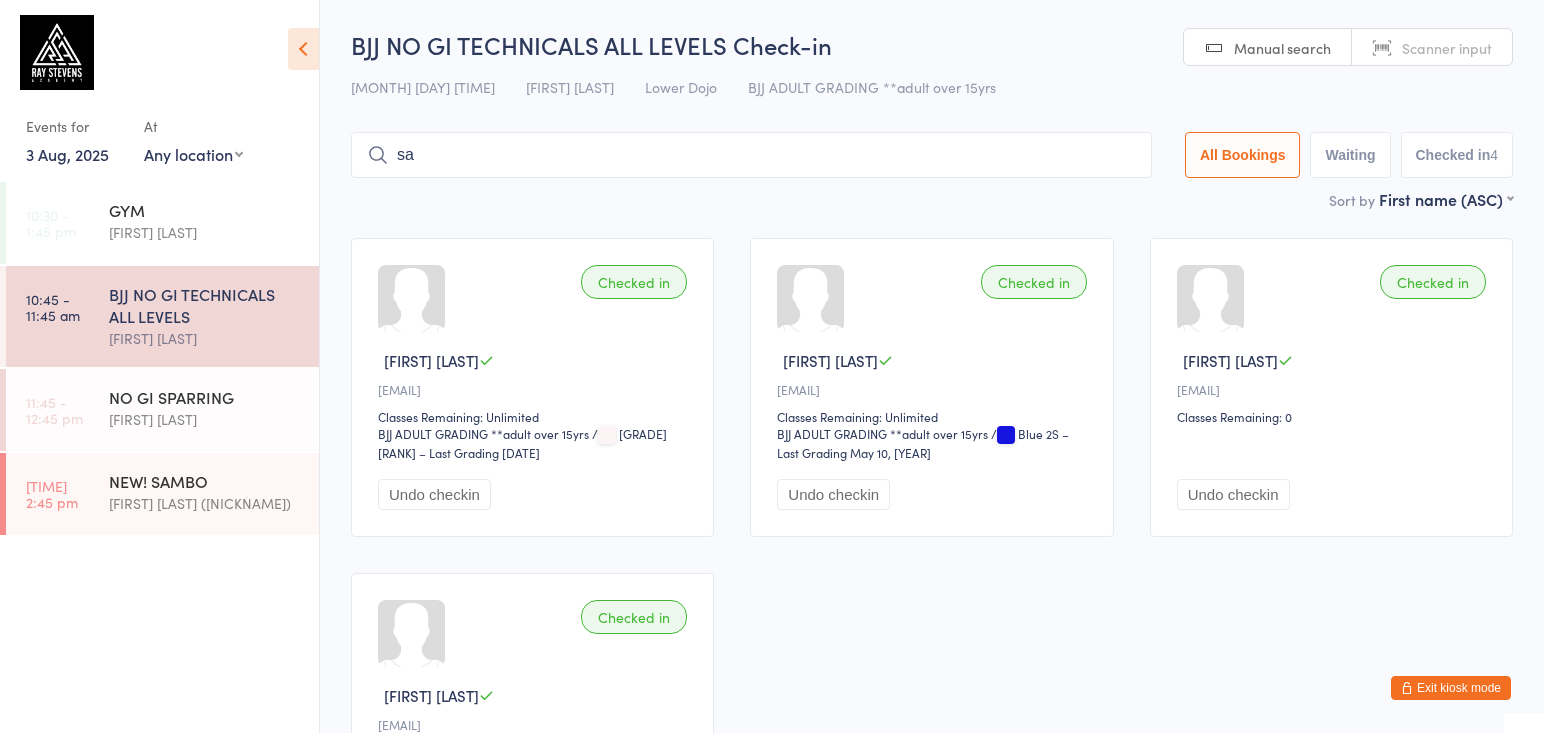 type on "s" 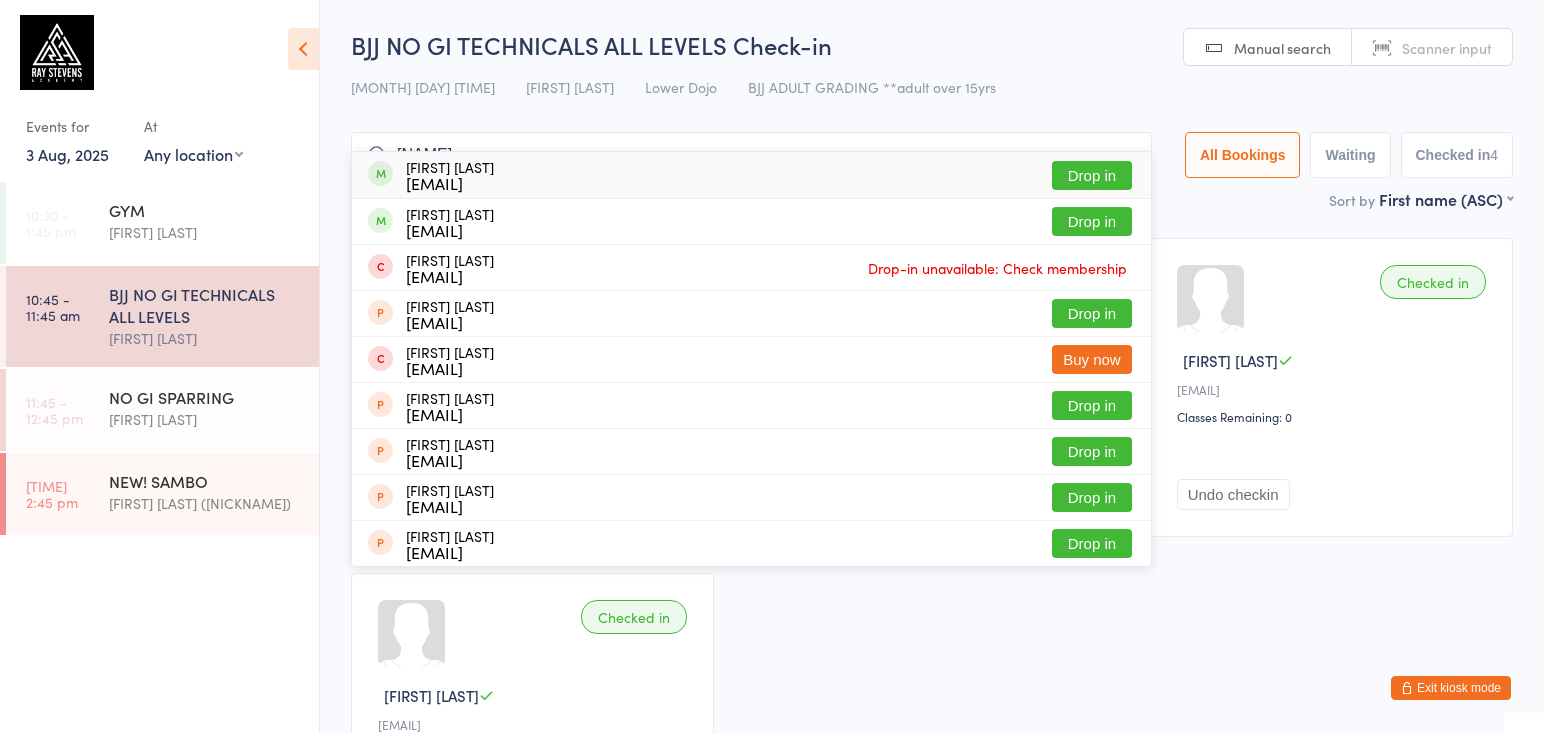 type on "[NAME]" 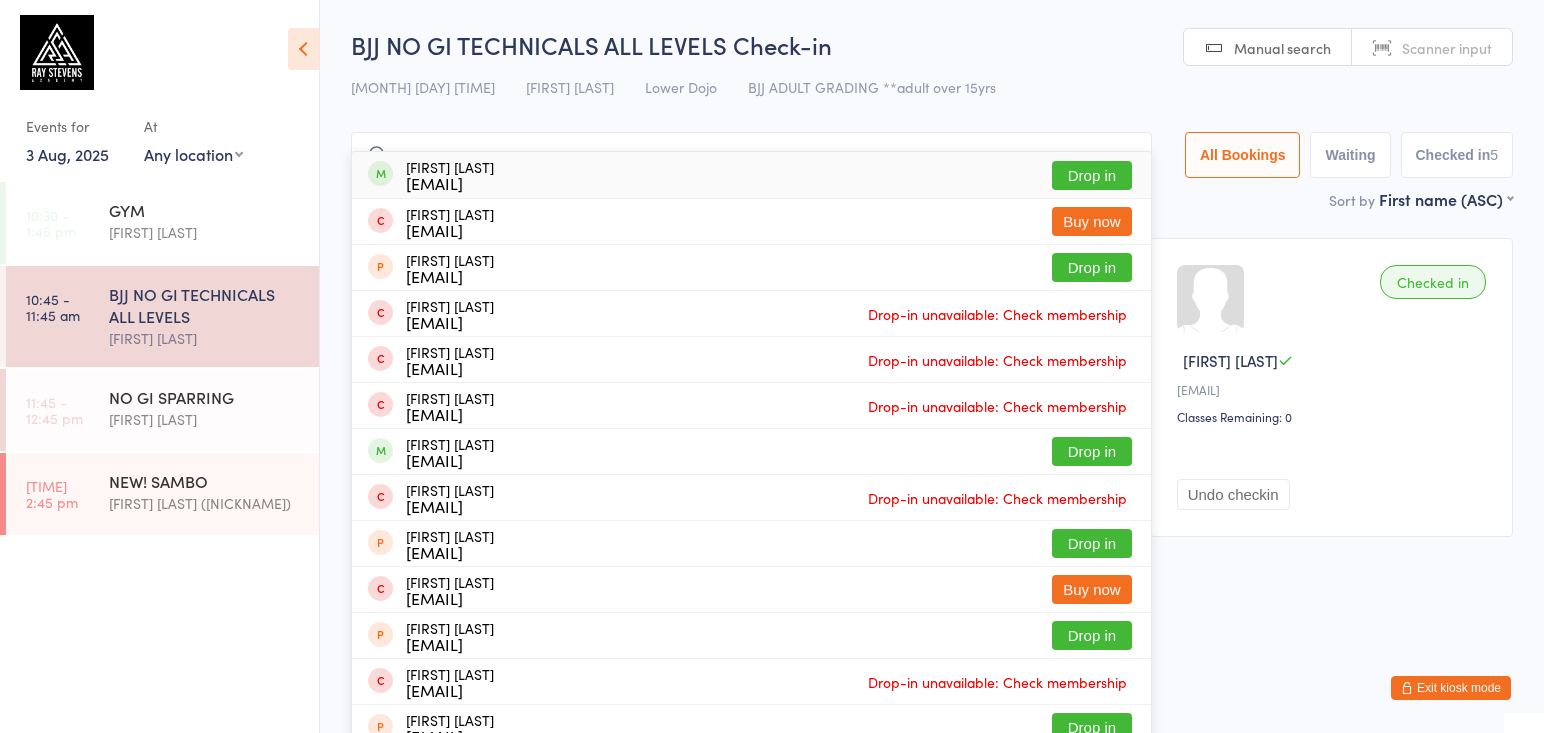 type on "s" 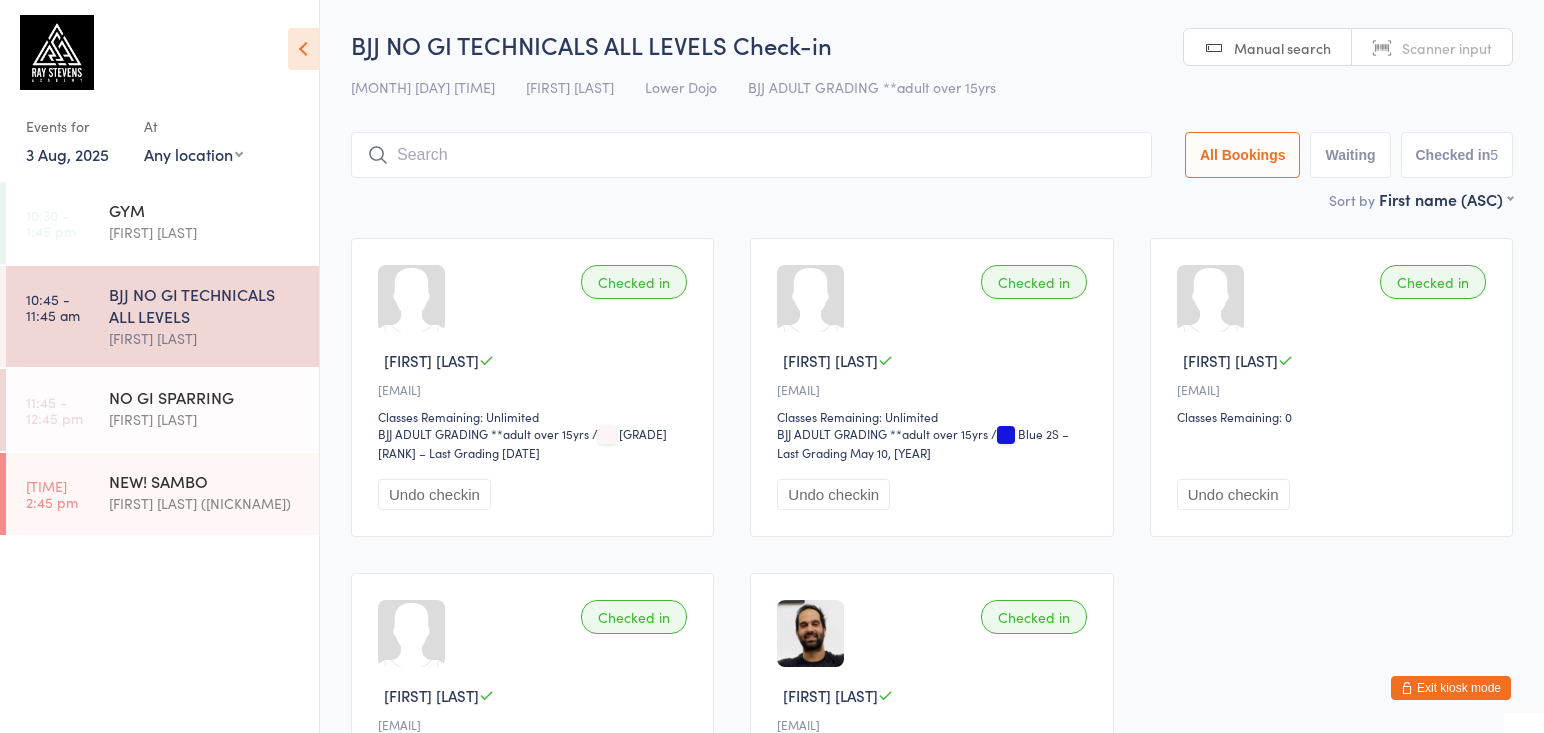 click at bounding box center (751, 155) 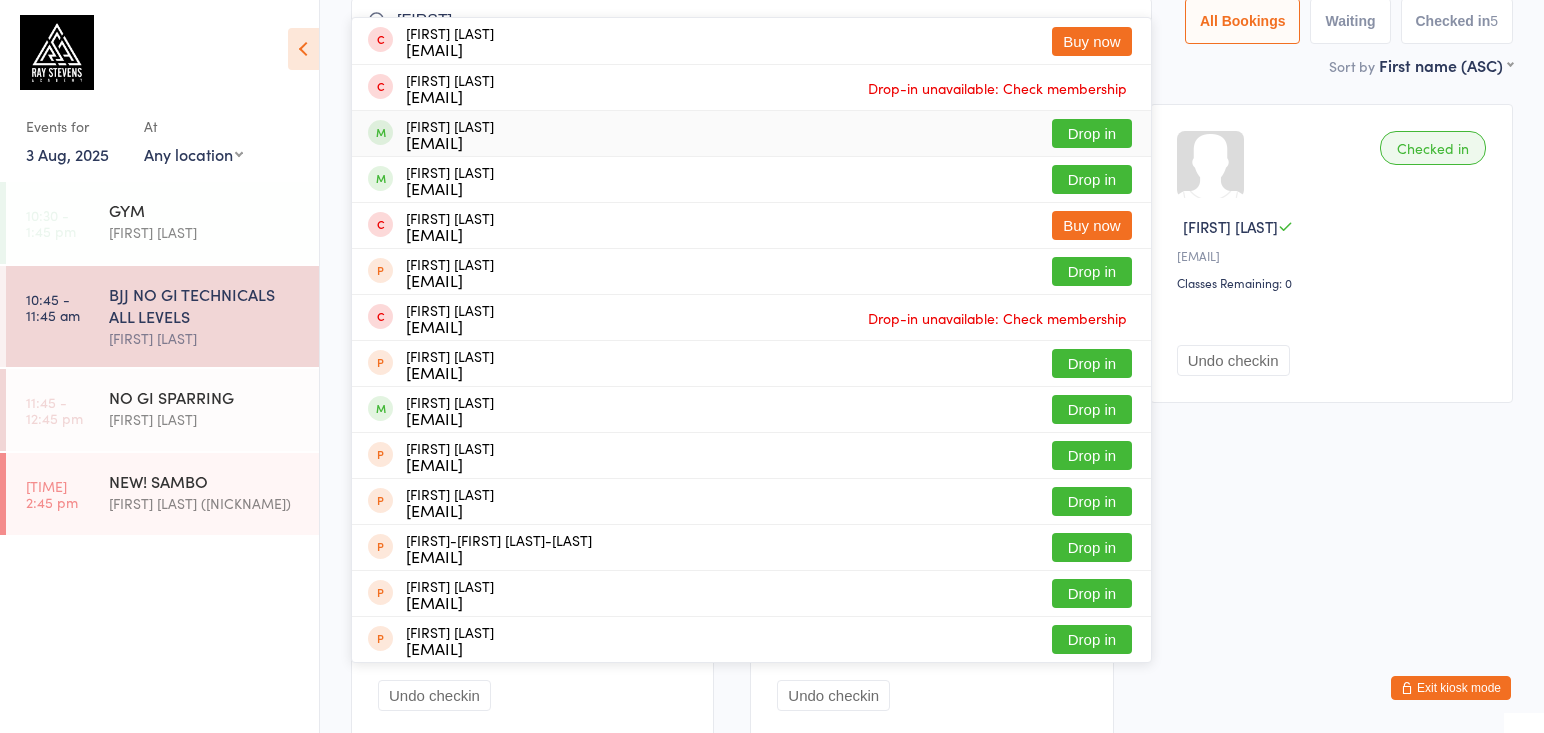 scroll, scrollTop: 0, scrollLeft: 0, axis: both 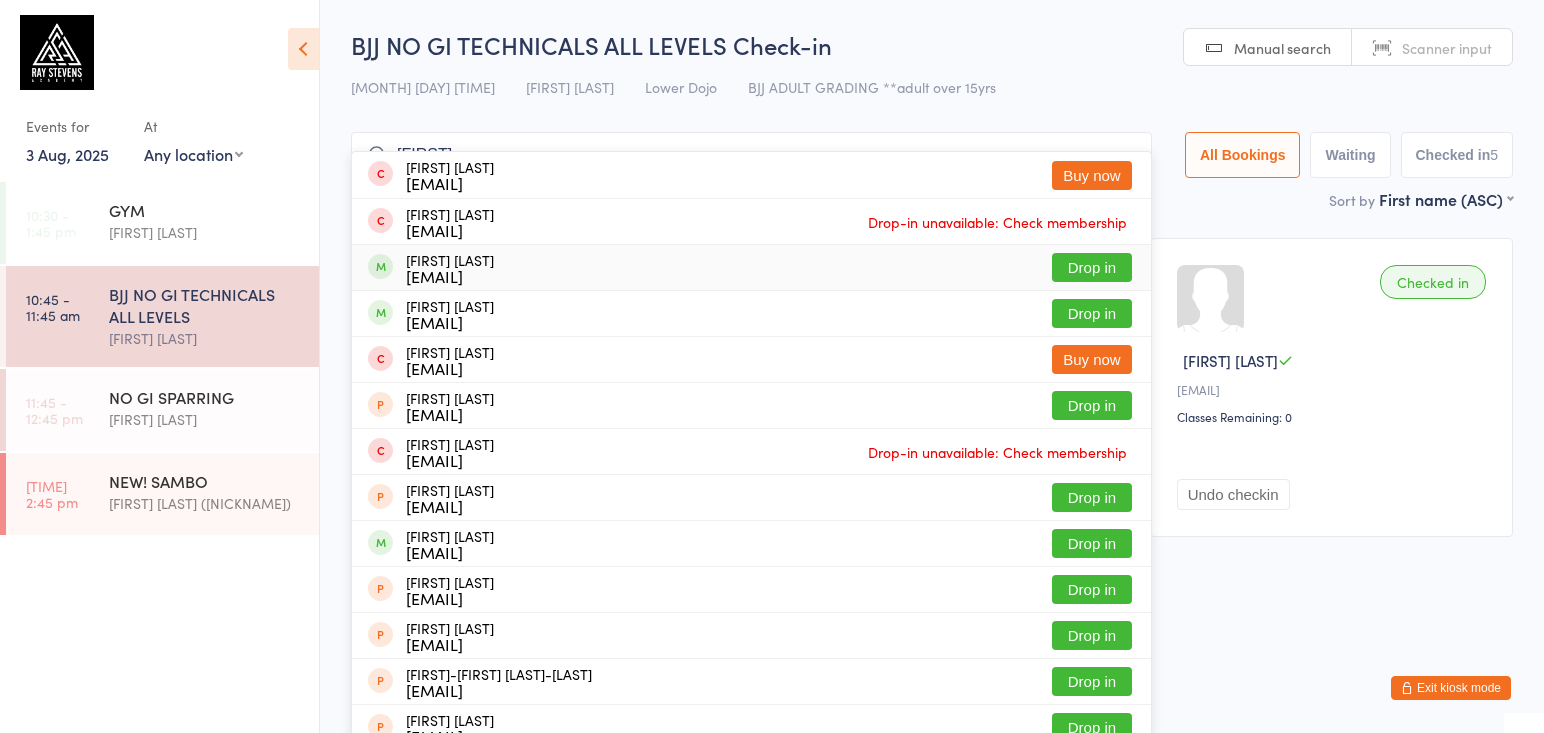 type on "[FIRST]" 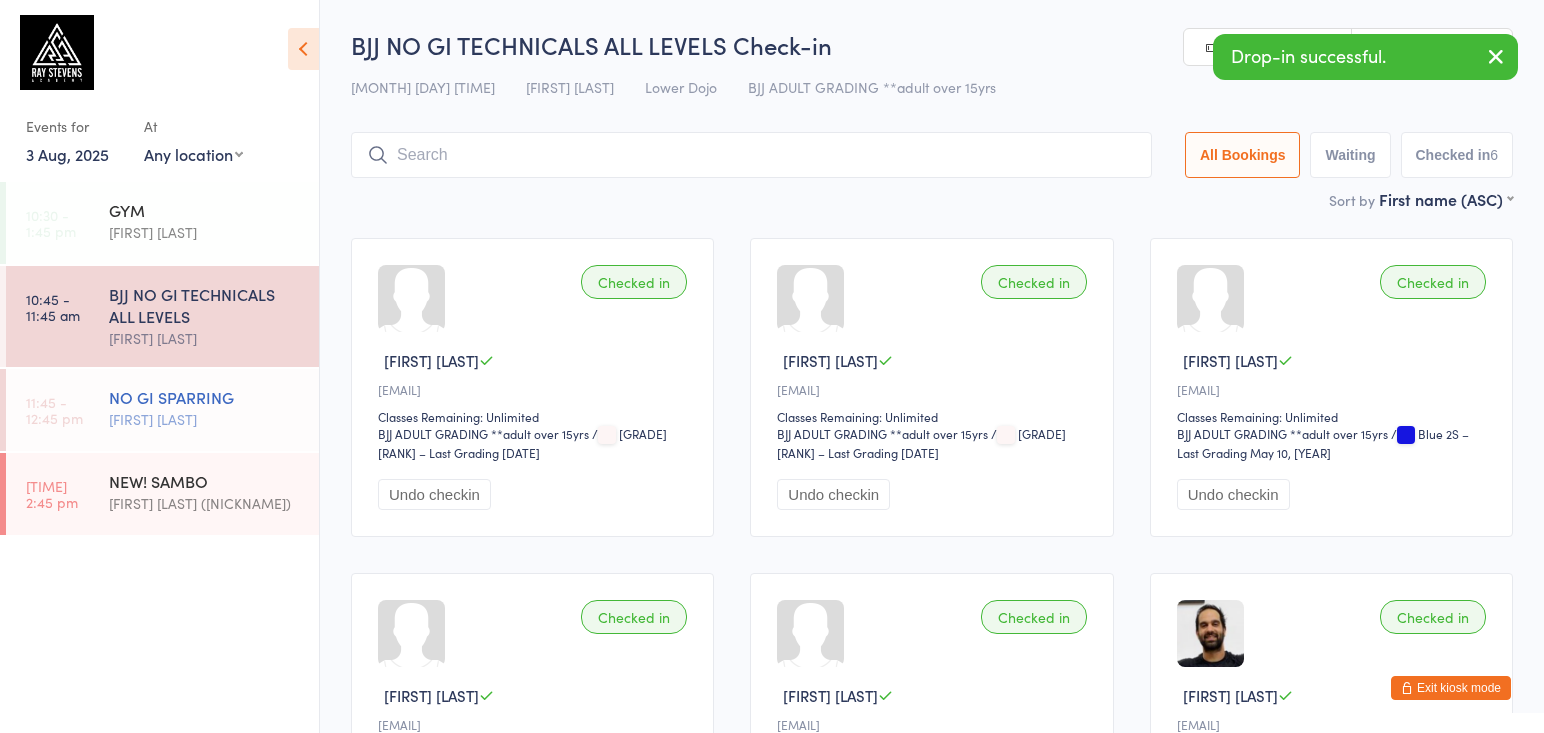 click on "[FIRST] [LAST]" at bounding box center (205, 419) 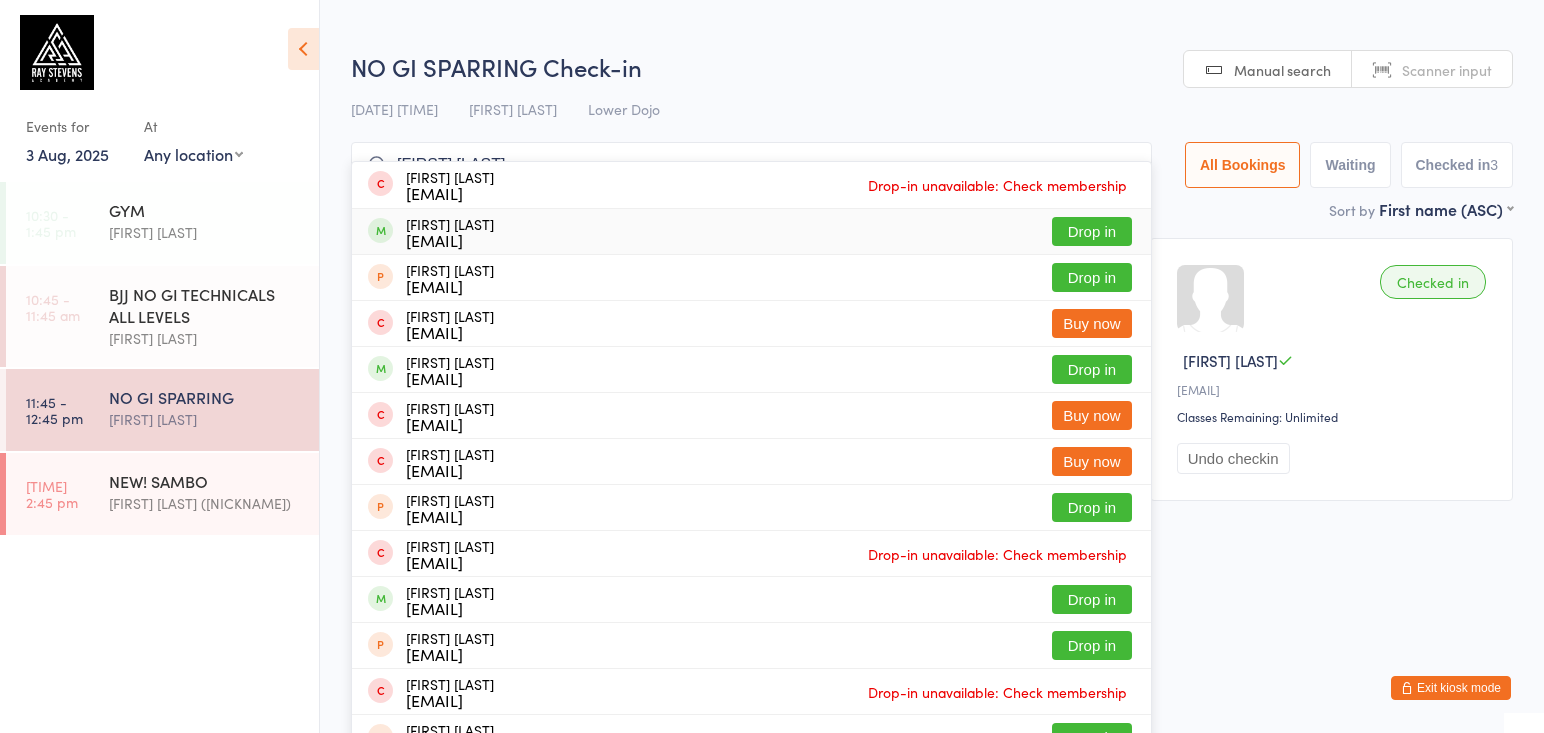 type on "[FIRST] [LAST]" 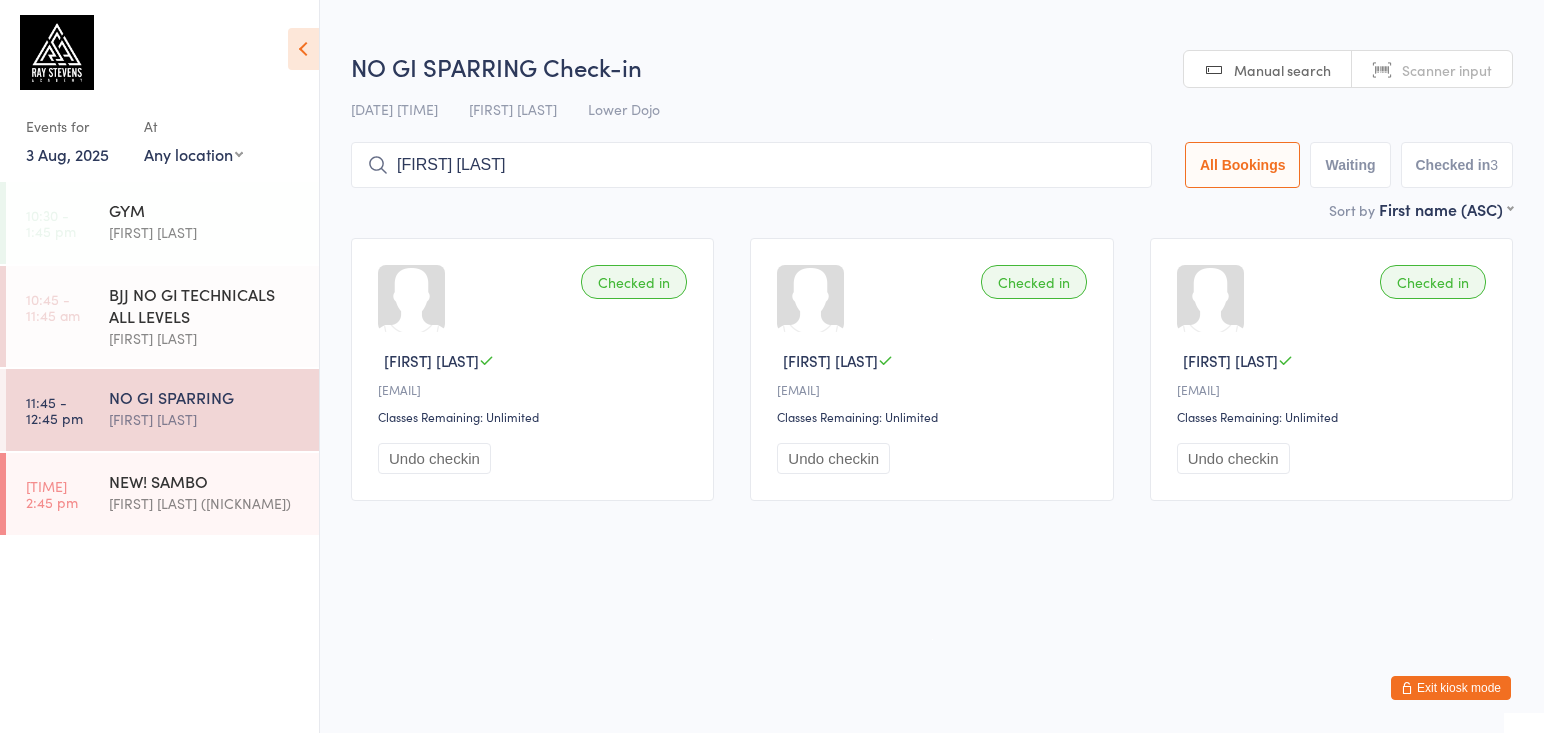 type 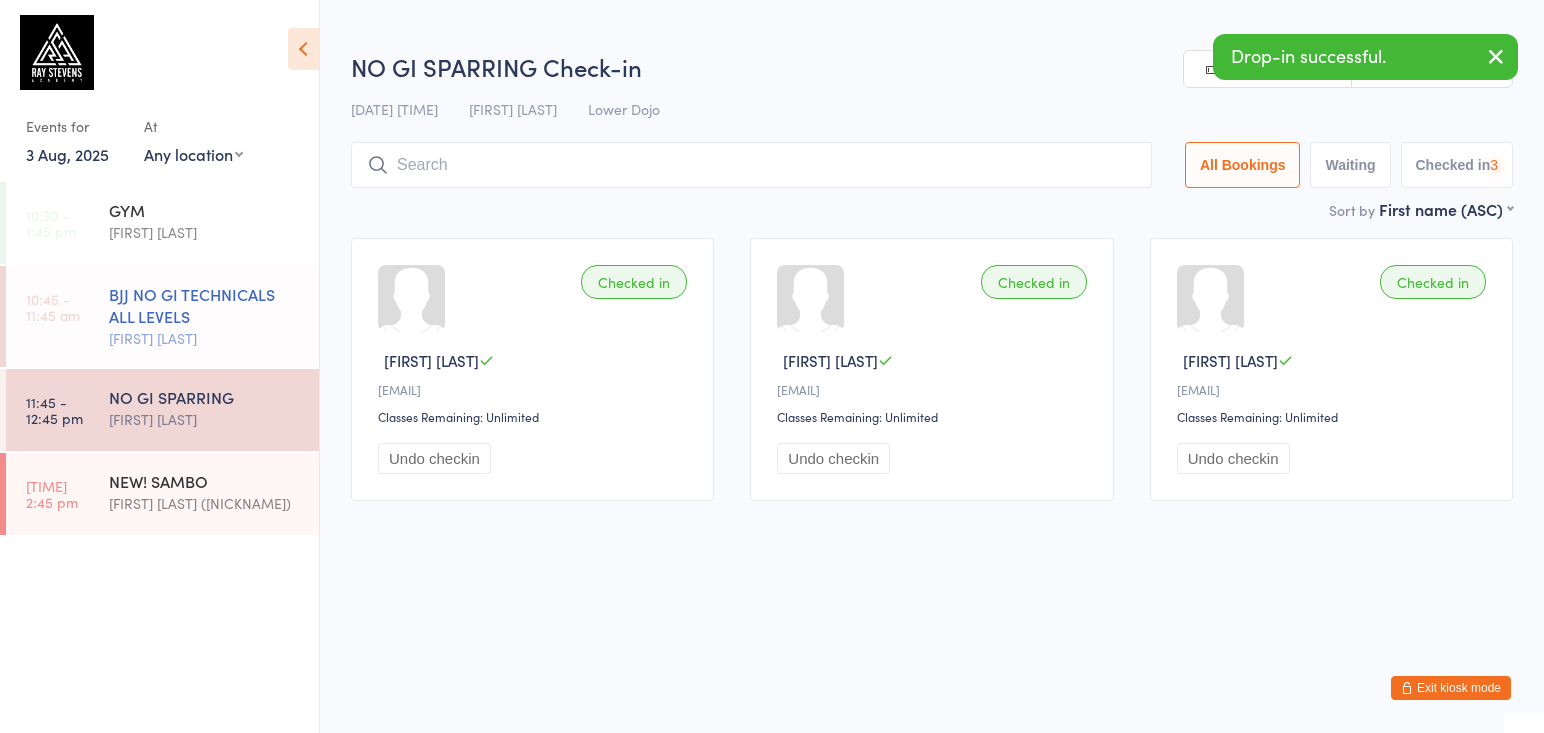click on "BJJ NO GI TECHNICALS ALL LEVELS" at bounding box center [205, 305] 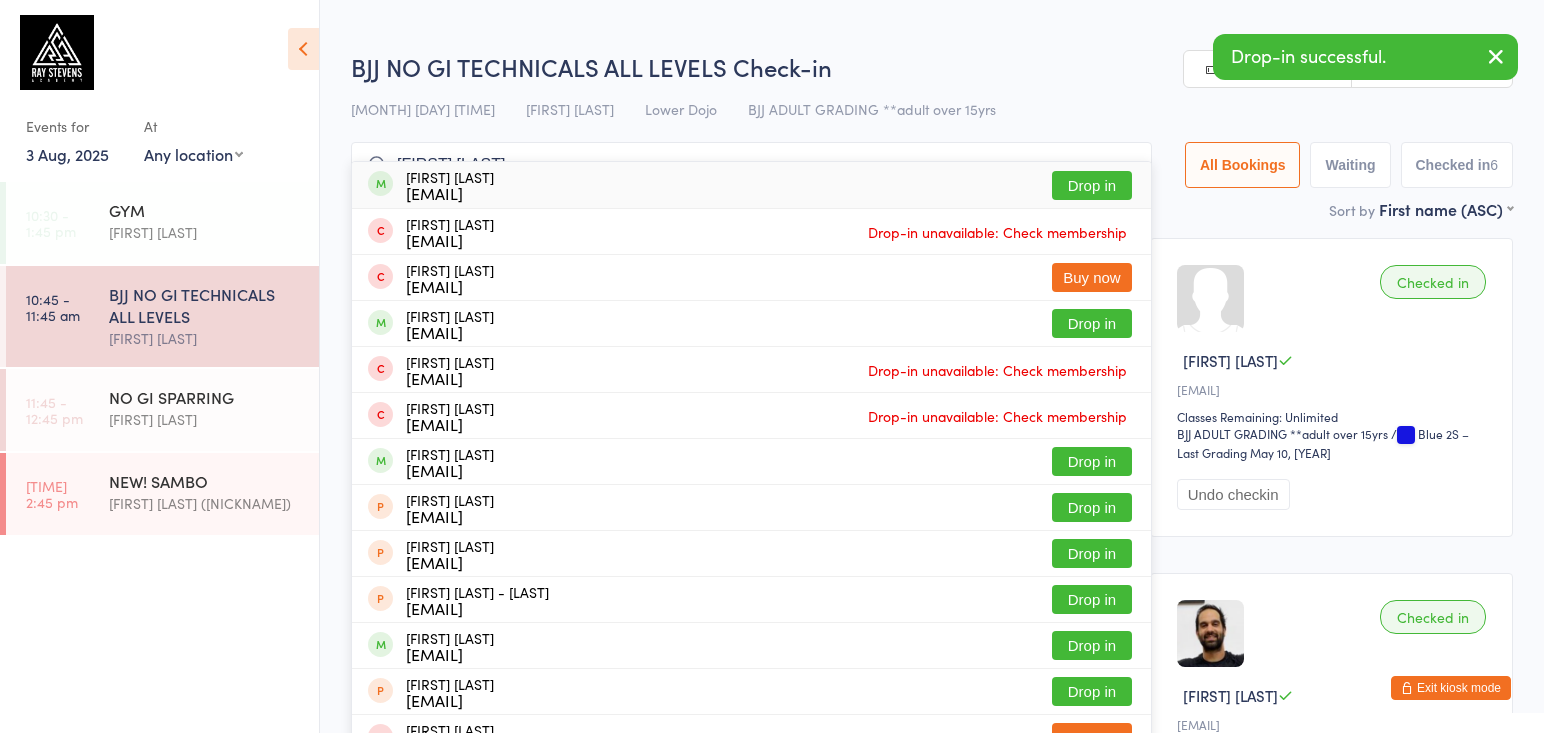 type on "[FIRST] [LAST]" 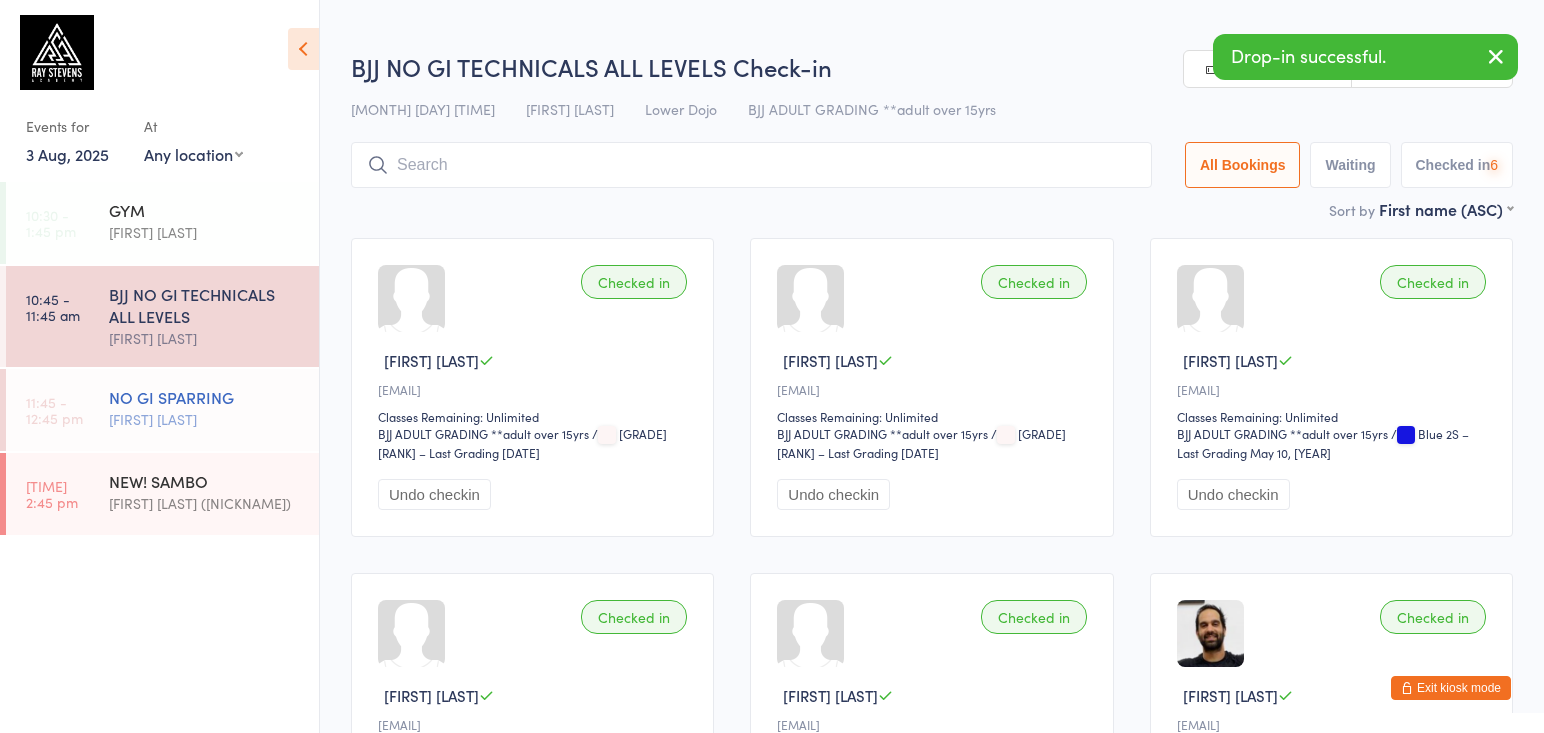 click on "[CLASS] [ACTIVITY] [FIRST] [LAST]" at bounding box center [214, 408] 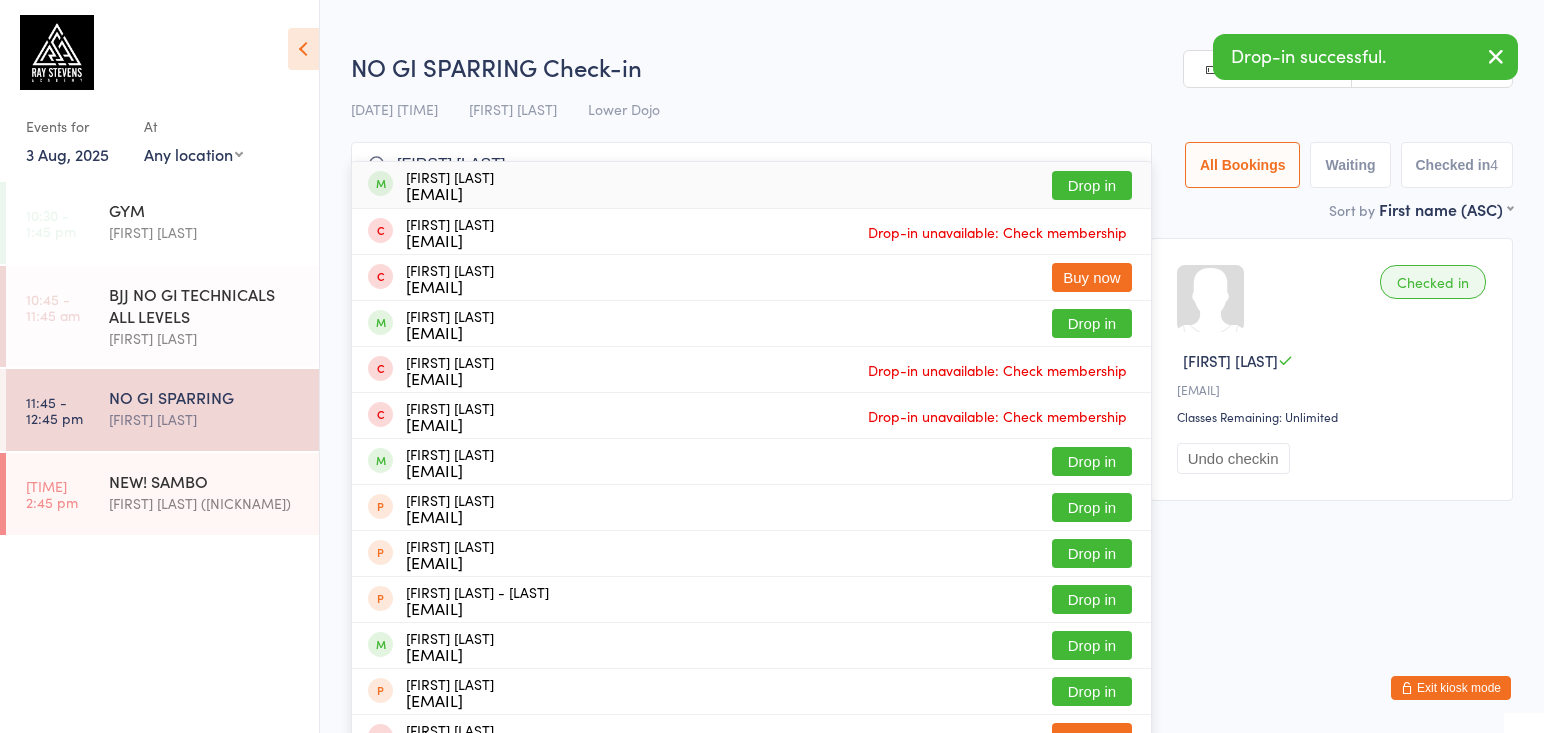 type on "[FIRST] [LAST]" 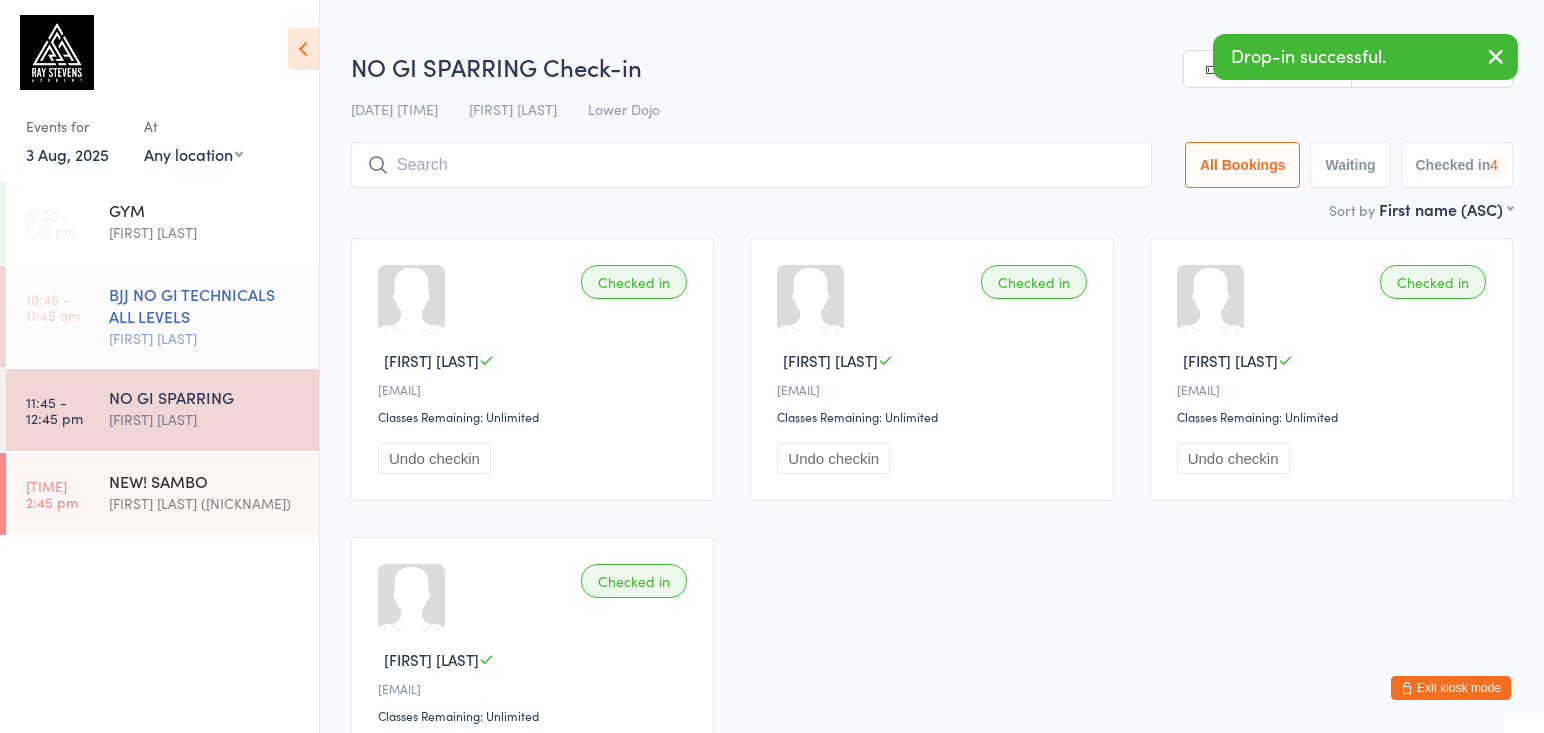 click on "BJJ NO GI TECHNICALS ALL LEVELS" at bounding box center (205, 305) 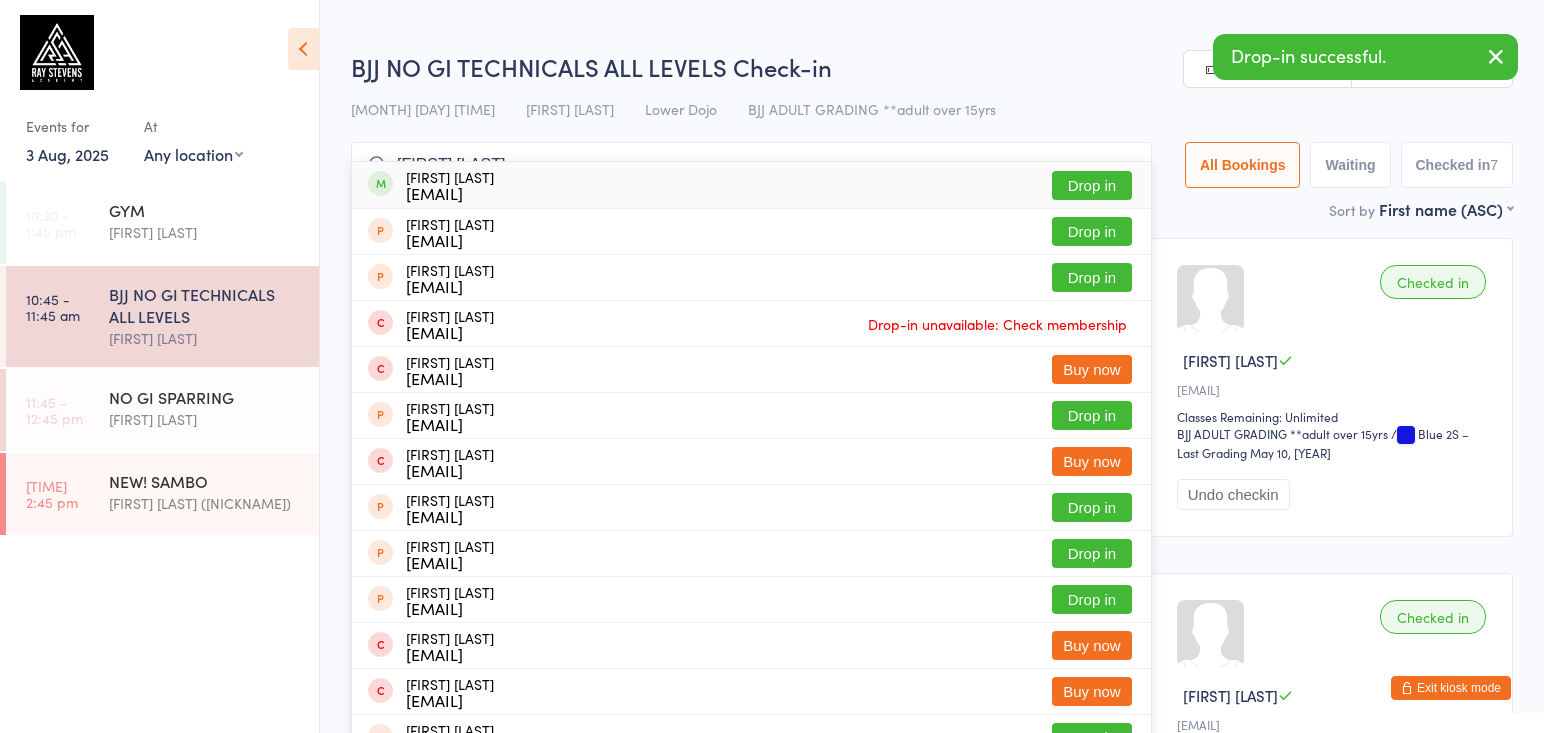 type on "[FIRST] [LAST]" 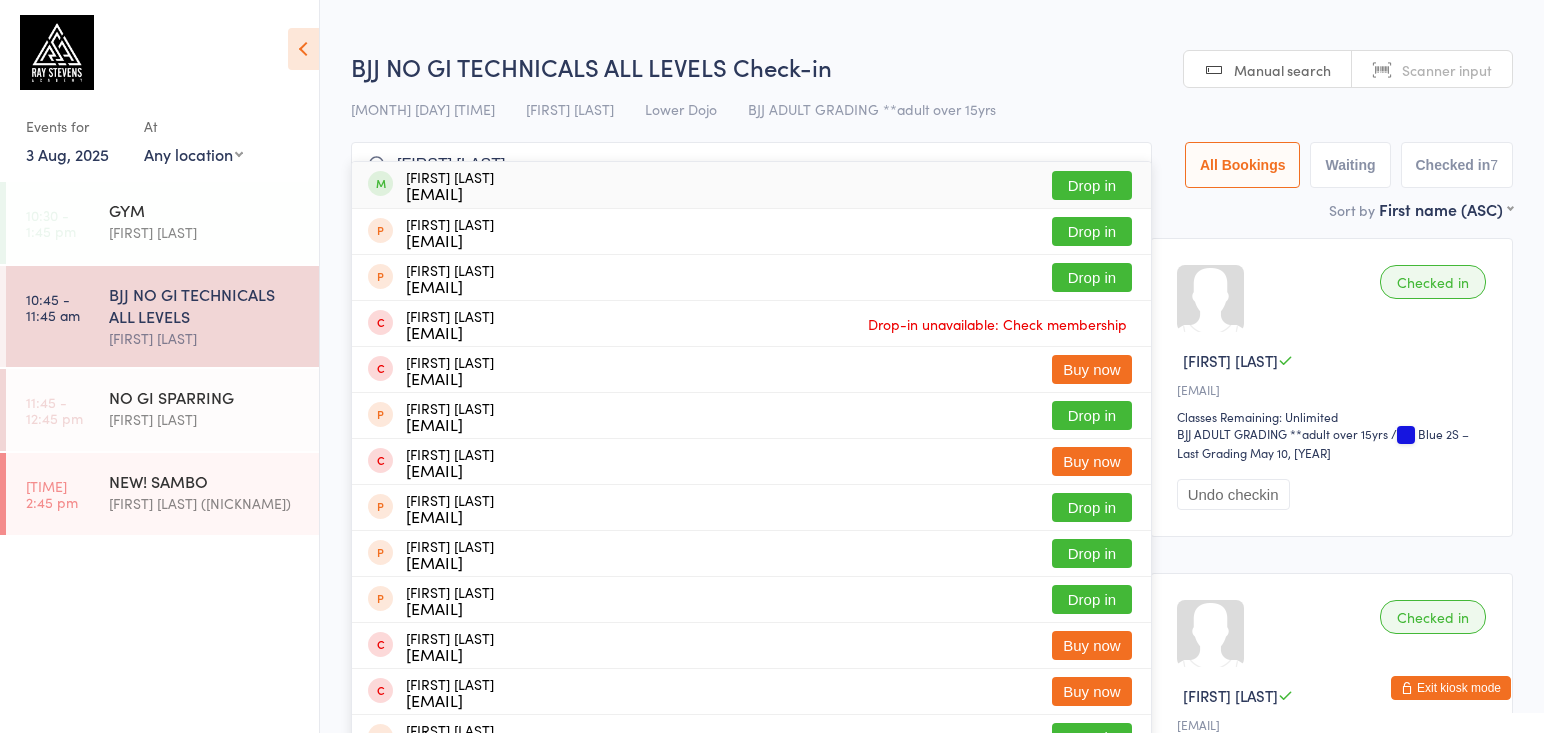 click on "Drop in" at bounding box center (1092, 185) 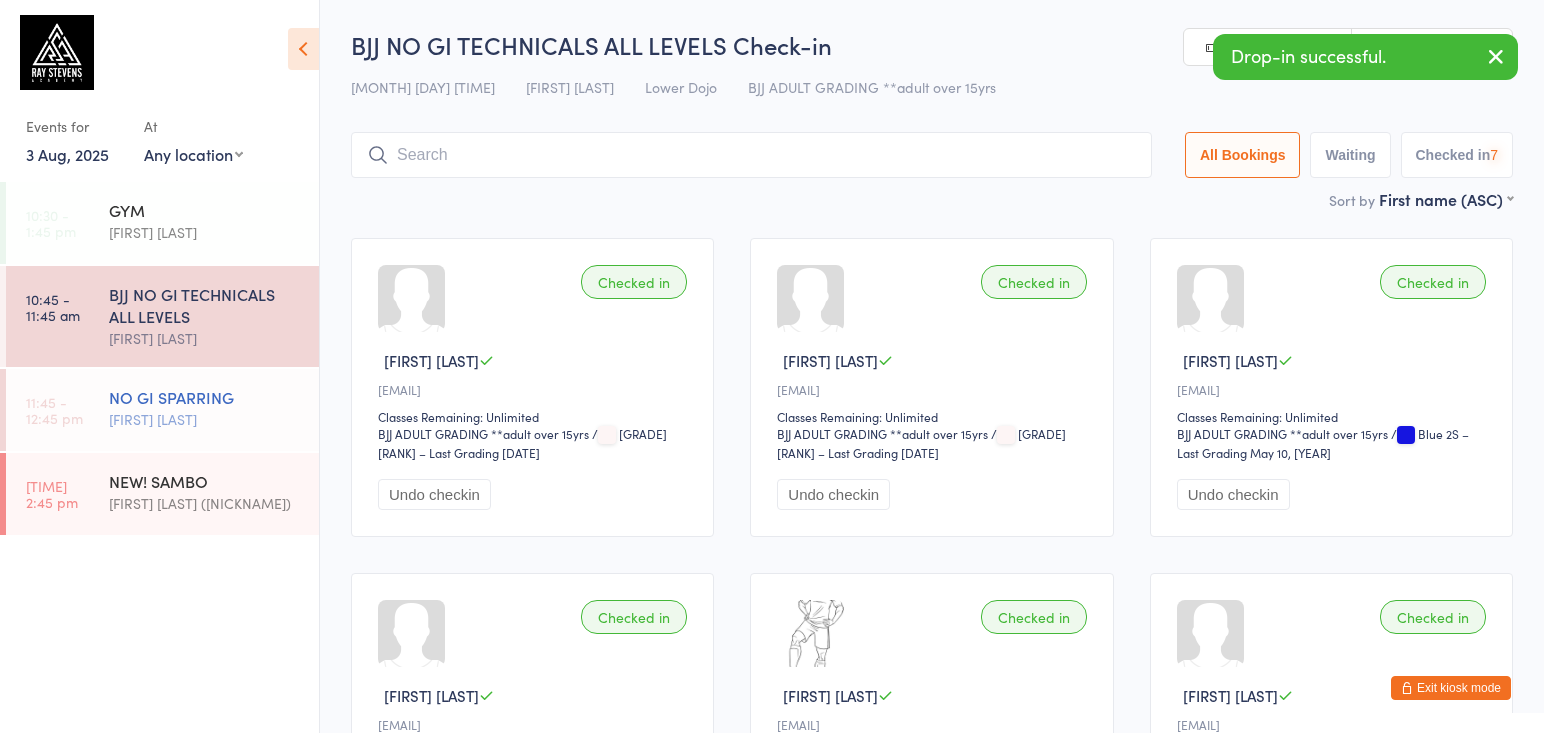 click on "[FIRST] [LAST]" at bounding box center [205, 419] 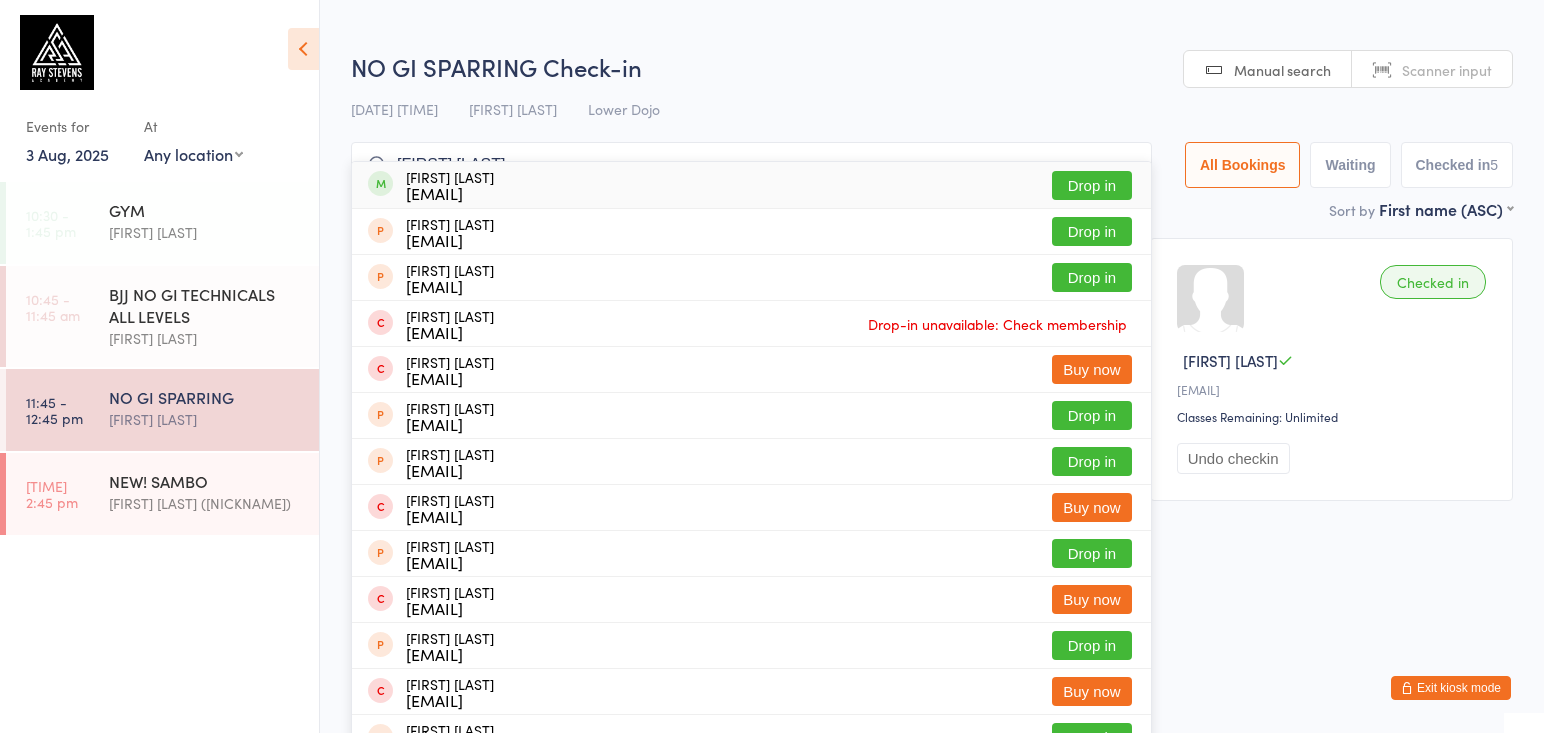 type on "[FIRST] [LAST]" 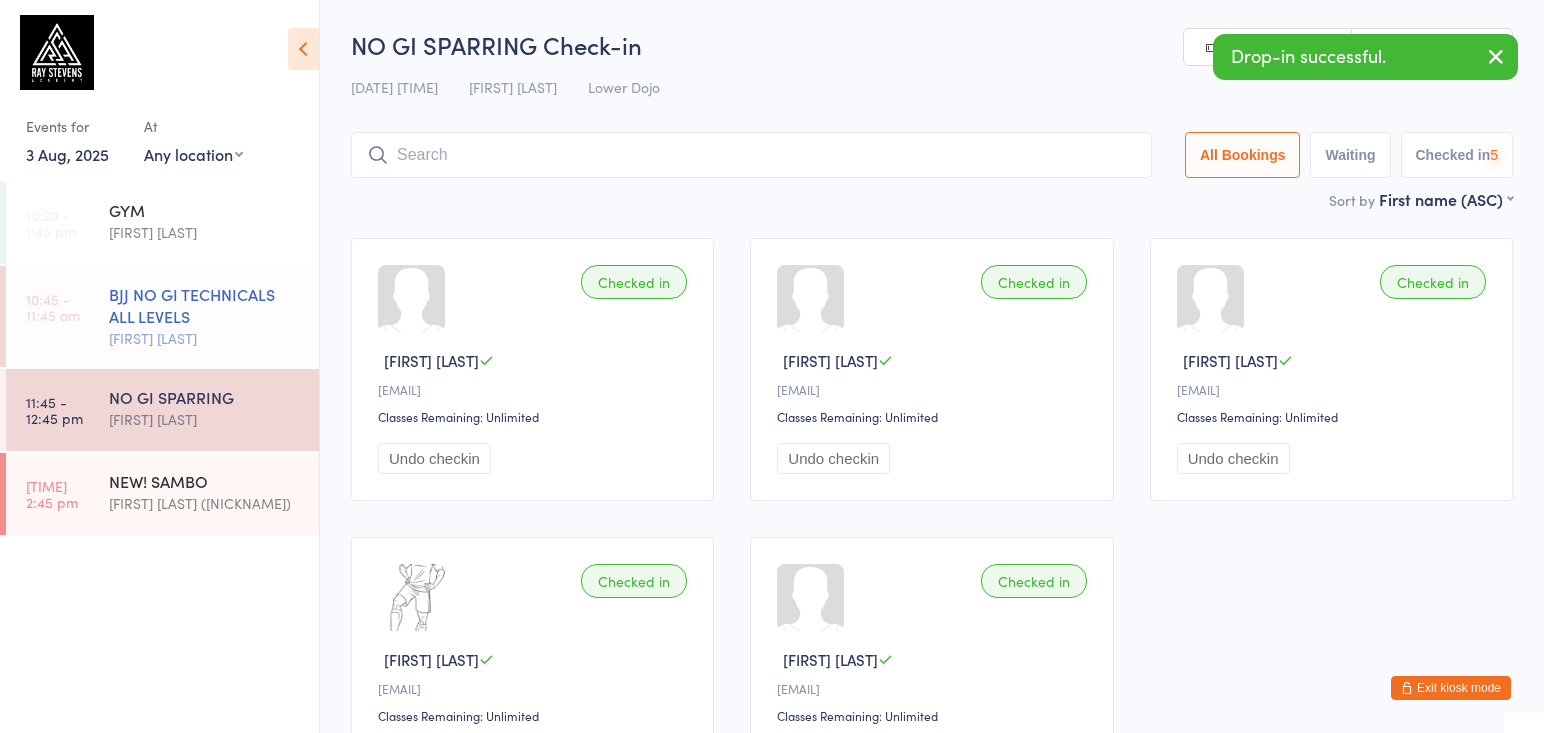 click on "BJJ NO GI TECHNICALS ALL LEVELS" at bounding box center (205, 305) 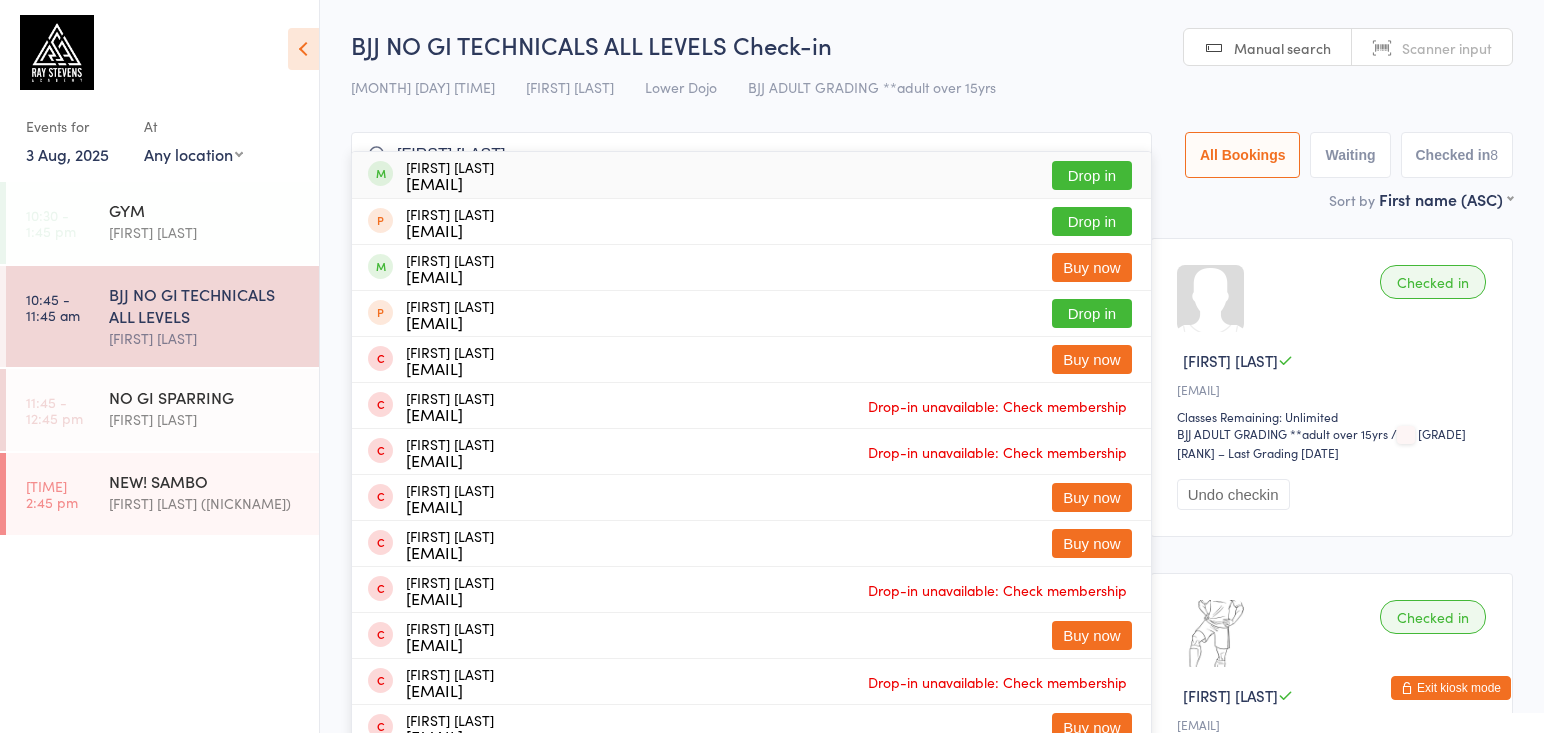 type on "[FIRST] [LAST]" 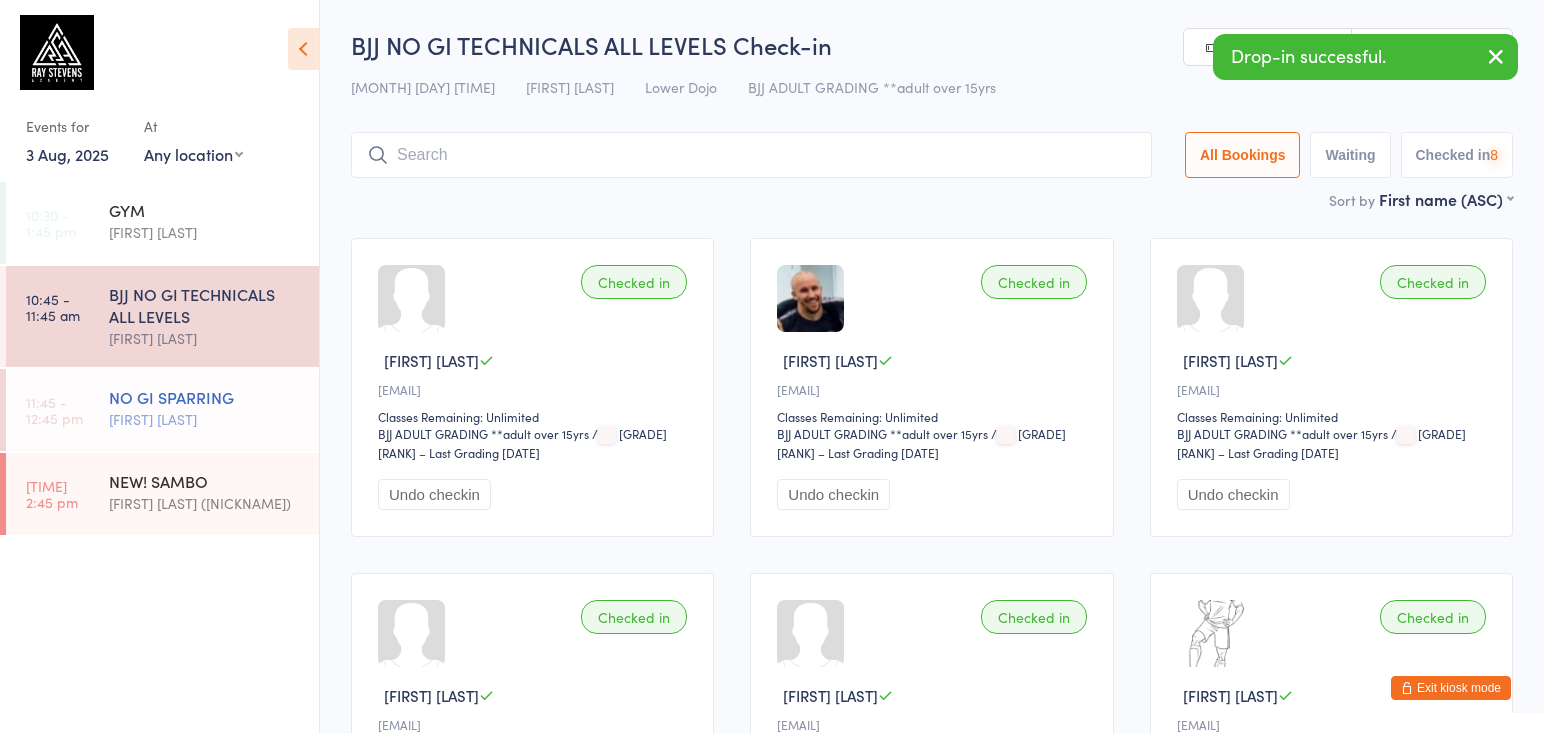 click on "NO GI SPARRING" at bounding box center [205, 397] 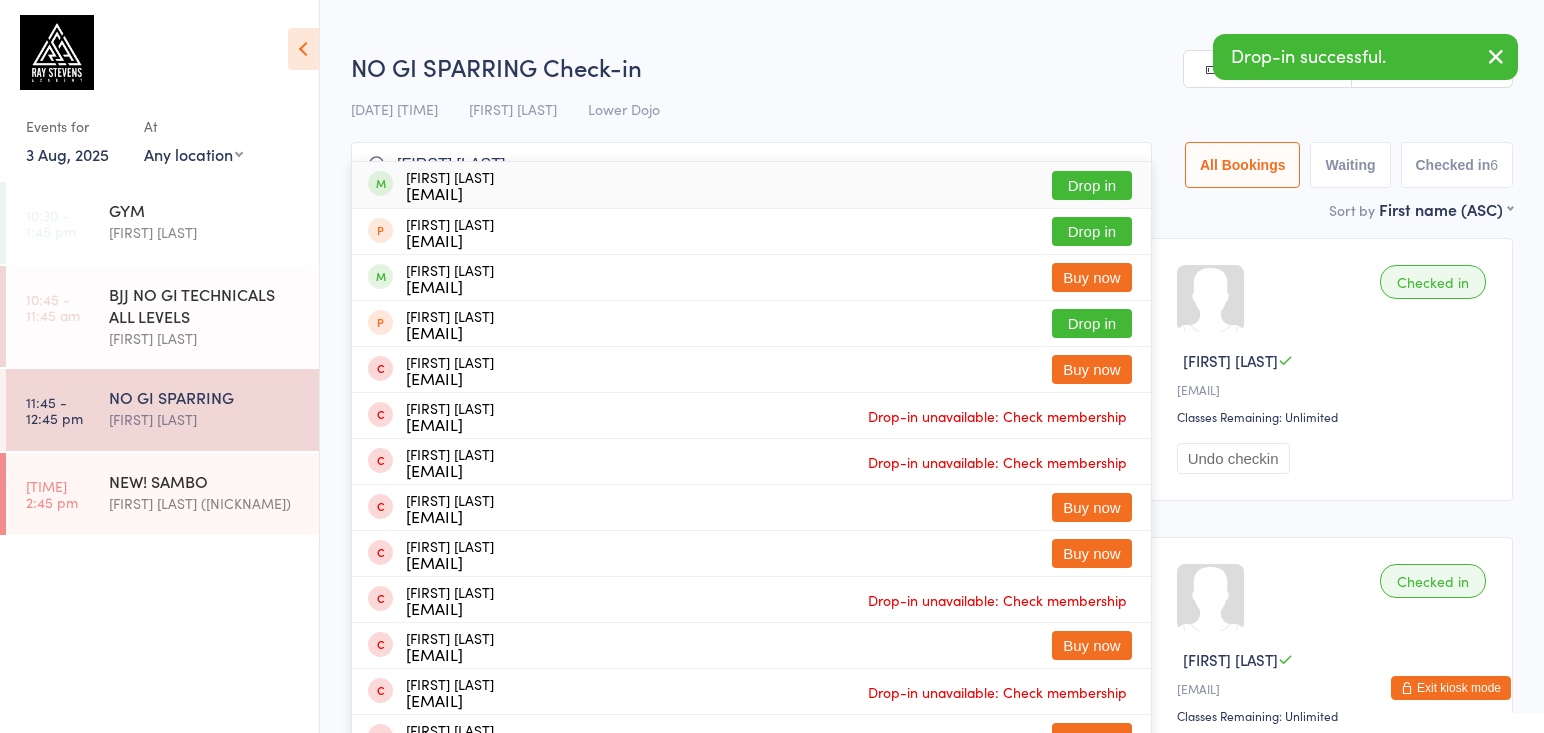 type on "[FIRST] [LAST]" 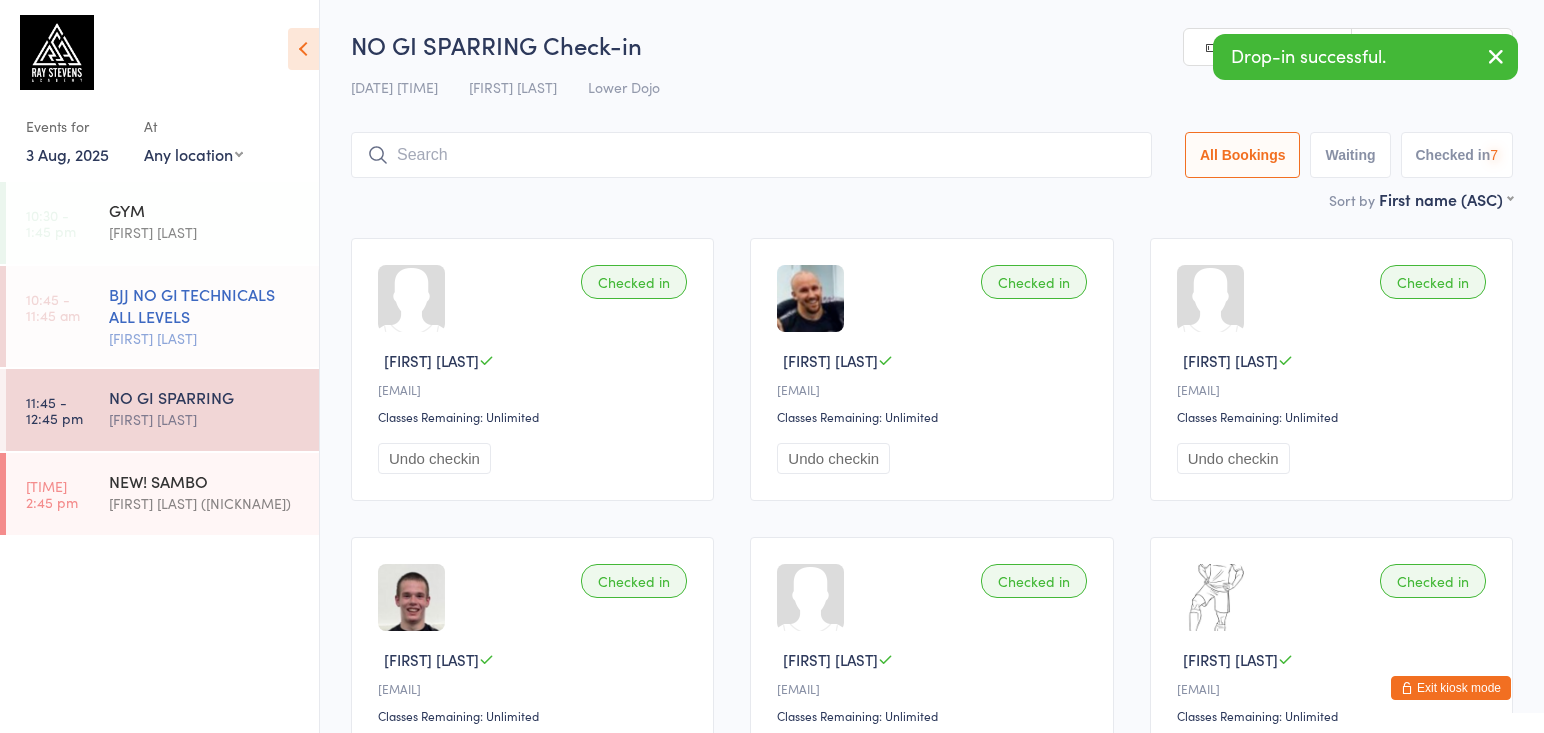 click on "BJJ NO GI TECHNICALS ALL LEVELS" at bounding box center (205, 305) 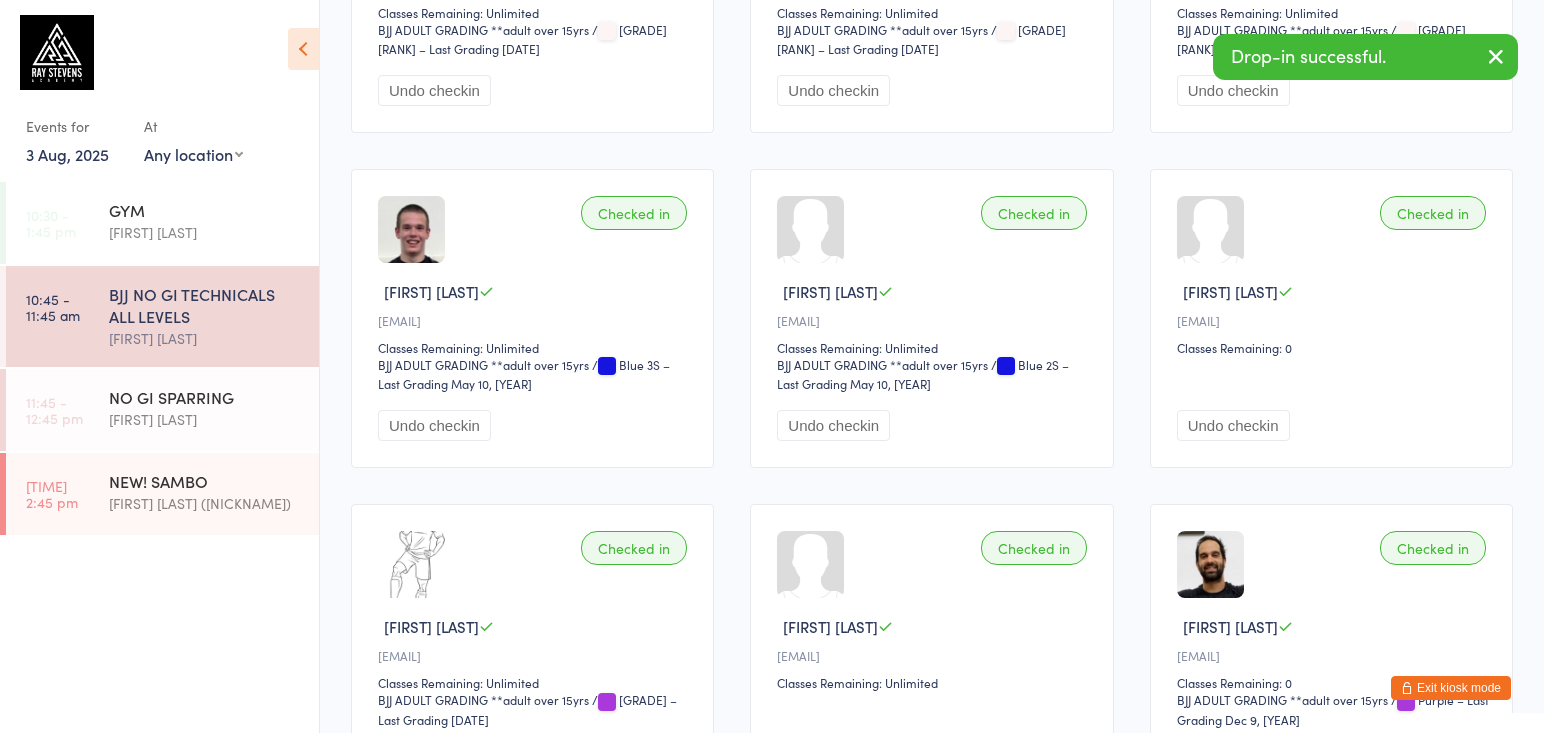 scroll, scrollTop: 408, scrollLeft: 0, axis: vertical 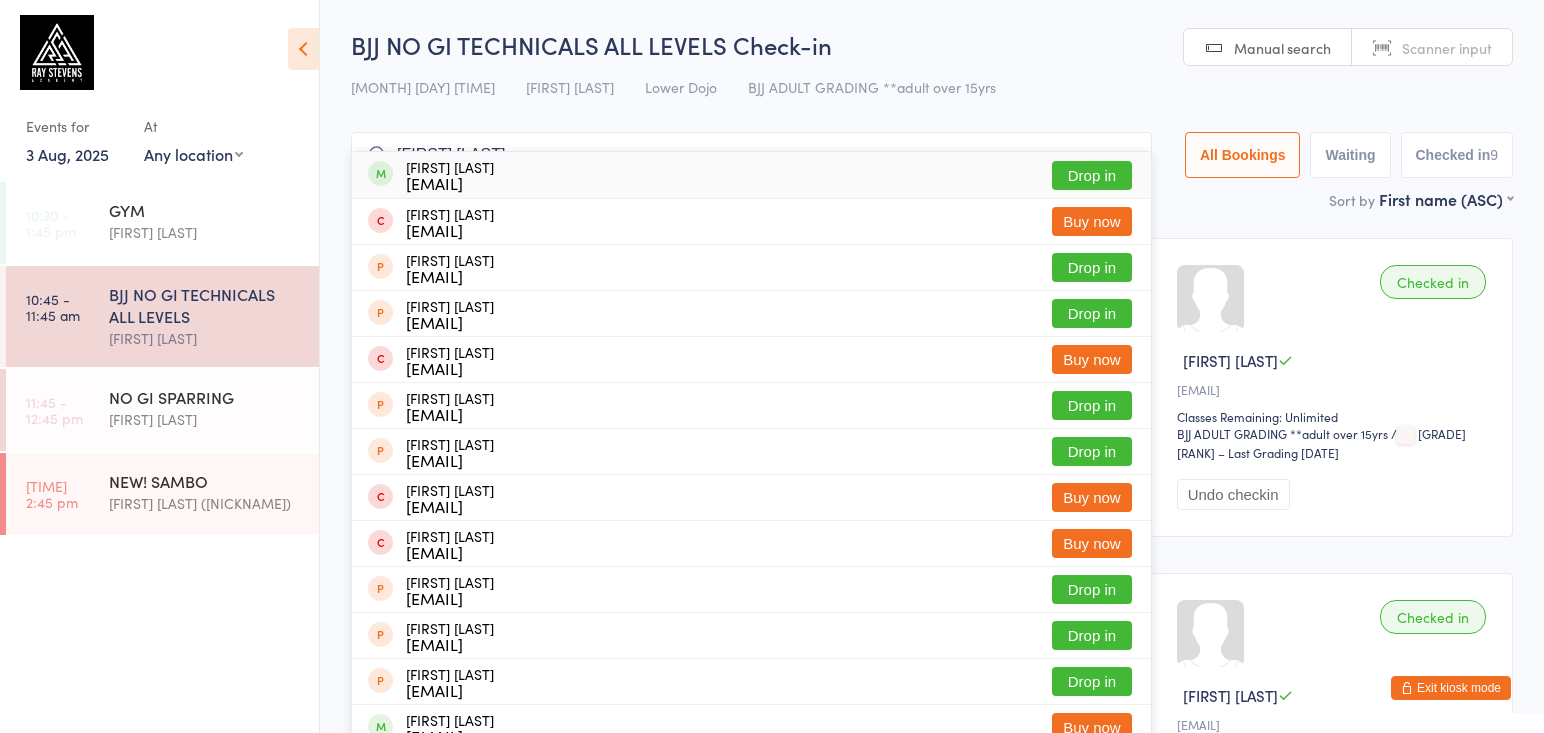 type on "[FIRST] [LAST]" 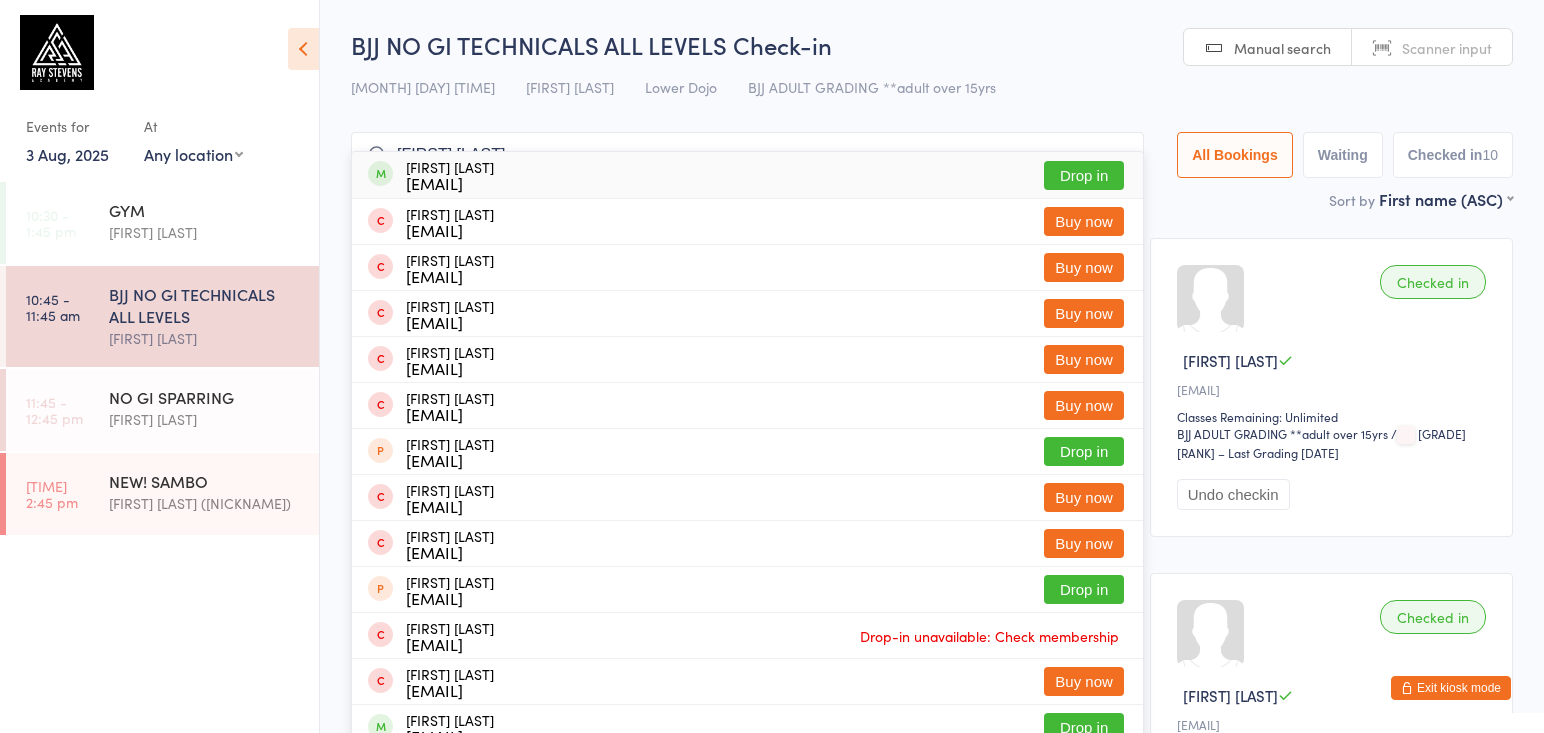 type on "[FIRST] [LAST]" 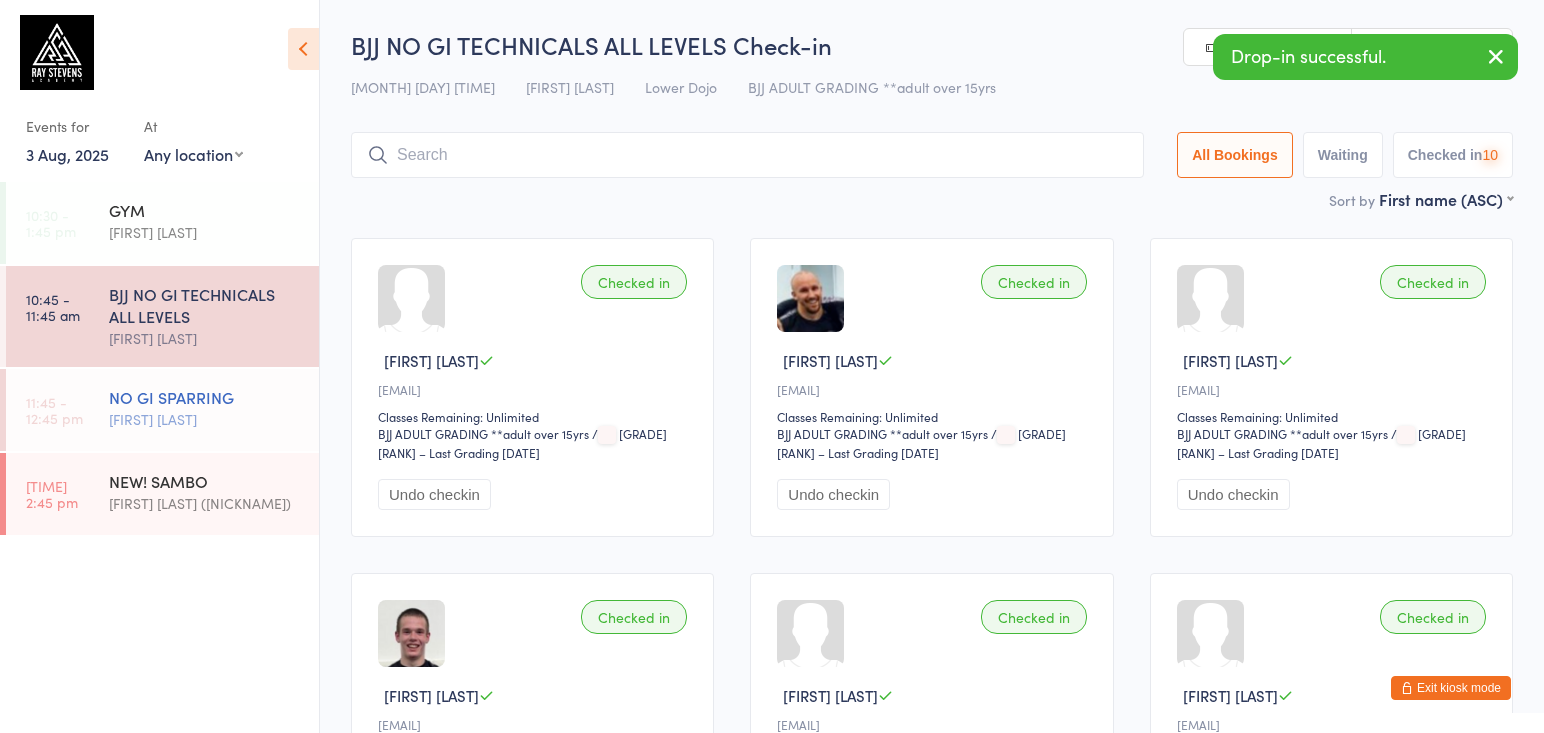 click on "[FIRST] [LAST]" at bounding box center [205, 419] 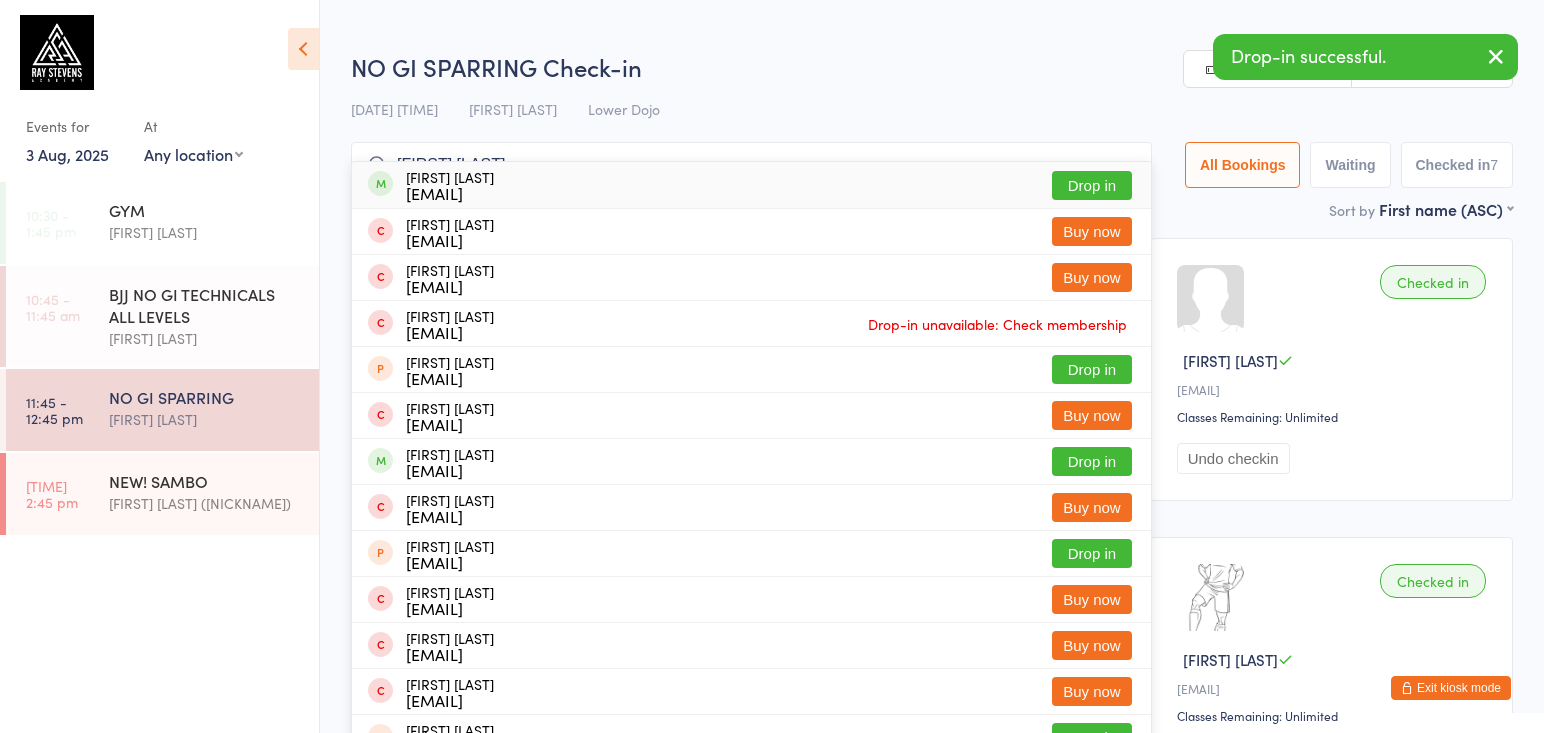 type on "[FIRST] [LAST]" 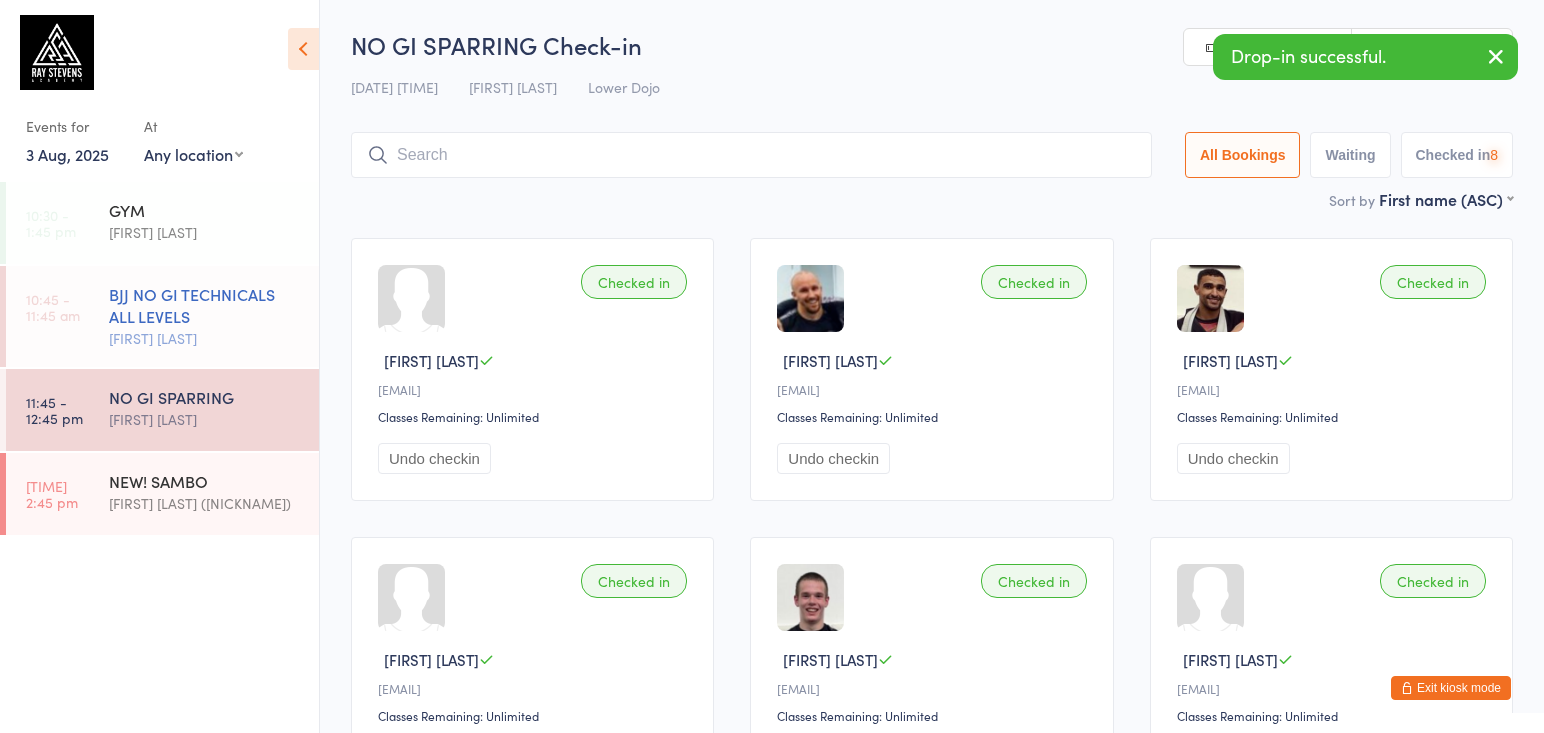 click on "[TIME] - [TIME] [ACTIVITY] [FIRST] [LAST]" at bounding box center (162, 316) 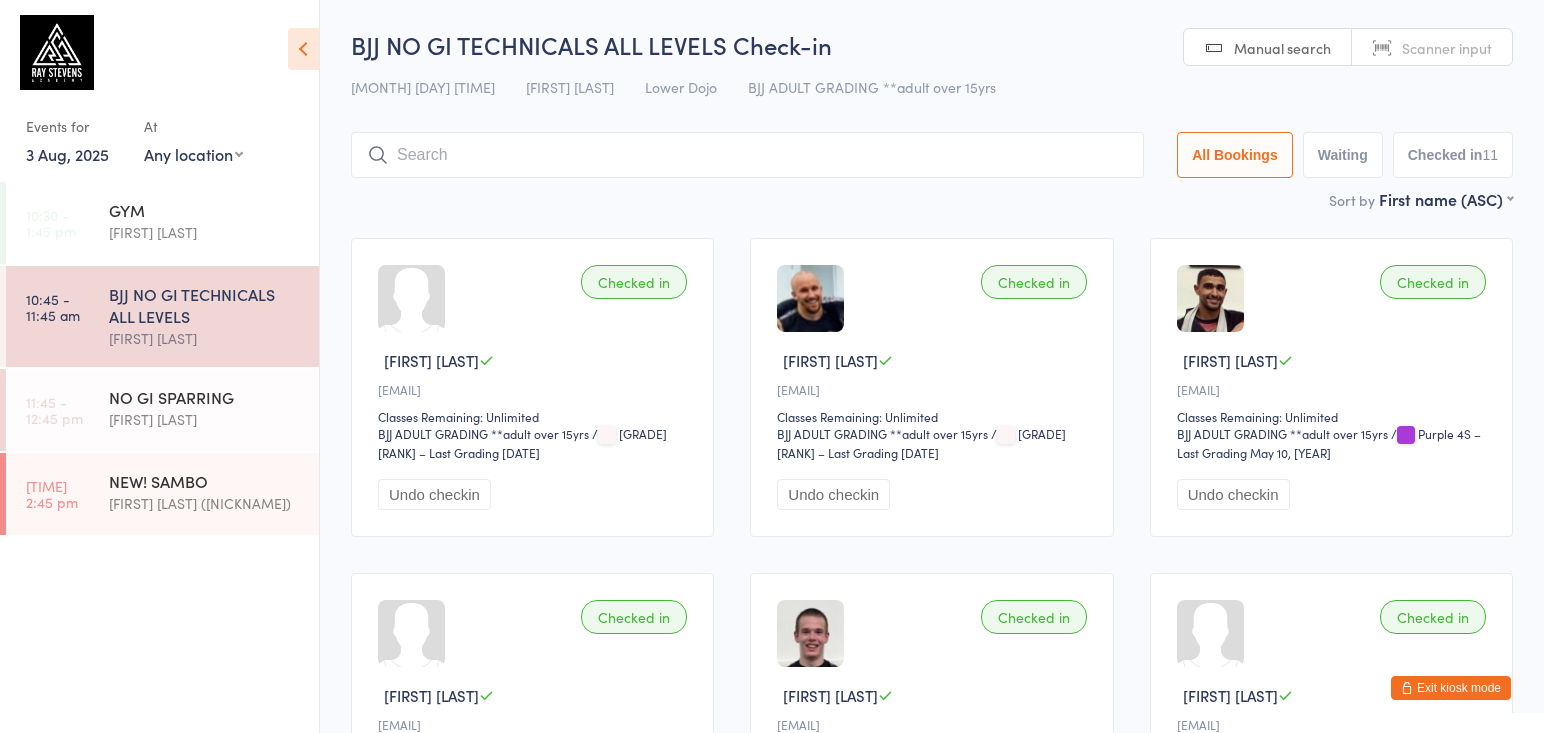 click at bounding box center (747, 155) 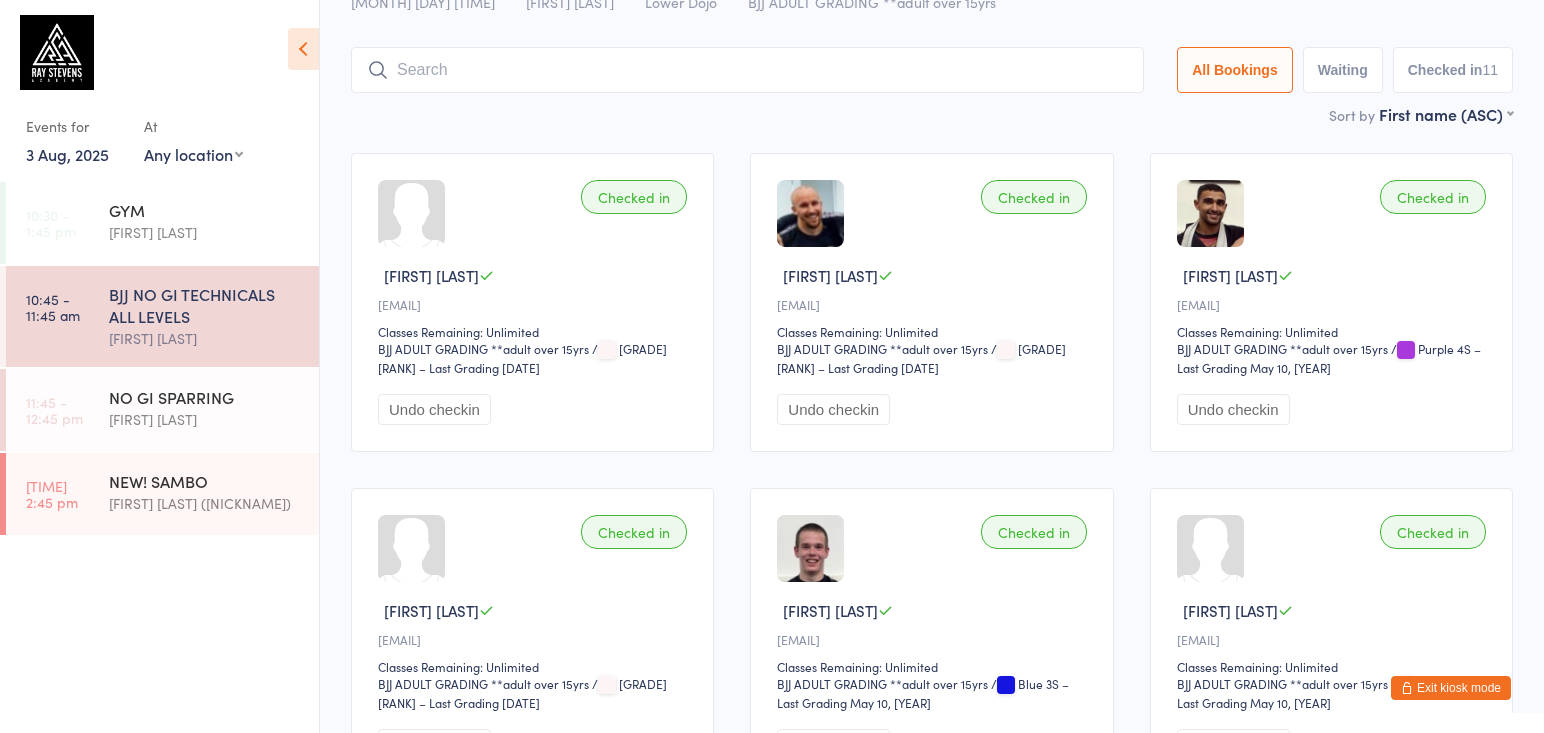 scroll, scrollTop: 132, scrollLeft: 0, axis: vertical 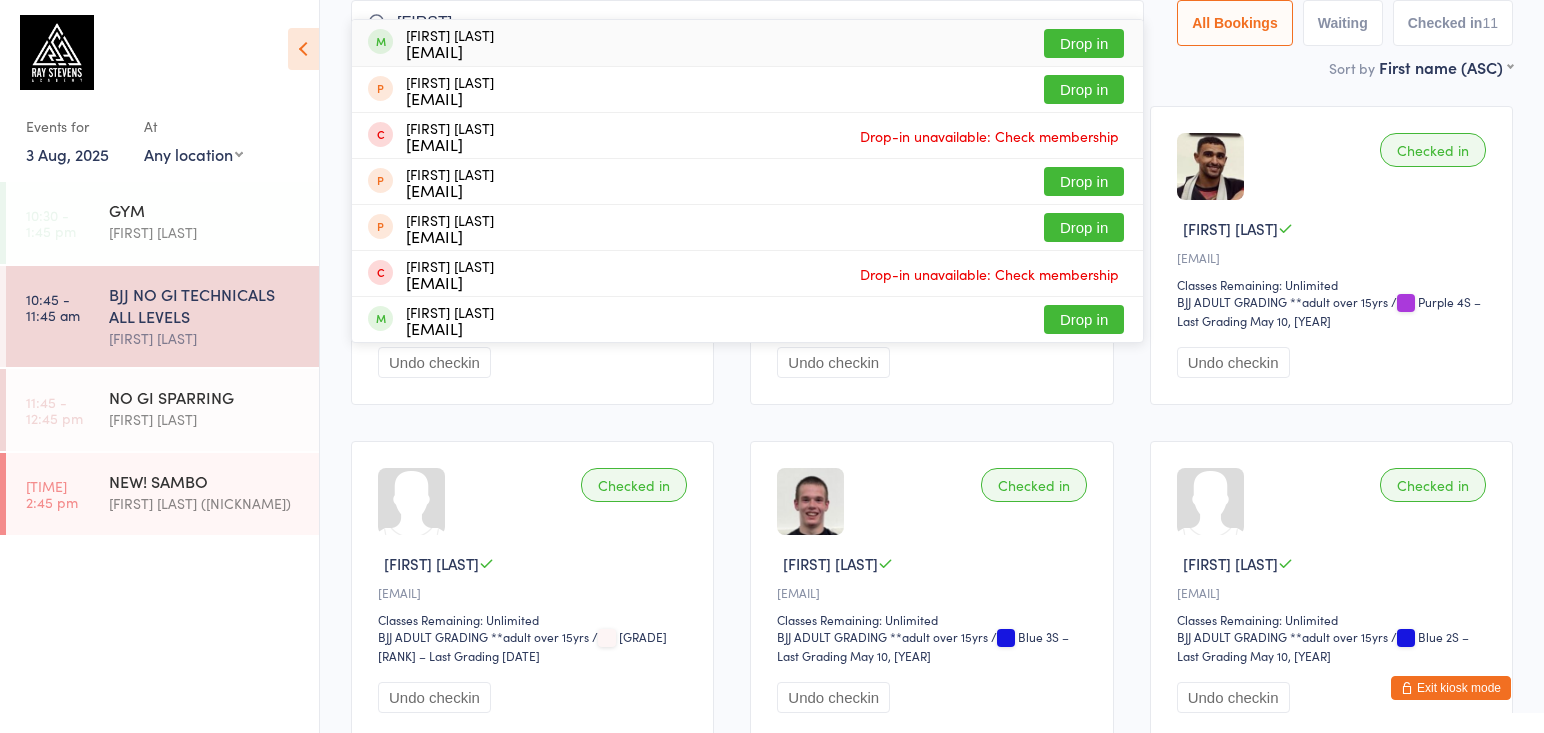 type on "fathom" 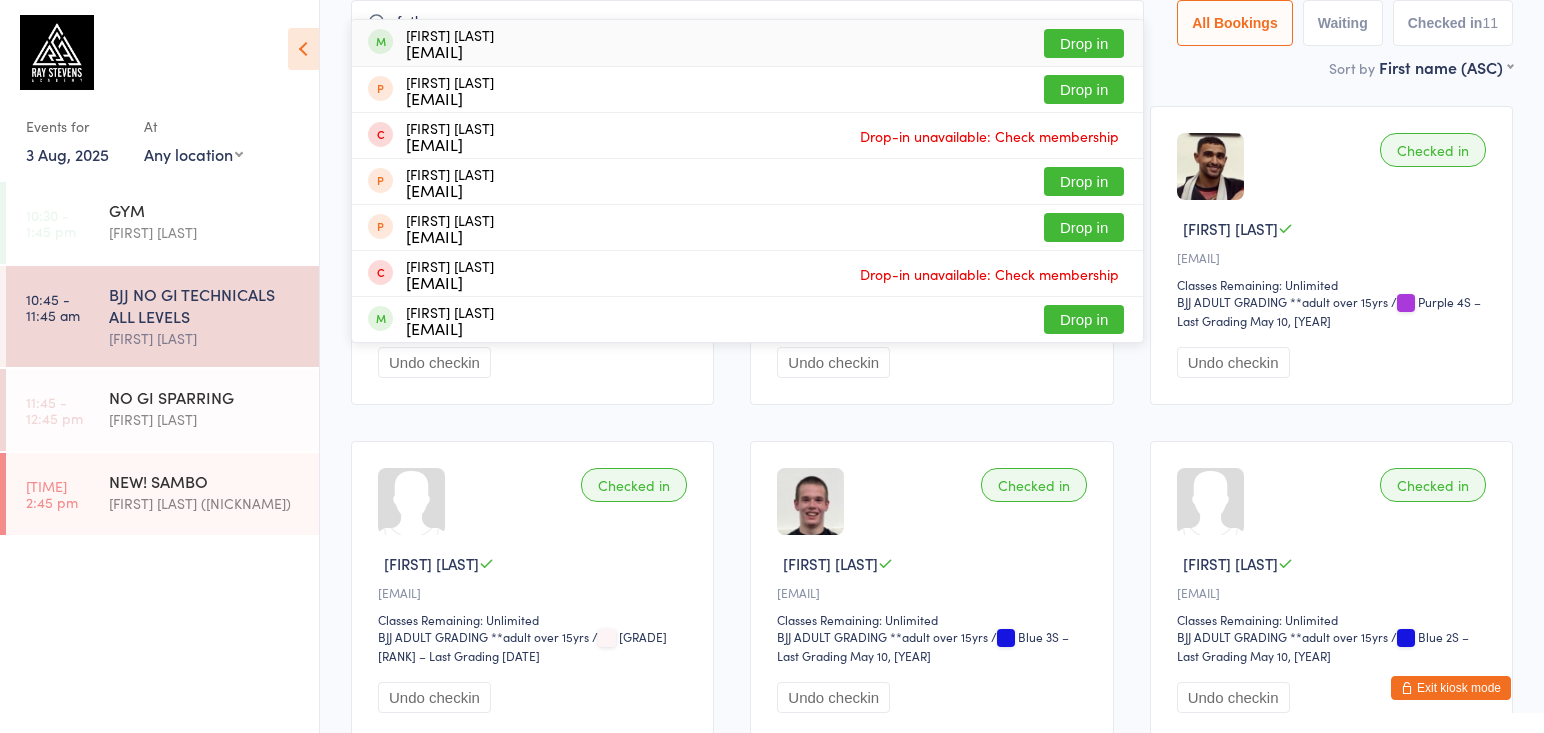 drag, startPoint x: 474, startPoint y: 146, endPoint x: 926, endPoint y: 128, distance: 452.35828 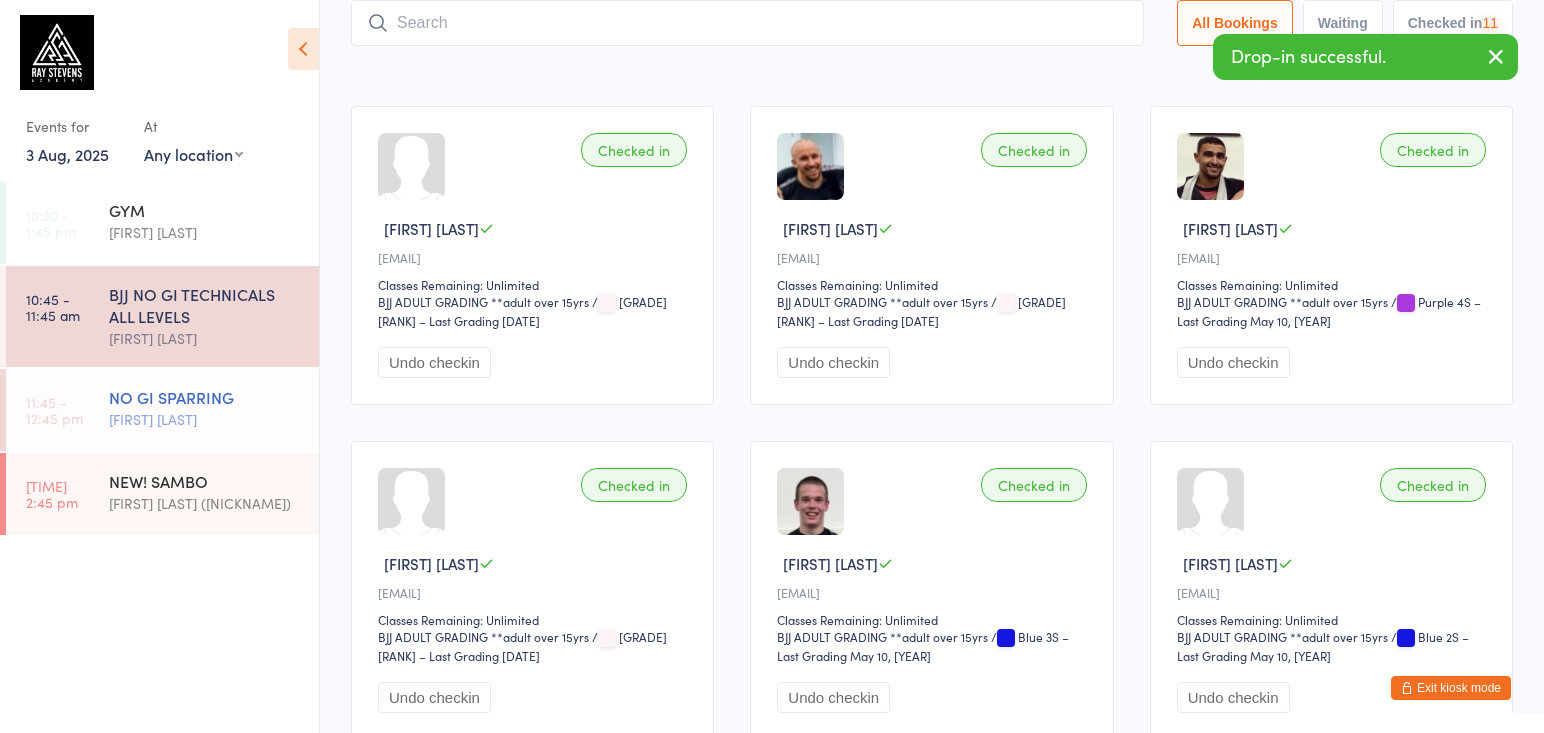 click on "NO GI SPARRING" at bounding box center [205, 397] 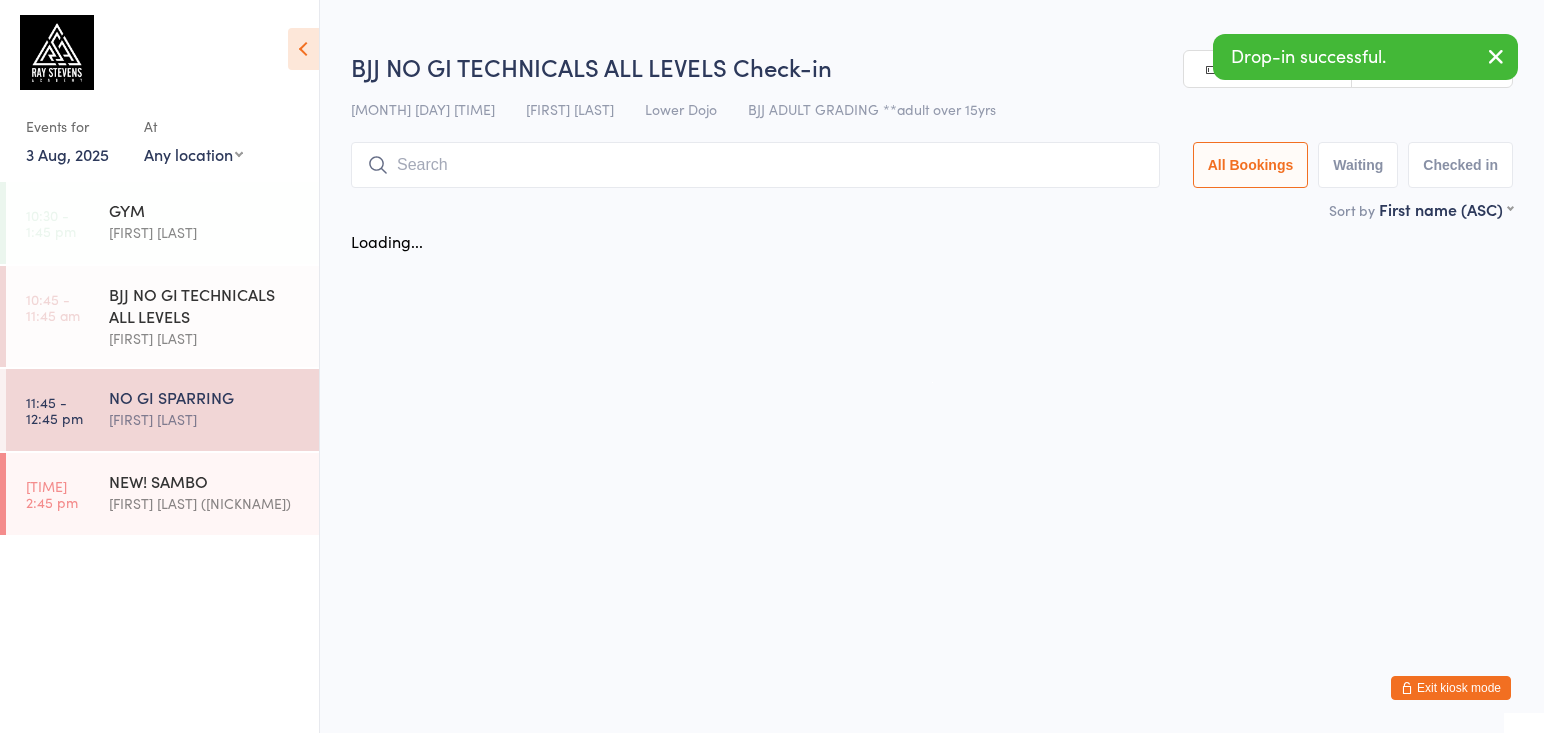 scroll, scrollTop: 0, scrollLeft: 0, axis: both 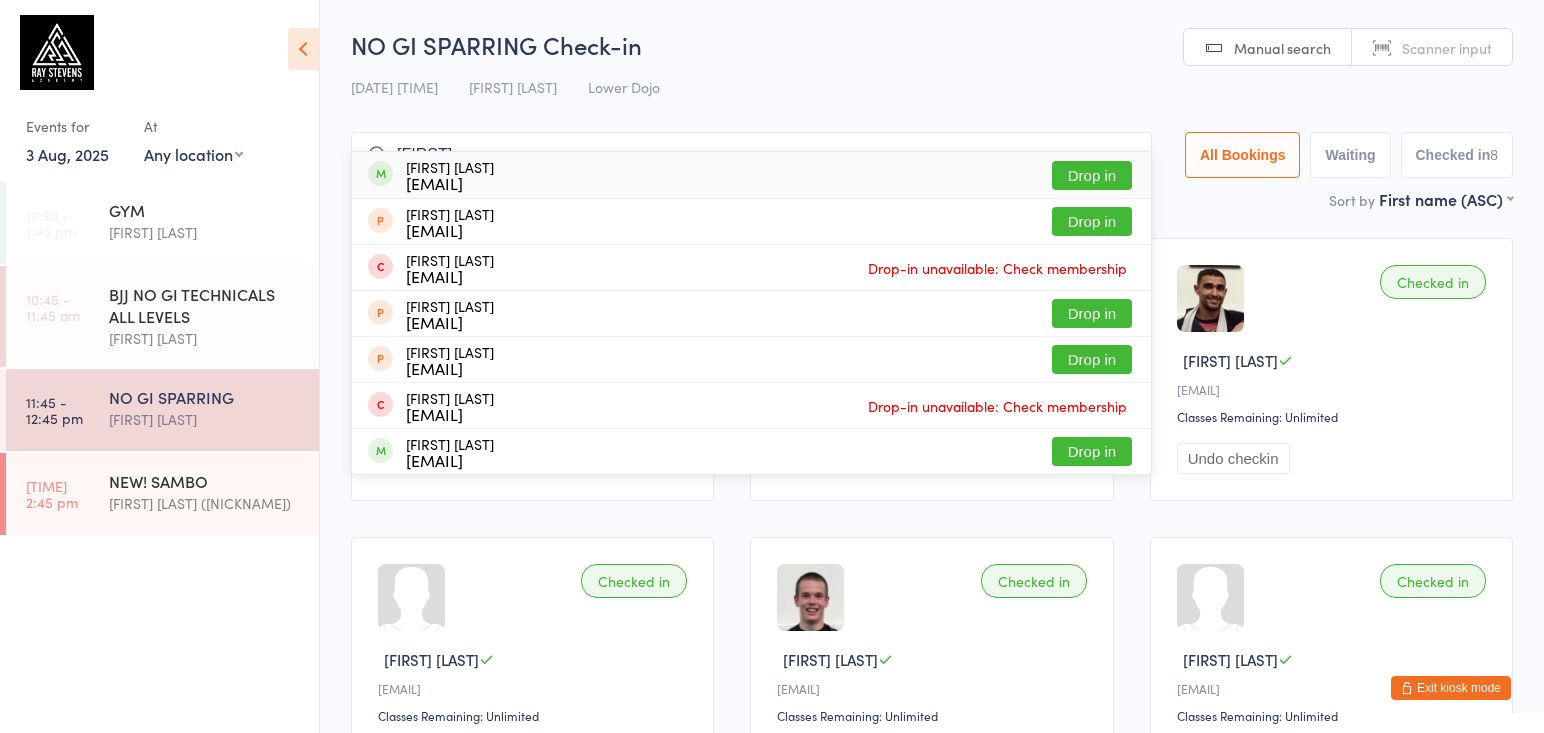 type on "fathom" 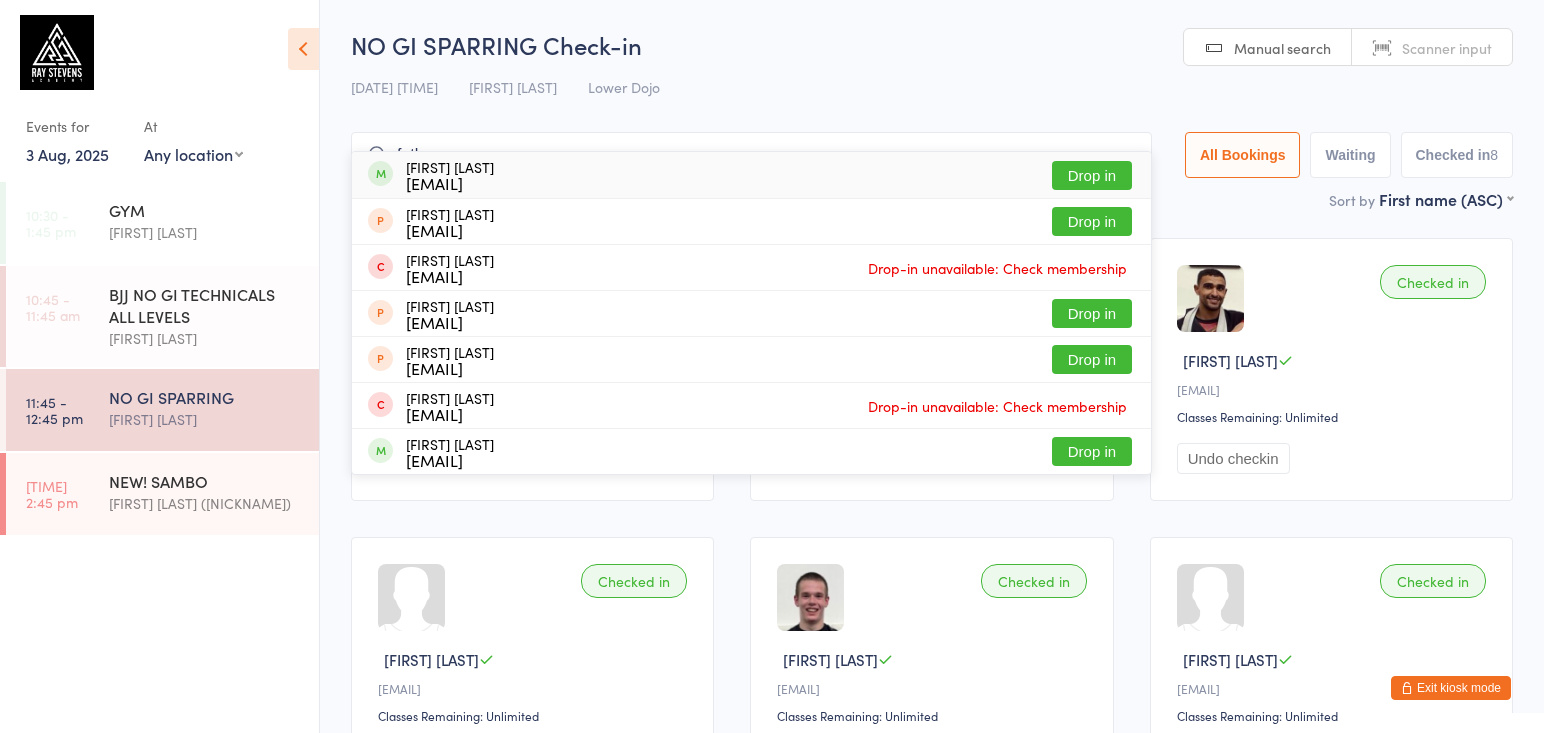 drag, startPoint x: 557, startPoint y: 154, endPoint x: 1083, endPoint y: 175, distance: 526.419 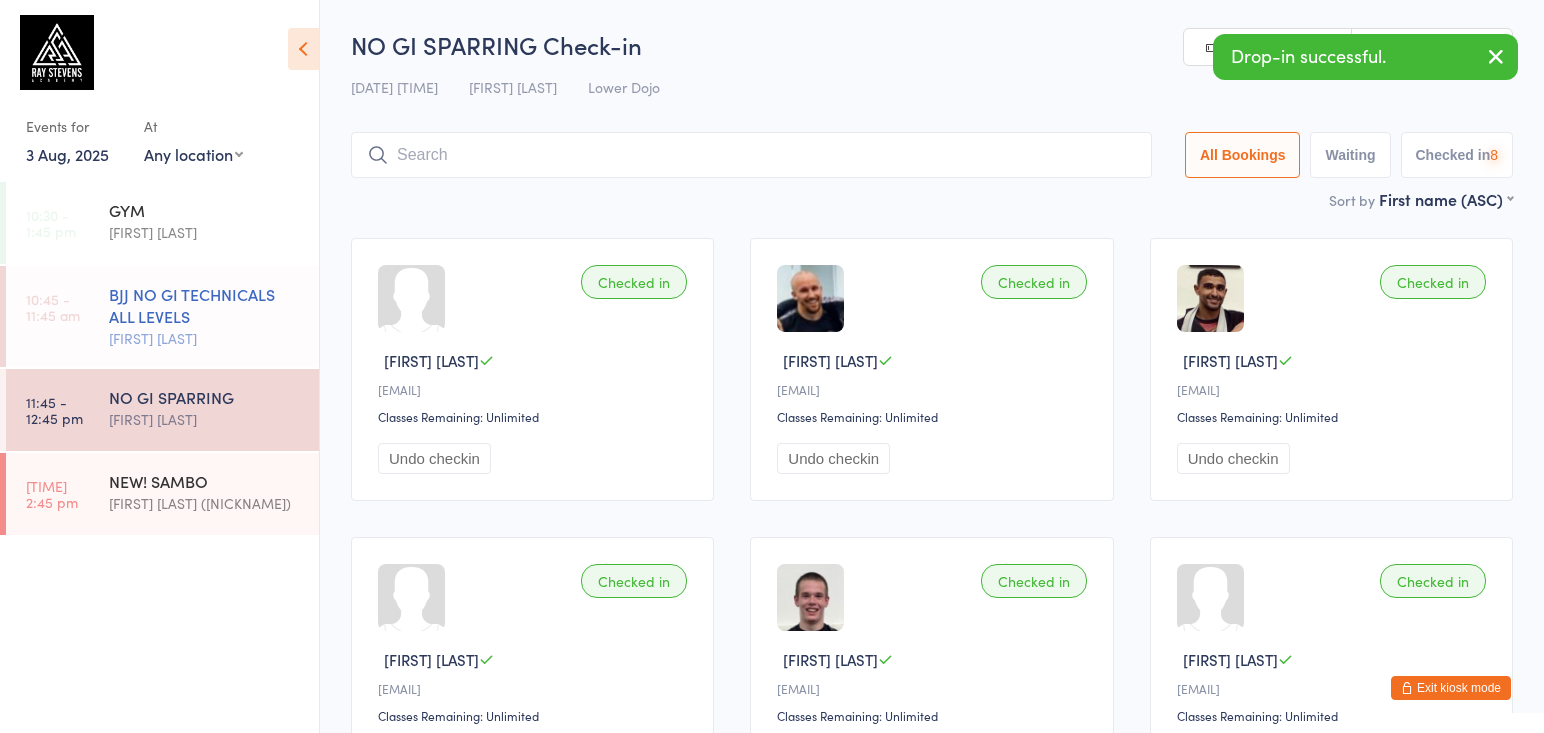 click on "BJJ NO GI TECHNICALS ALL LEVELS" at bounding box center (205, 305) 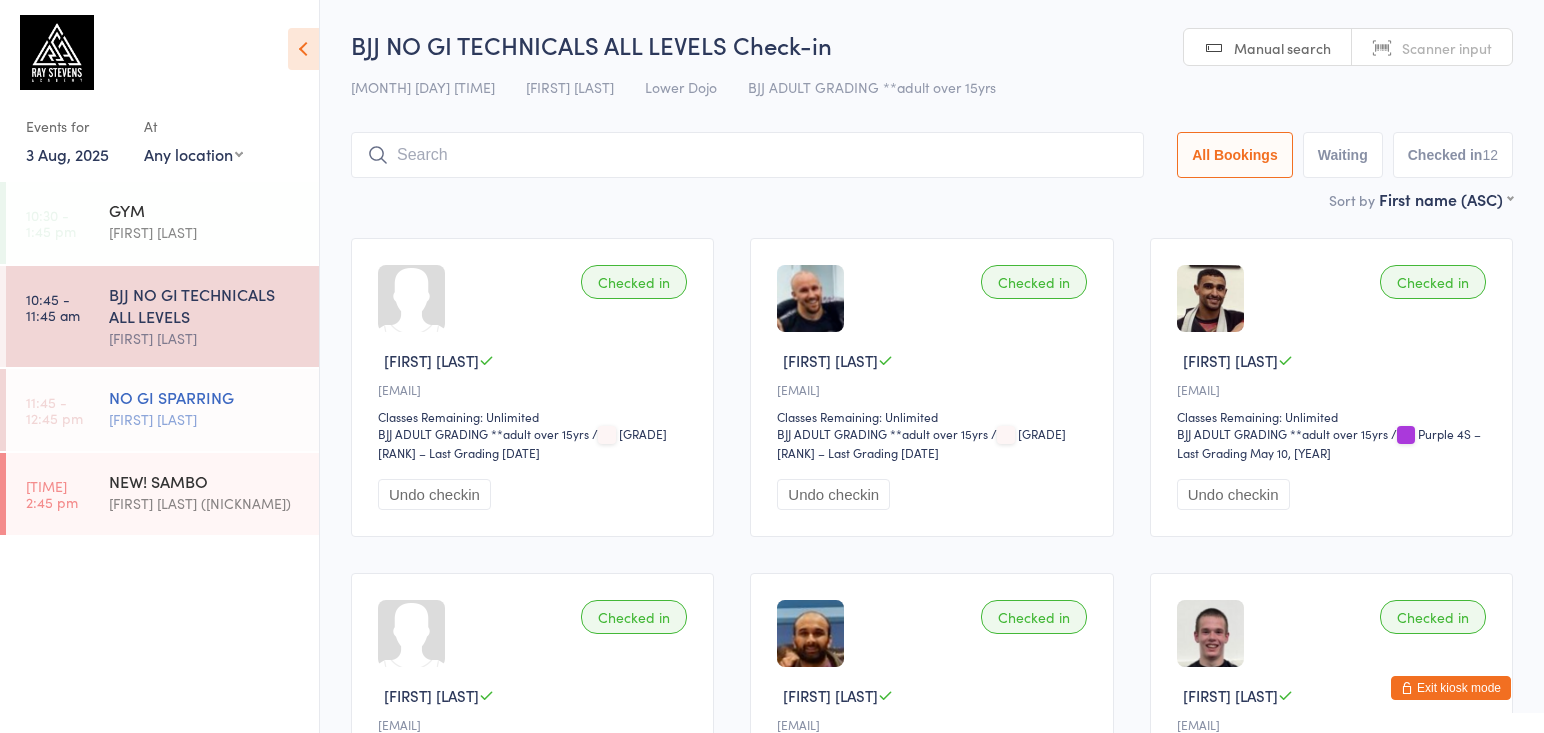 click on "[CLASS] [ACTIVITY] [FIRST] [LAST]" at bounding box center (214, 408) 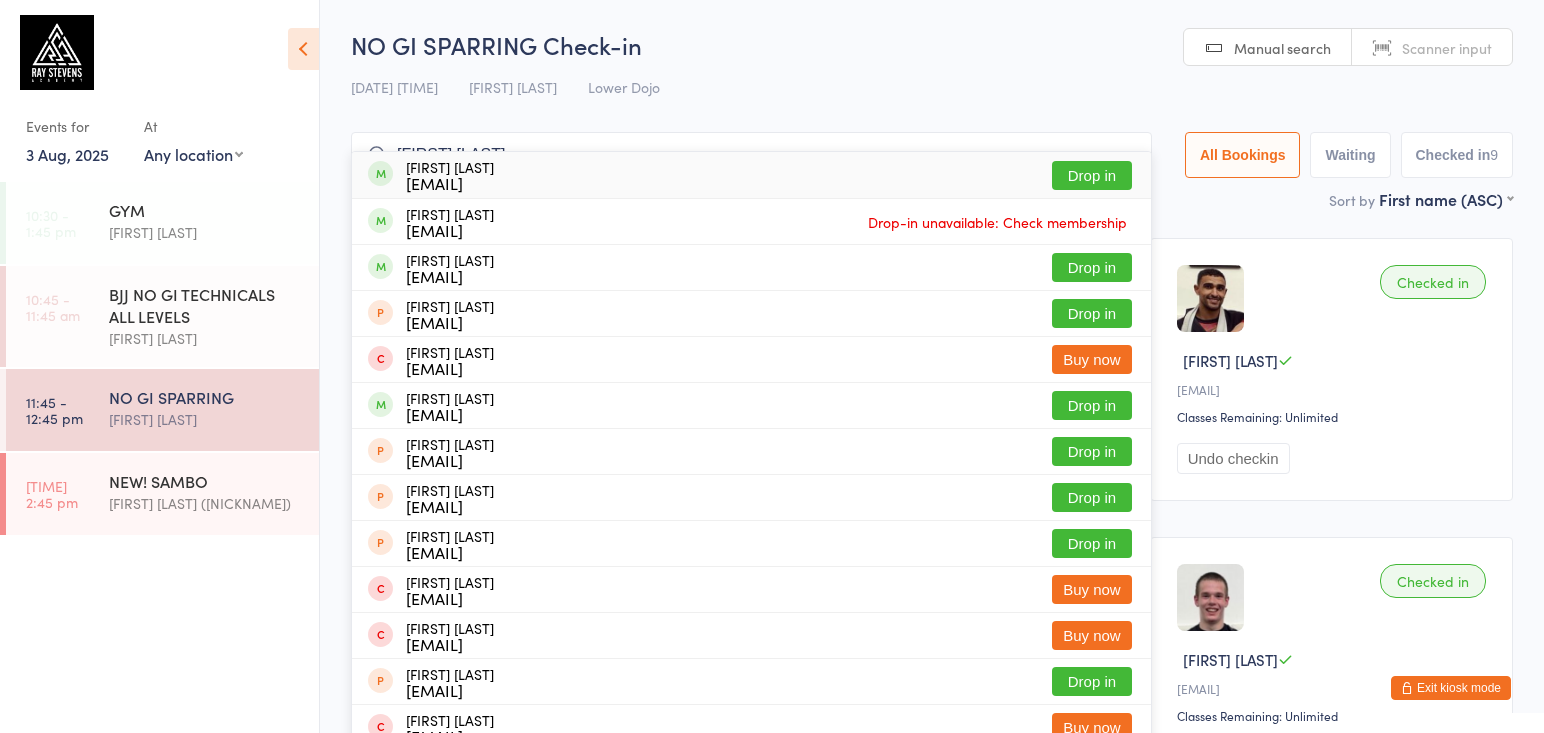 type on "[FIRST] [LAST]" 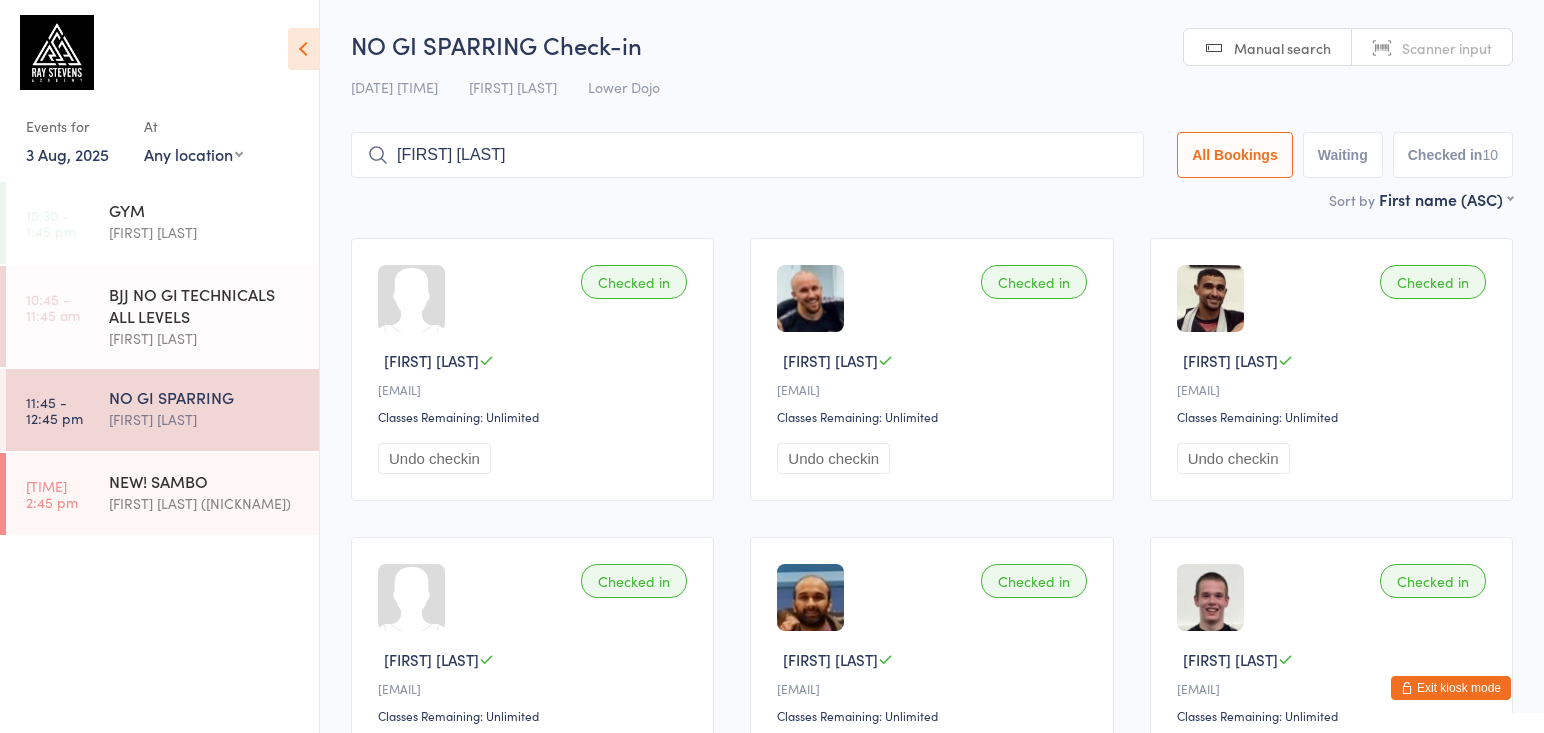 type on "[FIRST] [LAST]" 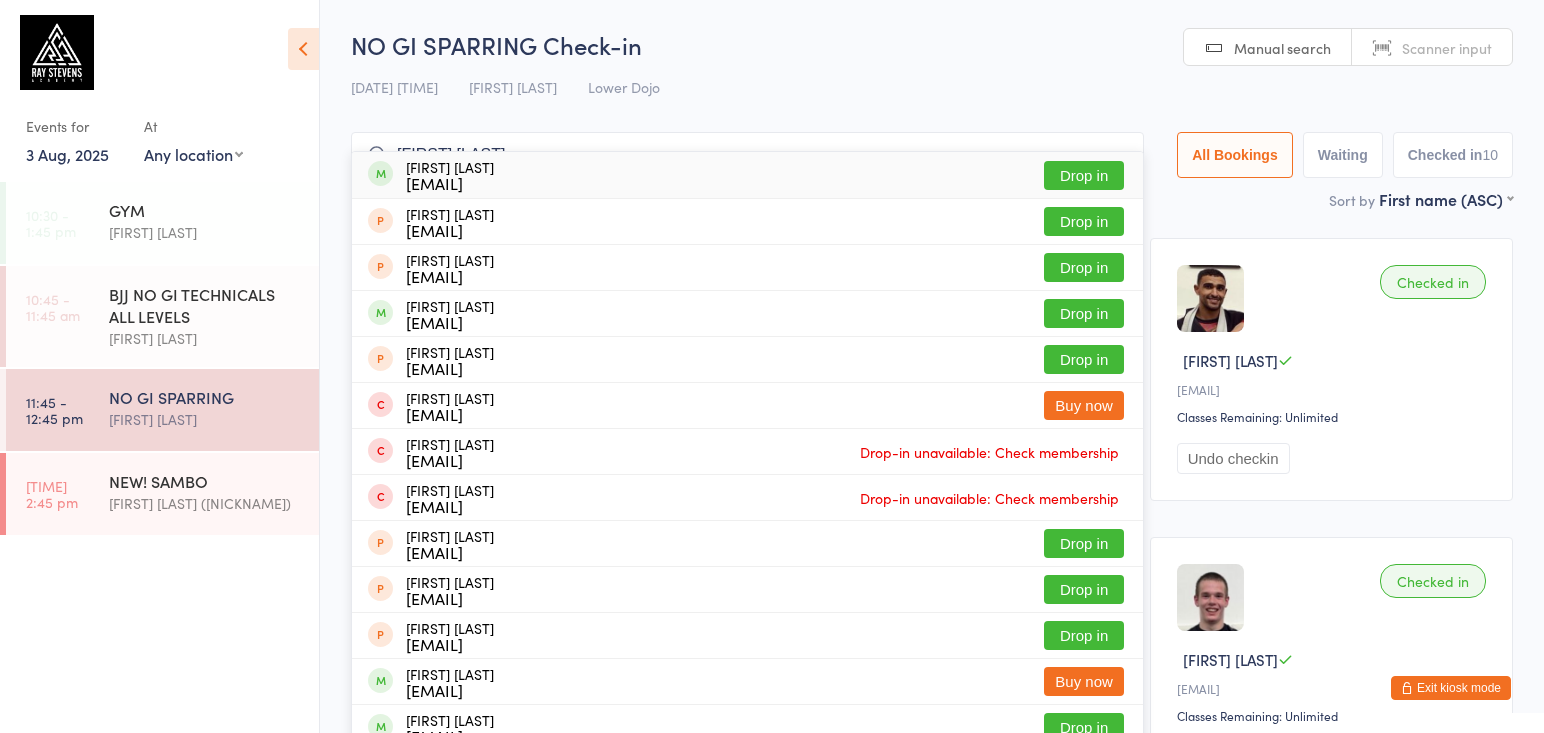 type 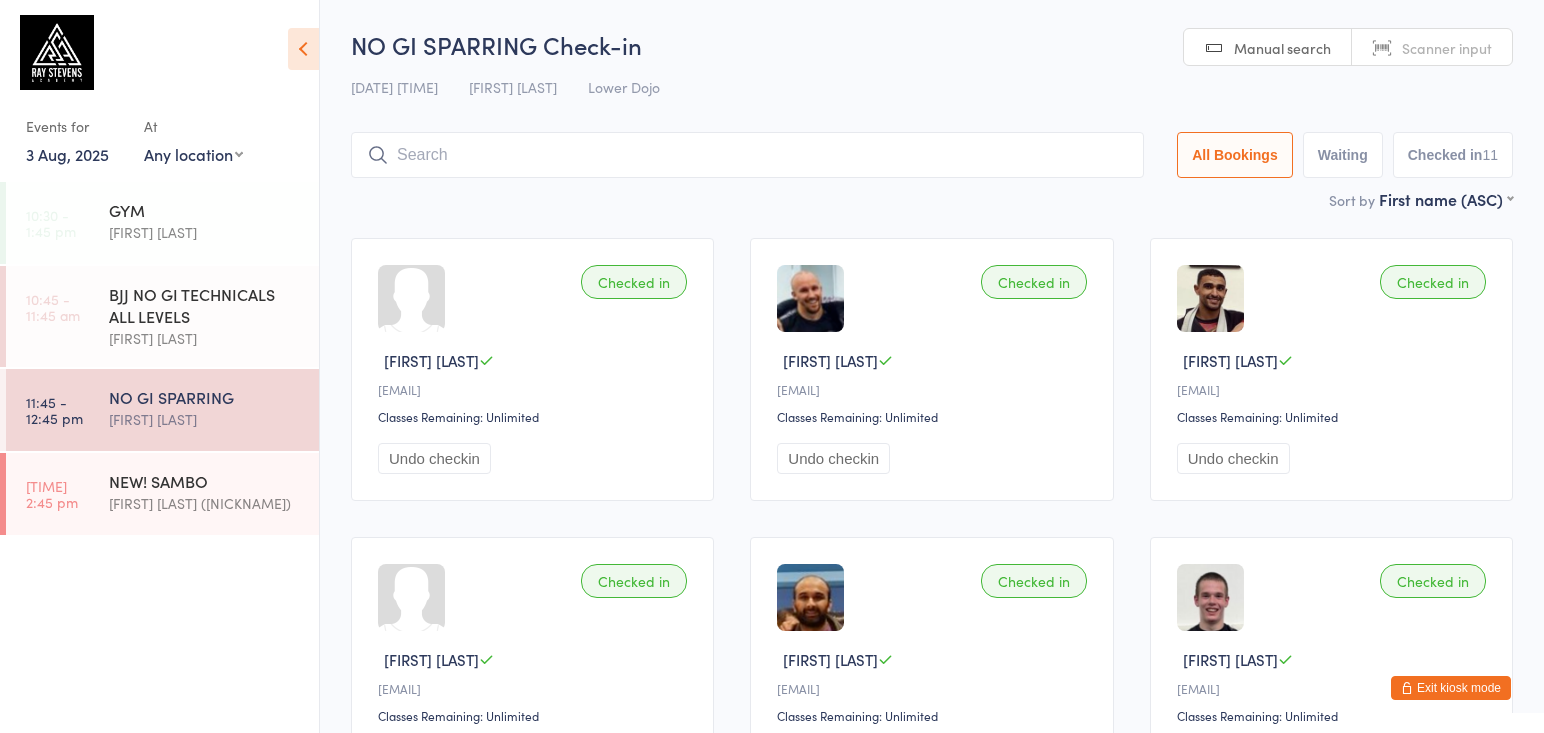 click at bounding box center (747, 155) 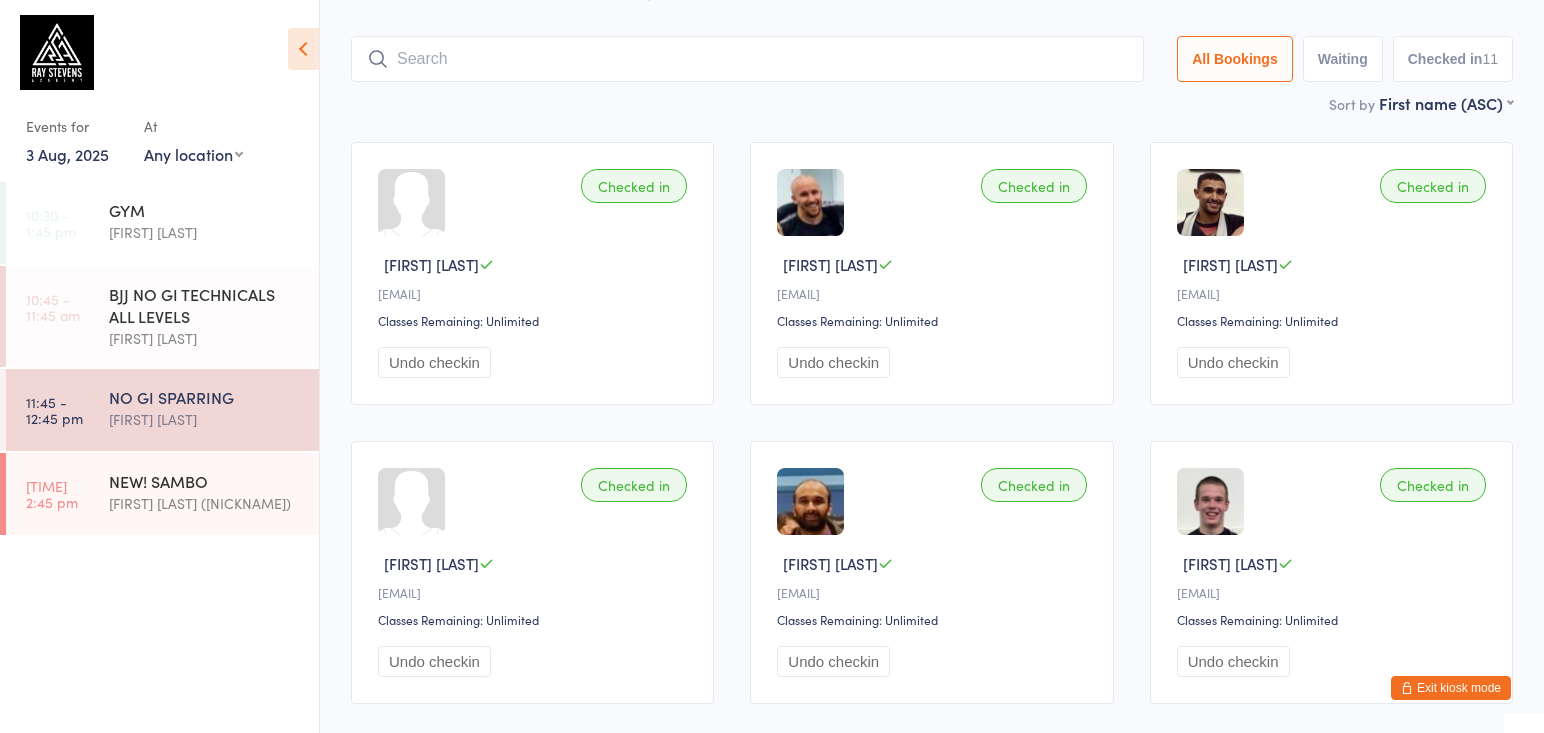 scroll, scrollTop: 134, scrollLeft: 0, axis: vertical 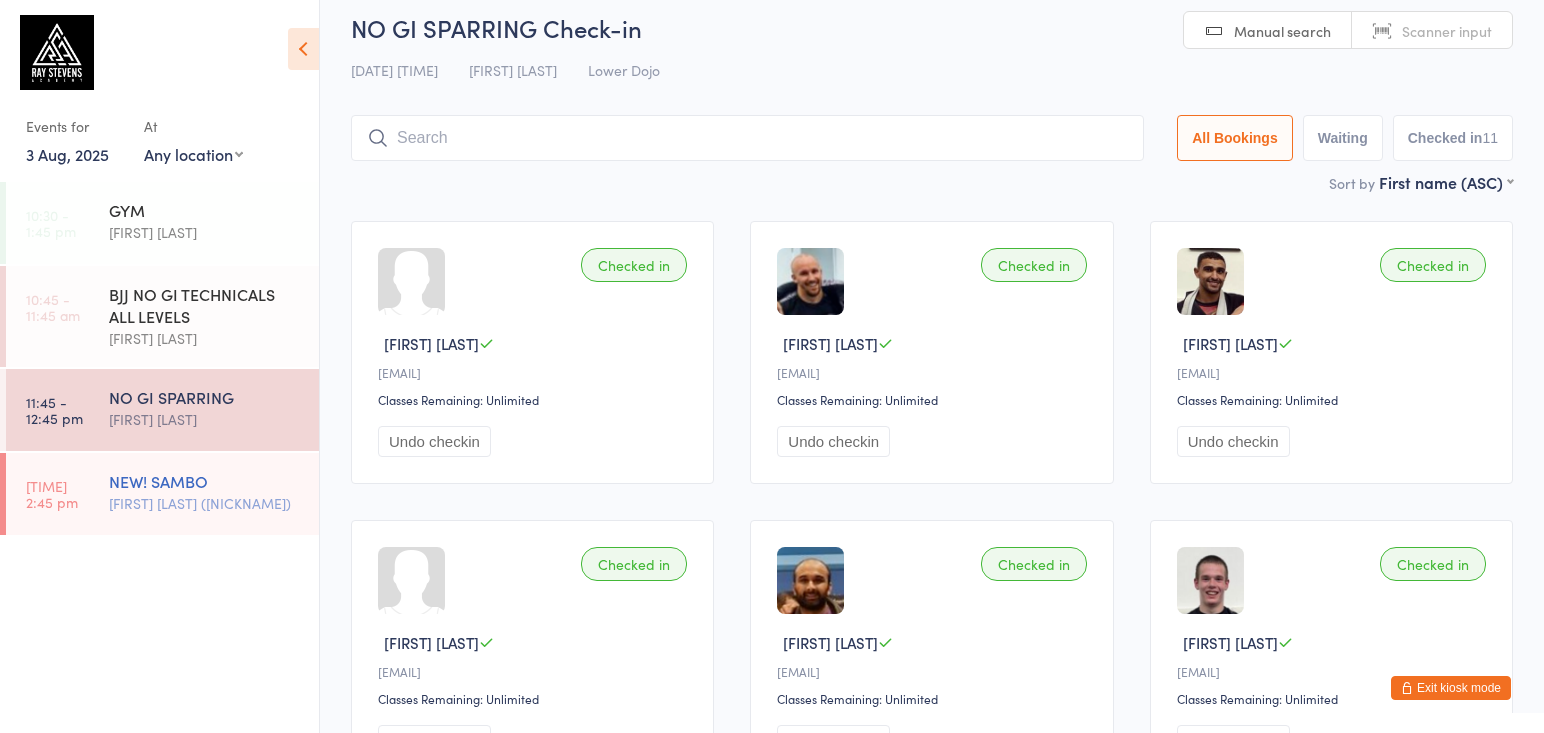click on "[FIRST] [LAST] ([NICKNAME])" at bounding box center (205, 503) 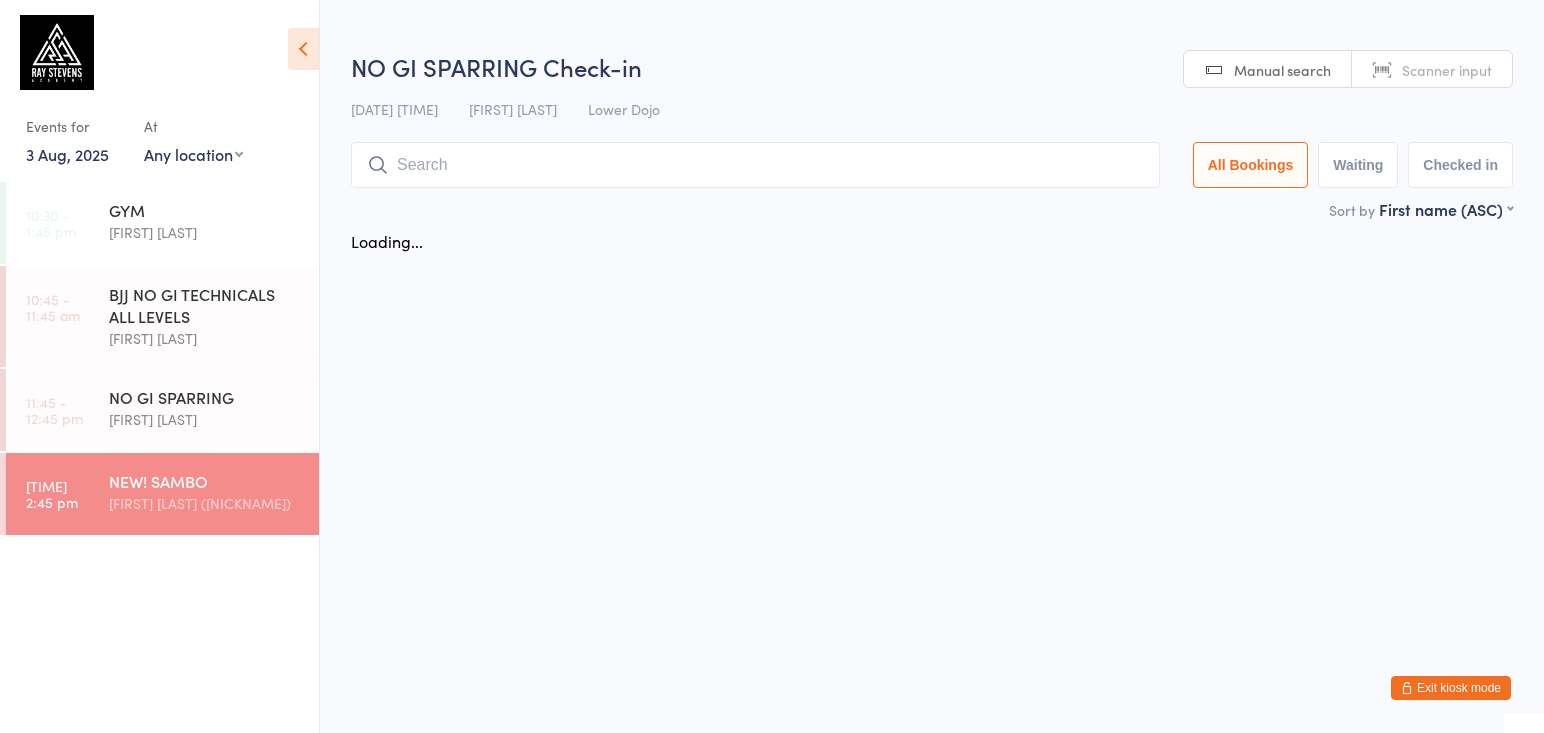 scroll, scrollTop: 0, scrollLeft: 0, axis: both 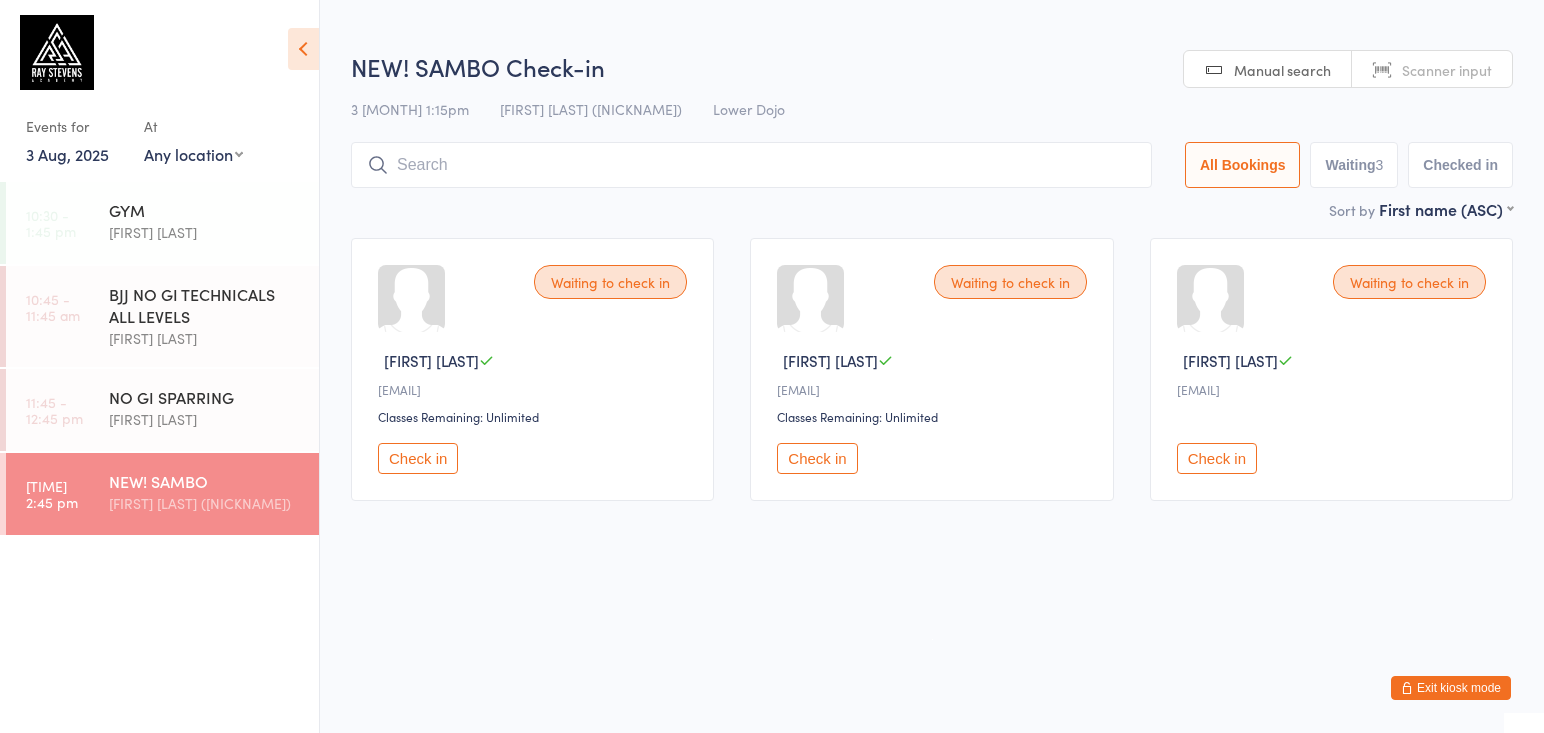 click on "Check in" at bounding box center (817, 458) 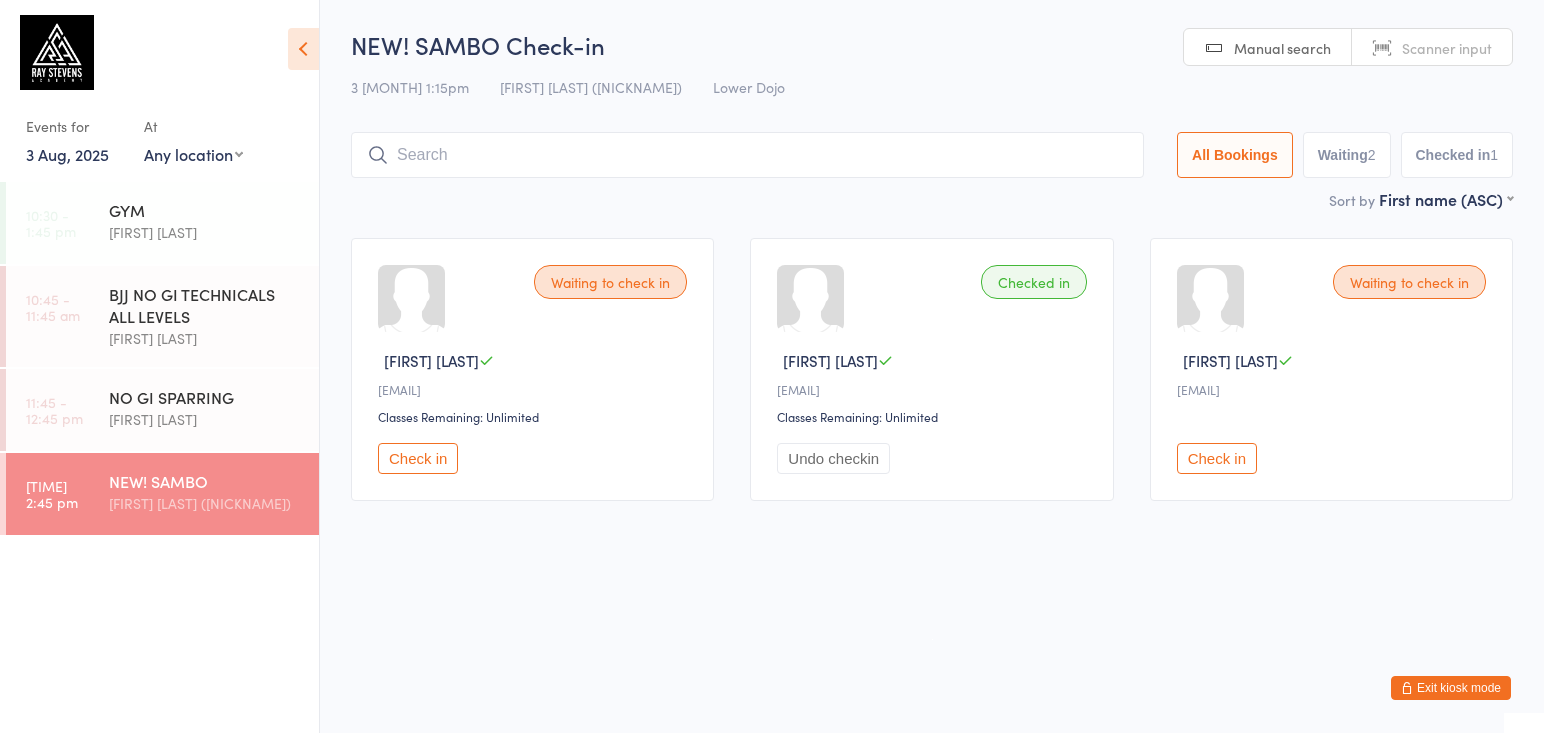 click at bounding box center [747, 155] 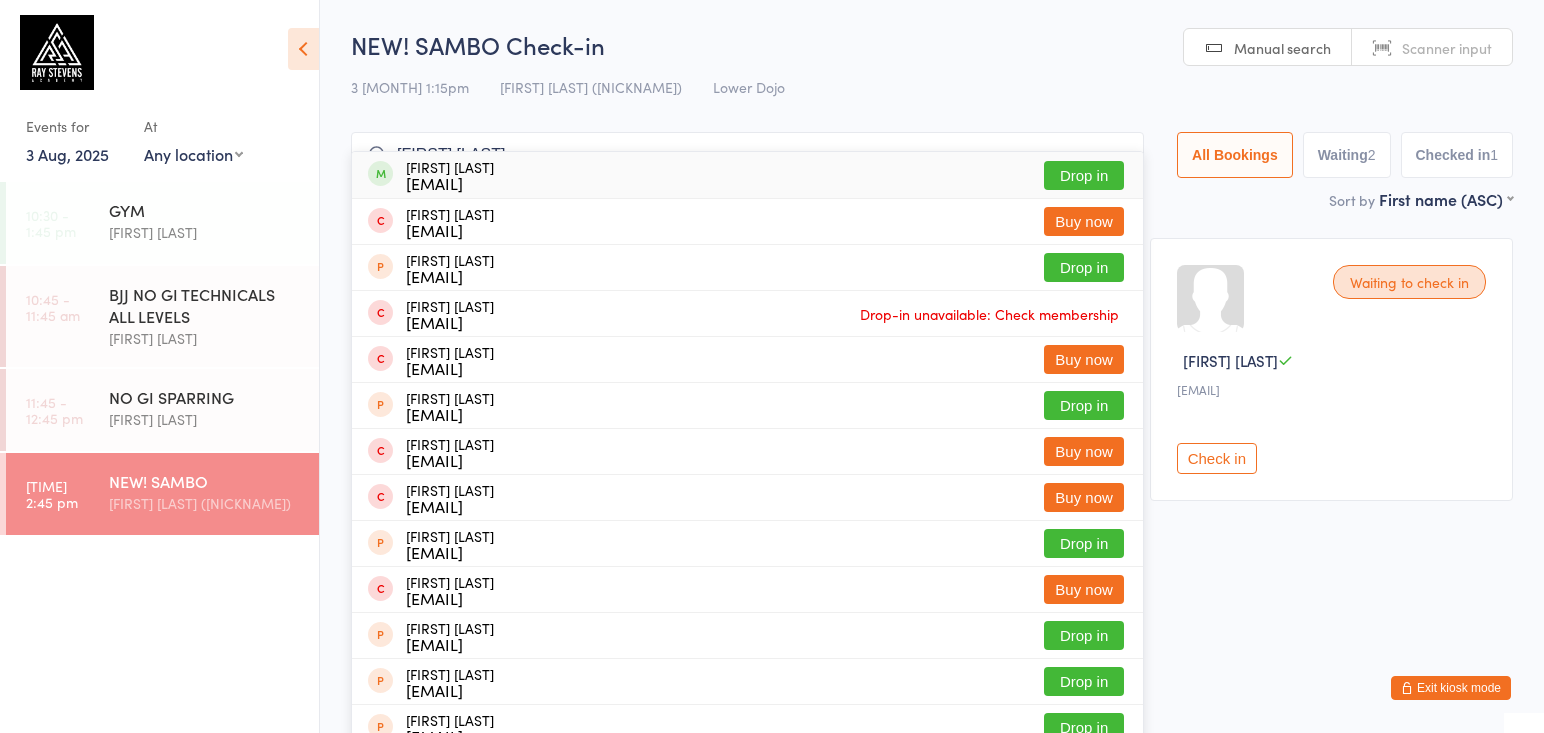 type on "[FIRST] [LAST]" 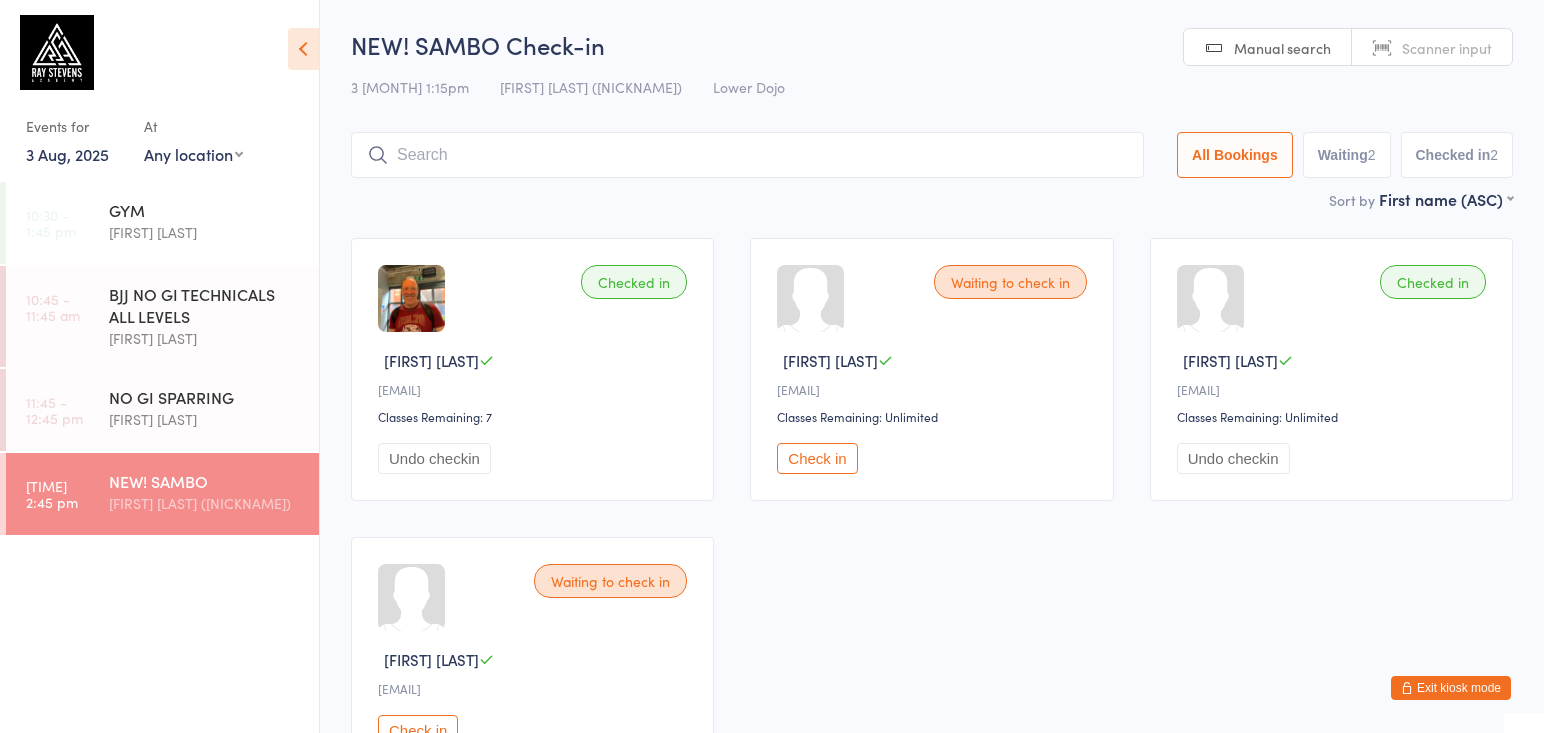 scroll, scrollTop: 0, scrollLeft: 0, axis: both 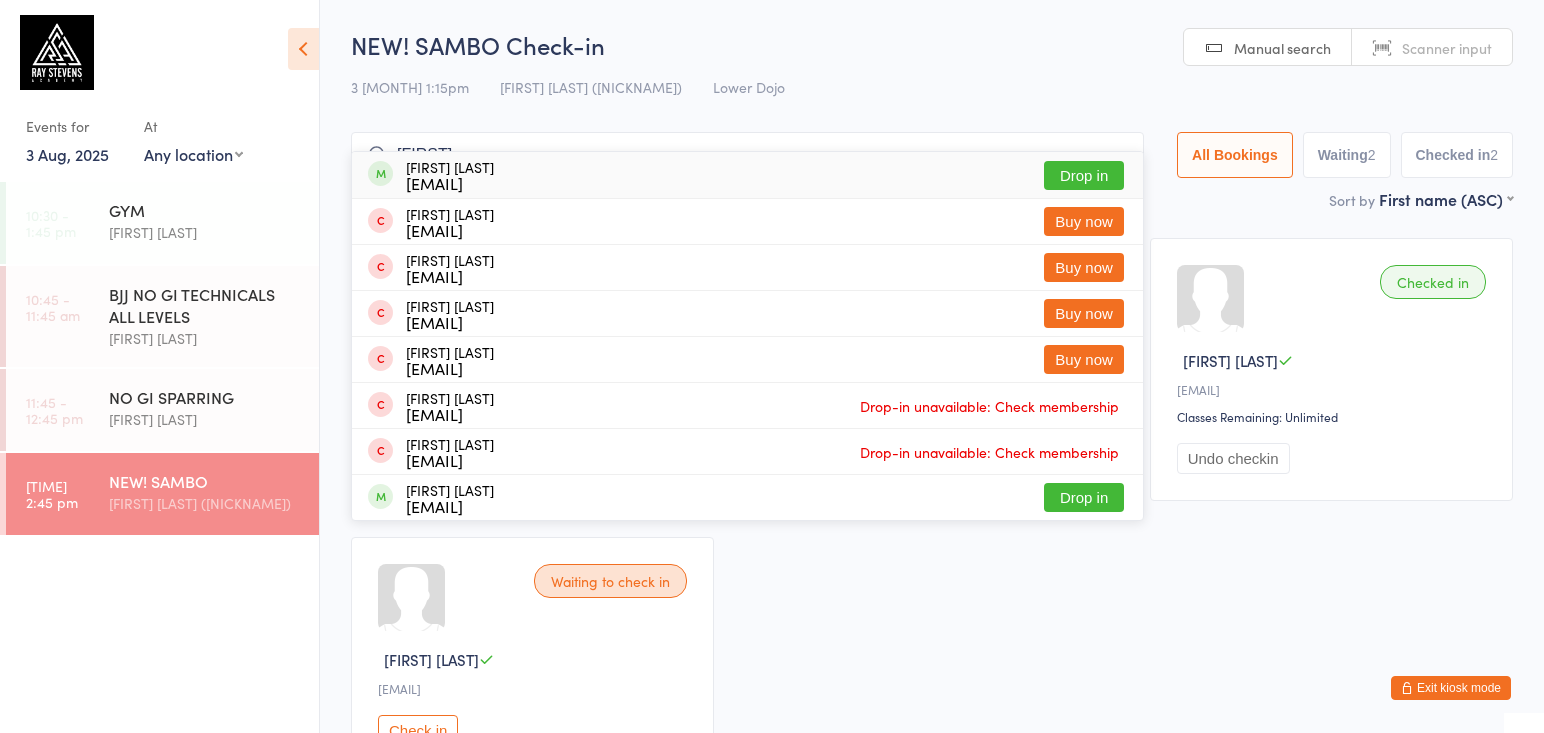 type on "[FIRST]" 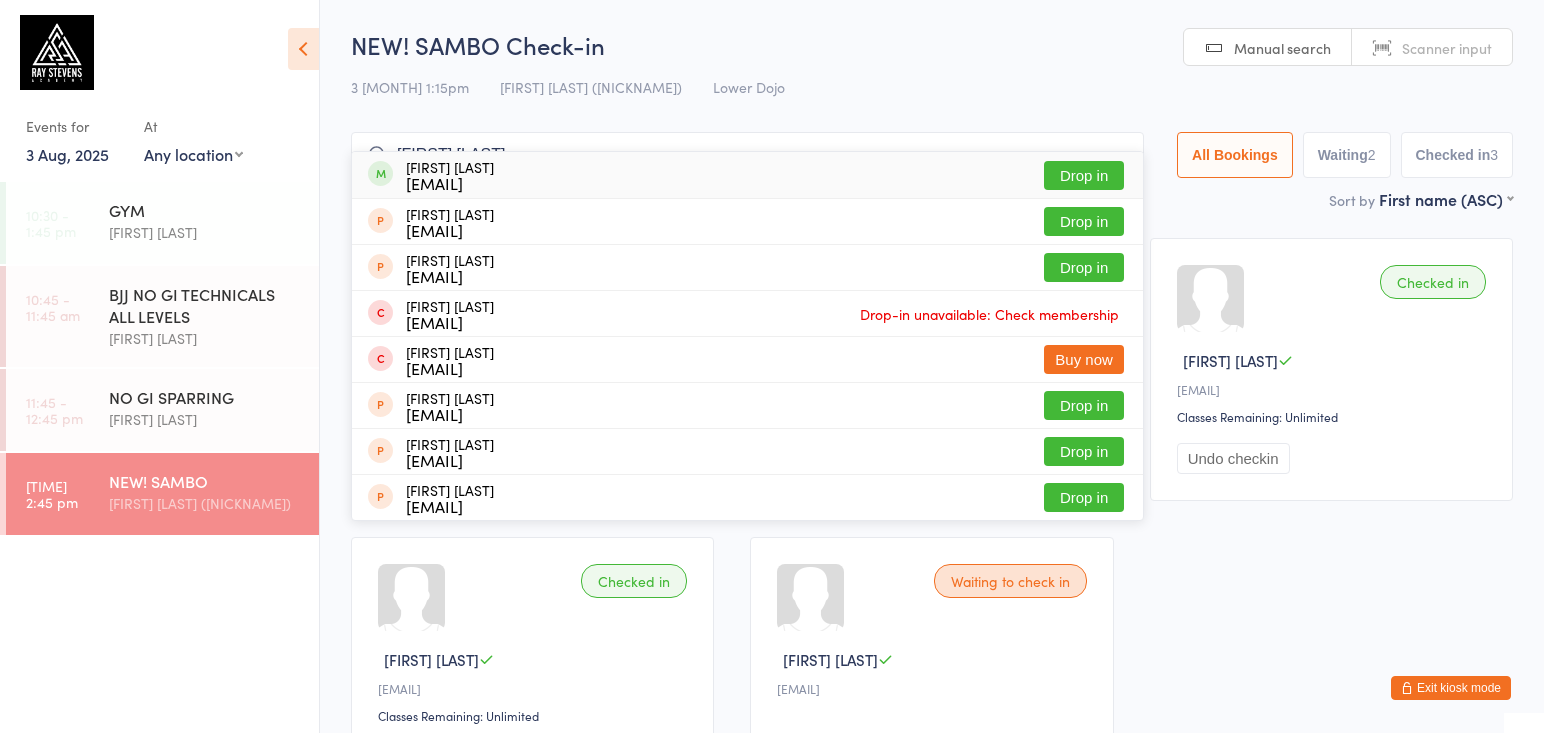 type on "[FIRST] [LAST]" 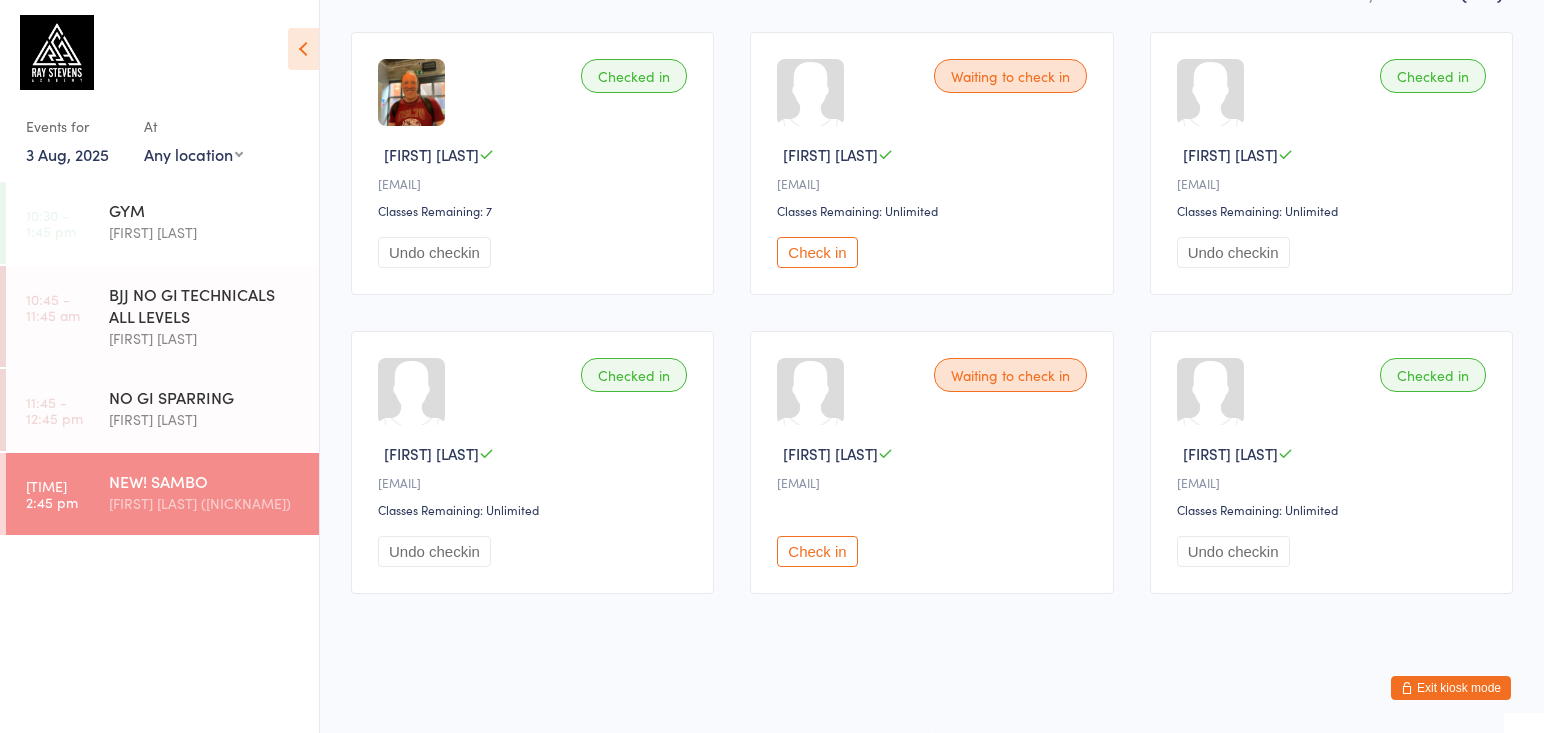 click on "[EMAIL]" at bounding box center (934, 482) 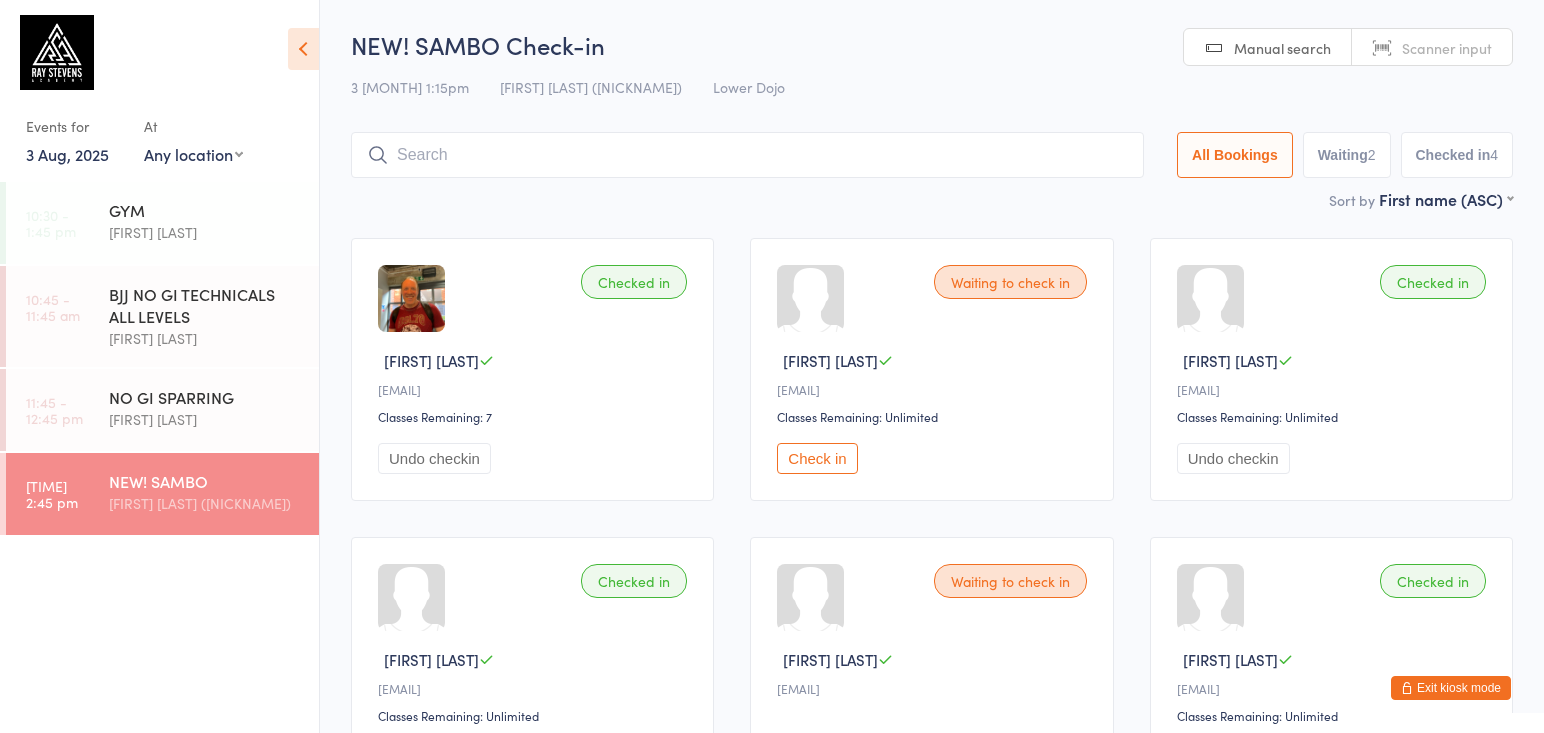scroll, scrollTop: 0, scrollLeft: 0, axis: both 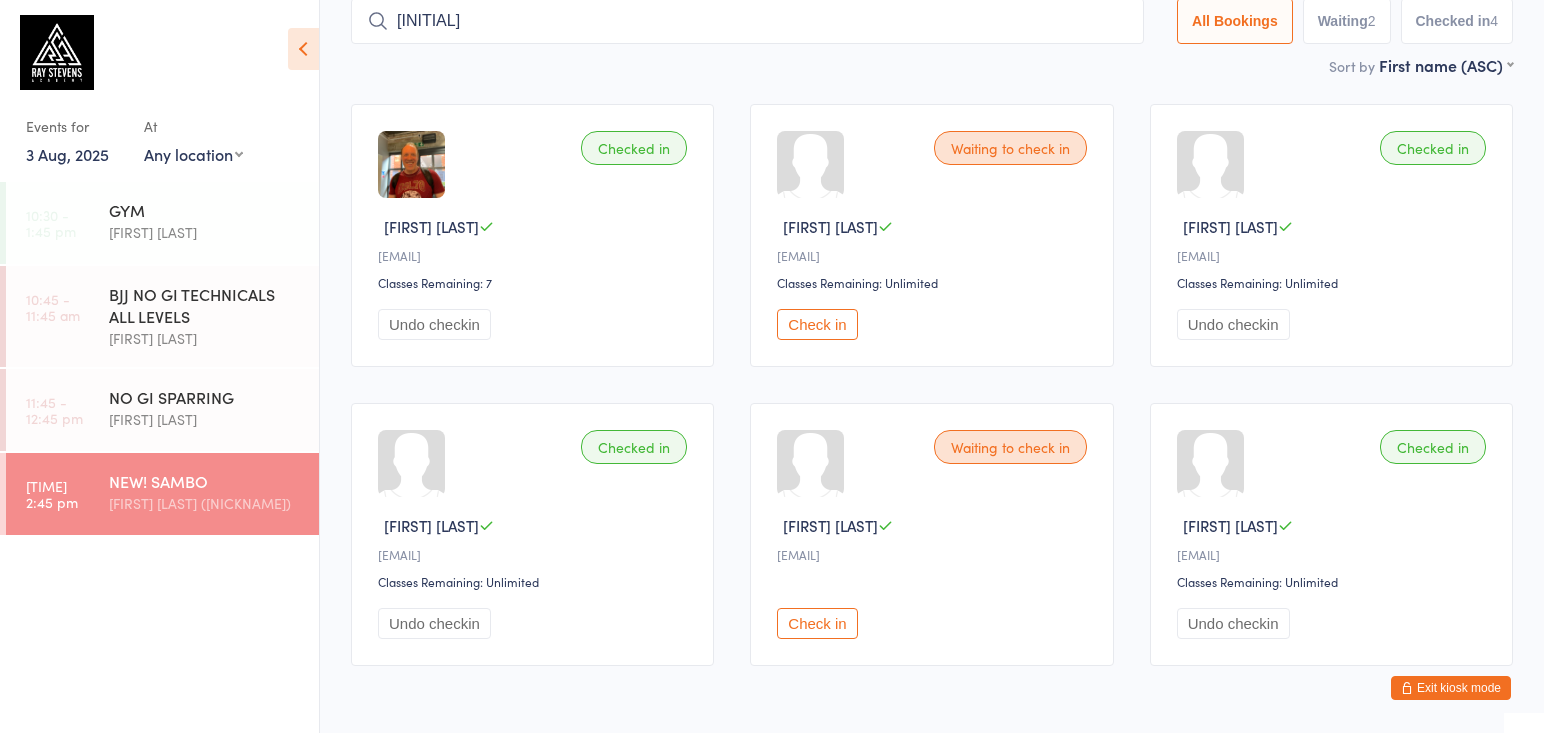 type on "a" 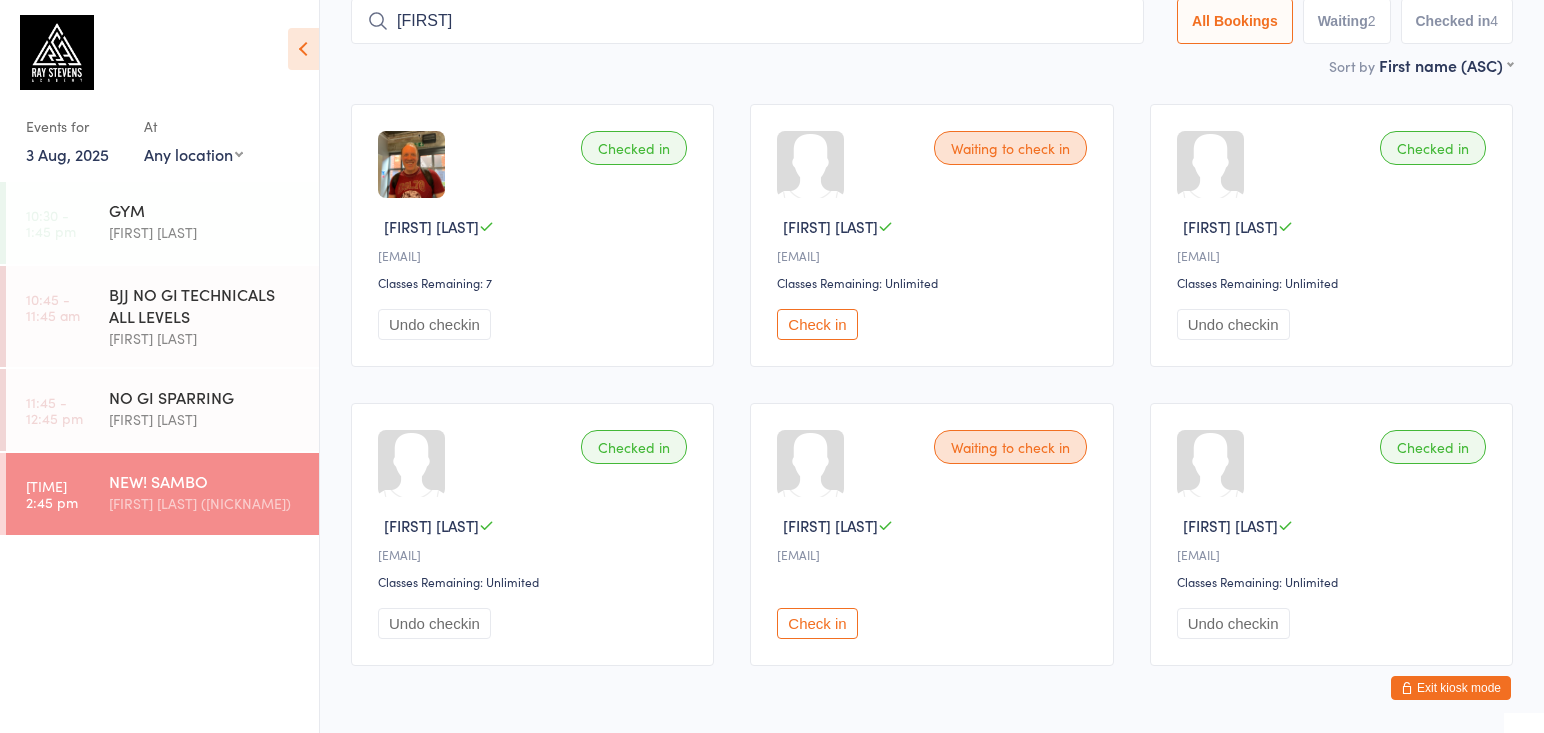 type on "[FIRST]" 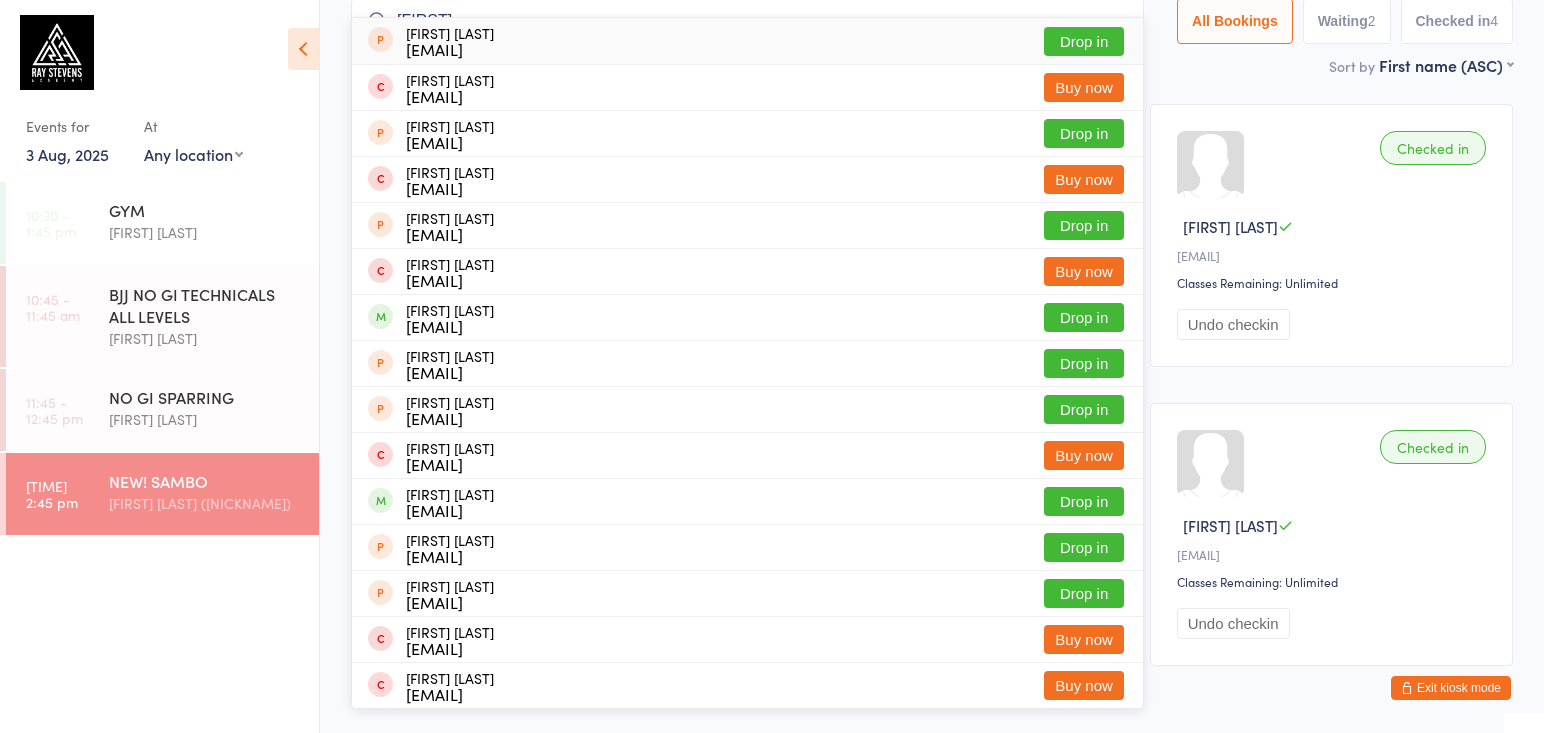 click on "[FIRST]" at bounding box center (747, 21) 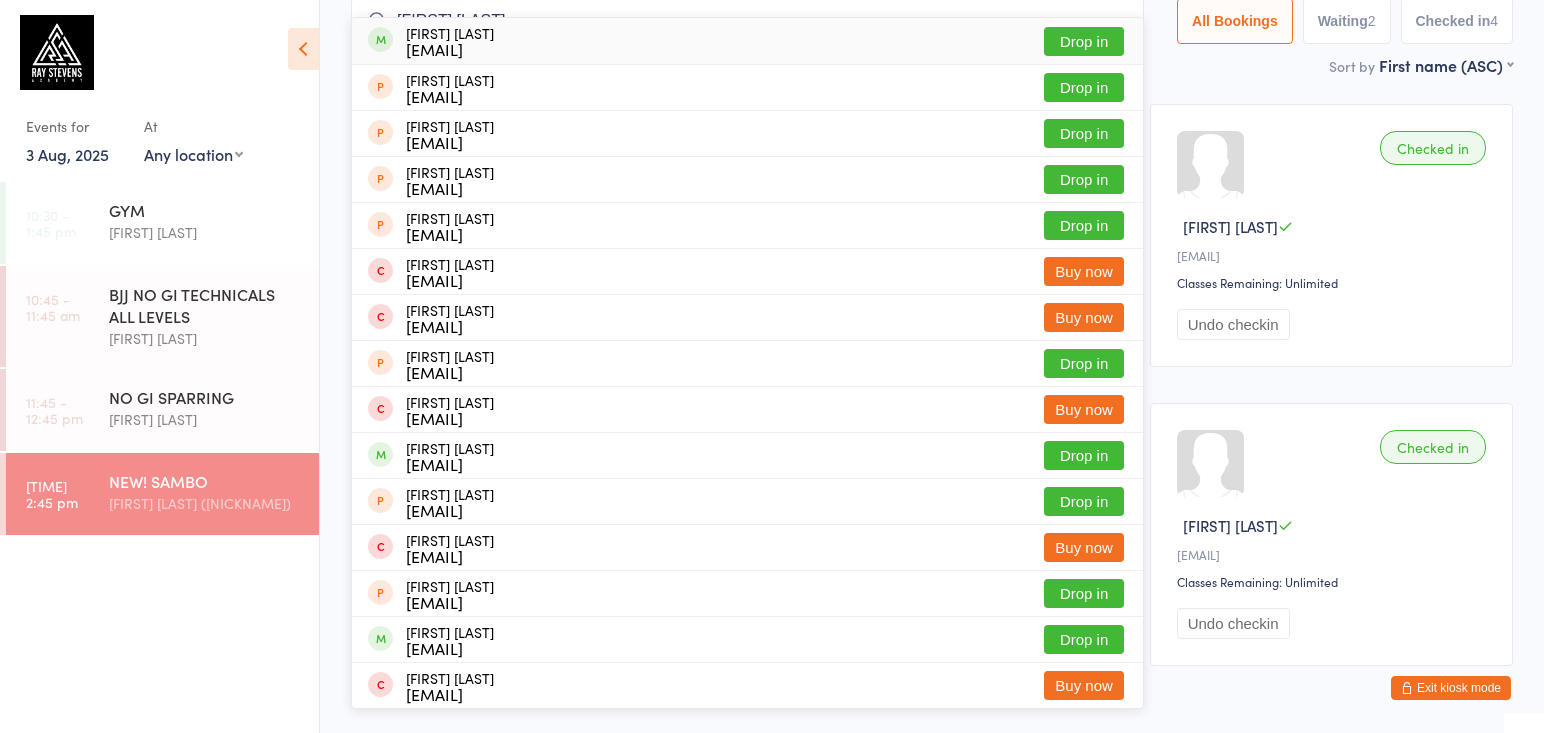 type on "[FIRST] [LAST]" 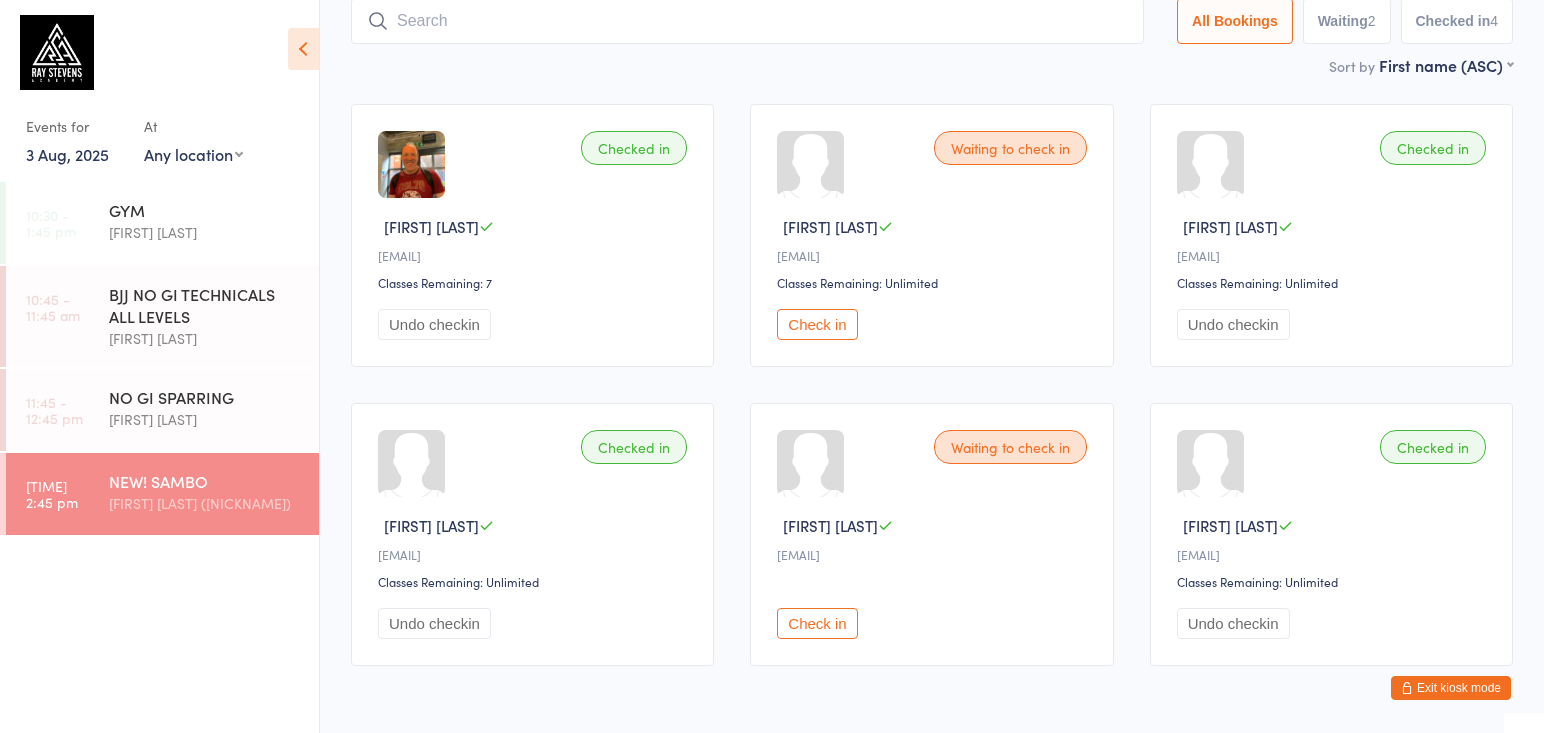 click at bounding box center [747, 21] 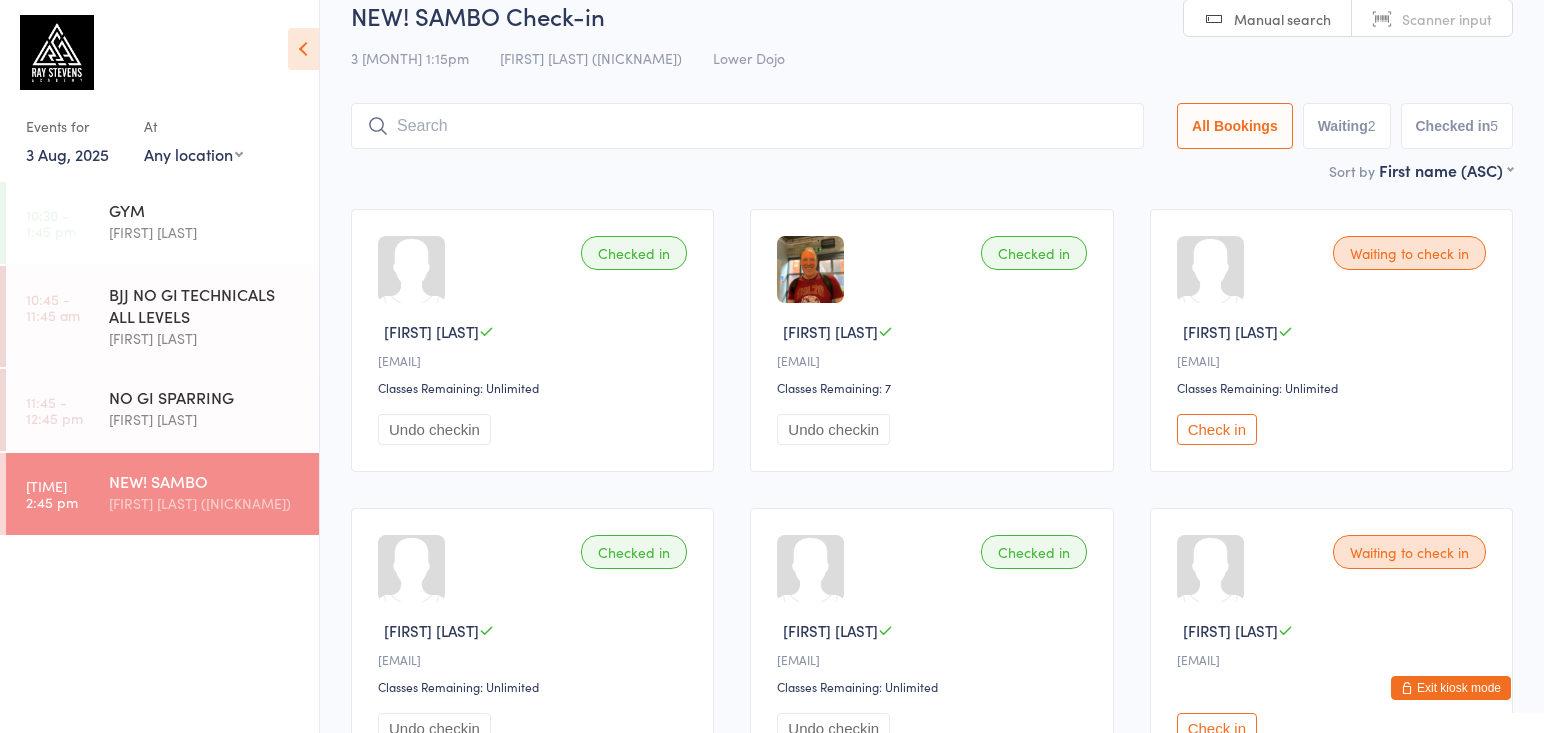 scroll, scrollTop: 28, scrollLeft: 0, axis: vertical 